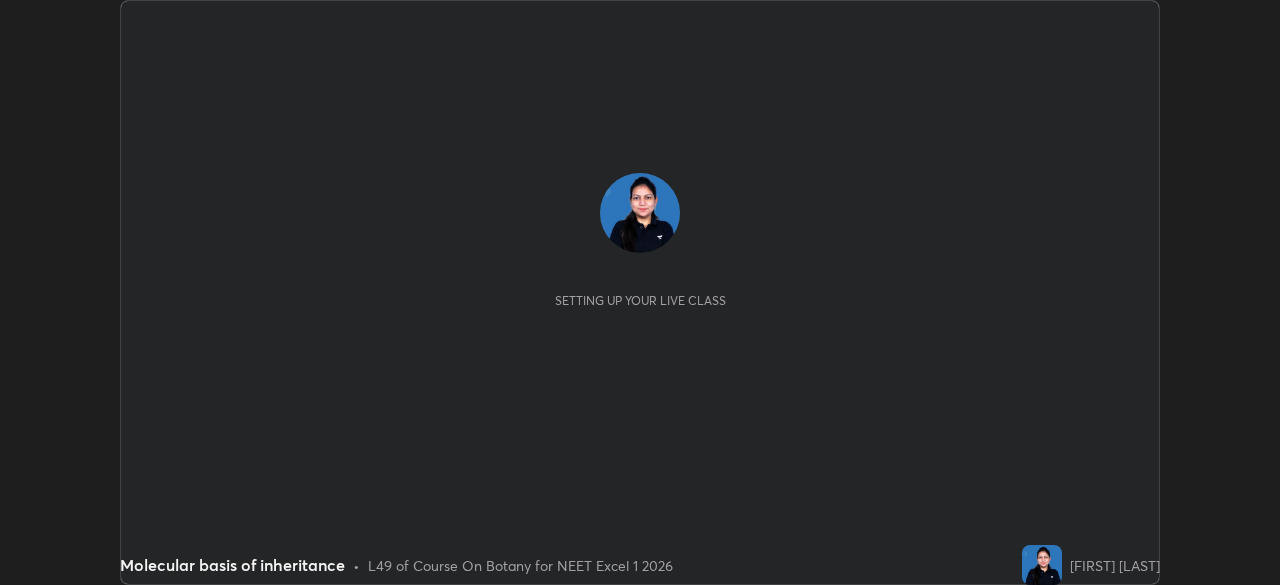 scroll, scrollTop: 0, scrollLeft: 0, axis: both 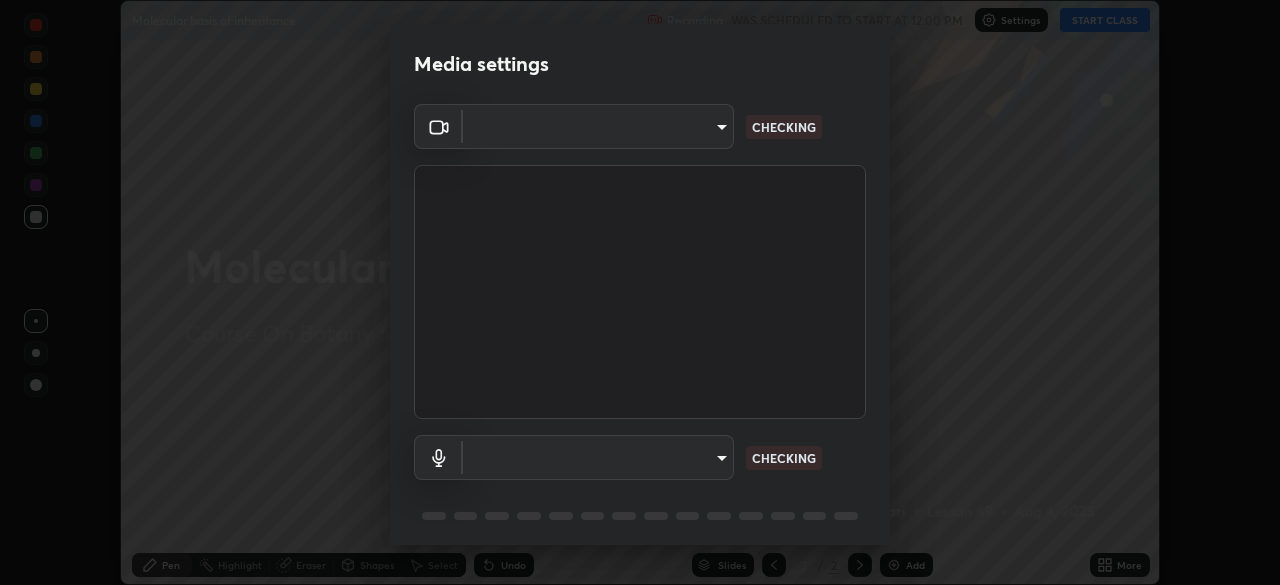 type on "6fd5a11214182fe3dbcd63879dc51230d69f1da36812afabedb7f77605f255ed" 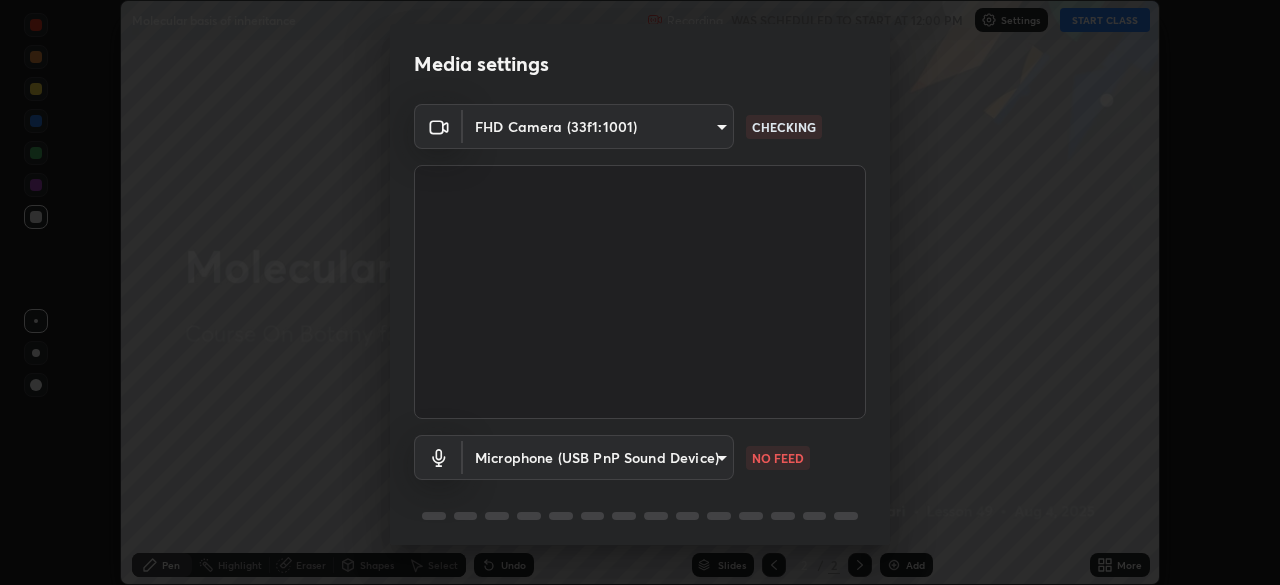 scroll, scrollTop: 71, scrollLeft: 0, axis: vertical 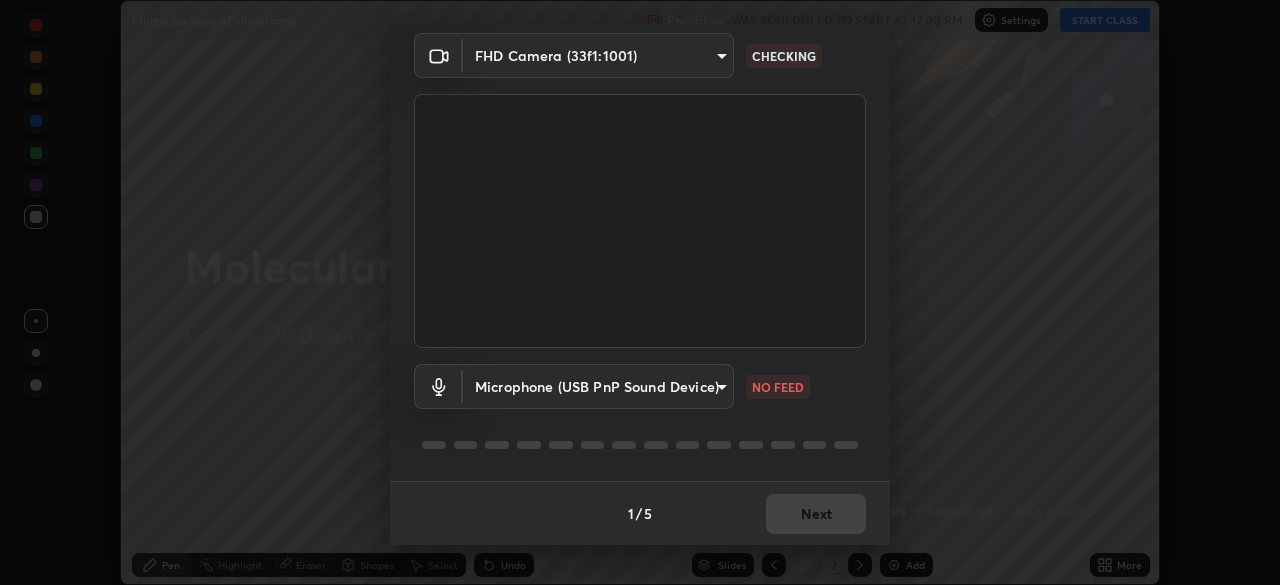 click on "Erase all Molecular basis of inheritance Recording WAS SCHEDULED TO START AT  12:00 PM Settings START CLASS Setting up your live class Molecular basis of inheritance • L49 of Course On Botany for NEET Excel 1 2026 [FIRST] [LAST] Pen Highlight Eraser Shapes Select Undo Slides 2 / 2 Add More No doubts shared Encourage your learners to ask a doubt for better clarity Report an issue Reason for reporting Buffering Chat not working Audio - Video sync issue Educator video quality low ​ Attach an image Report Media settings FHD Camera (33f1:1001) [HASH] CHECKING Microphone (USB PnP Sound Device) [HASH] NO FEED 1 / 5 Next" at bounding box center [640, 292] 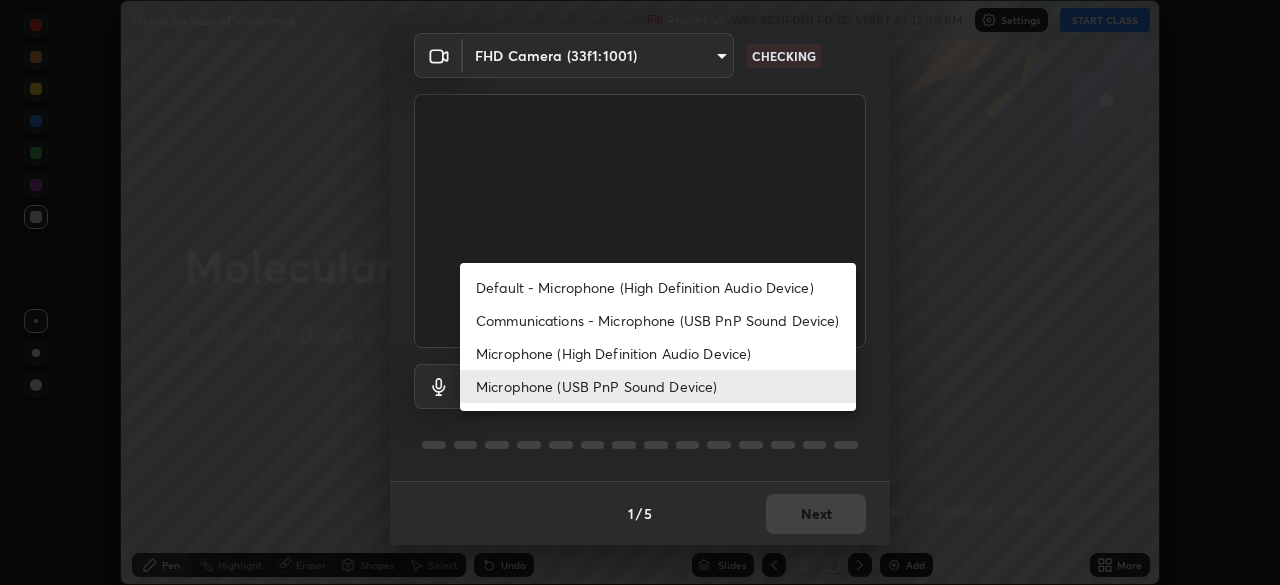 click on "Microphone (High Definition Audio Device)" at bounding box center (658, 353) 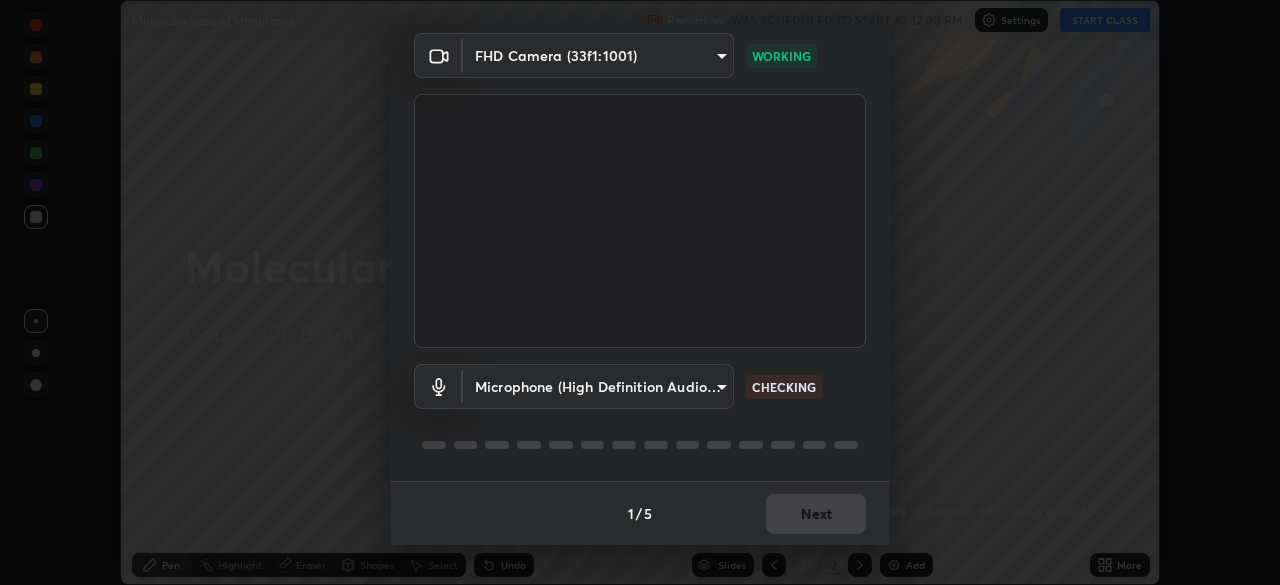 click on "Erase all Molecular basis of inheritance Recording WAS SCHEDULED TO START AT  12:00 PM Settings START CLASS Setting up your live class Molecular basis of inheritance • L49 of Course On Botany for NEET Excel 1 2026 [FIRST] [LAST] Pen Highlight Eraser Shapes Select Undo Slides 2 / 2 Add More No doubts shared Encourage your learners to ask a doubt for better clarity Report an issue Reason for reporting Buffering Chat not working Audio - Video sync issue Educator video quality low ​ Attach an image Report Media settings FHD Camera (33f1:1001) [HASH] WORKING Microphone (High Definition Audio Device) [HASH] CHECKING 1 / 5 Next" at bounding box center [640, 292] 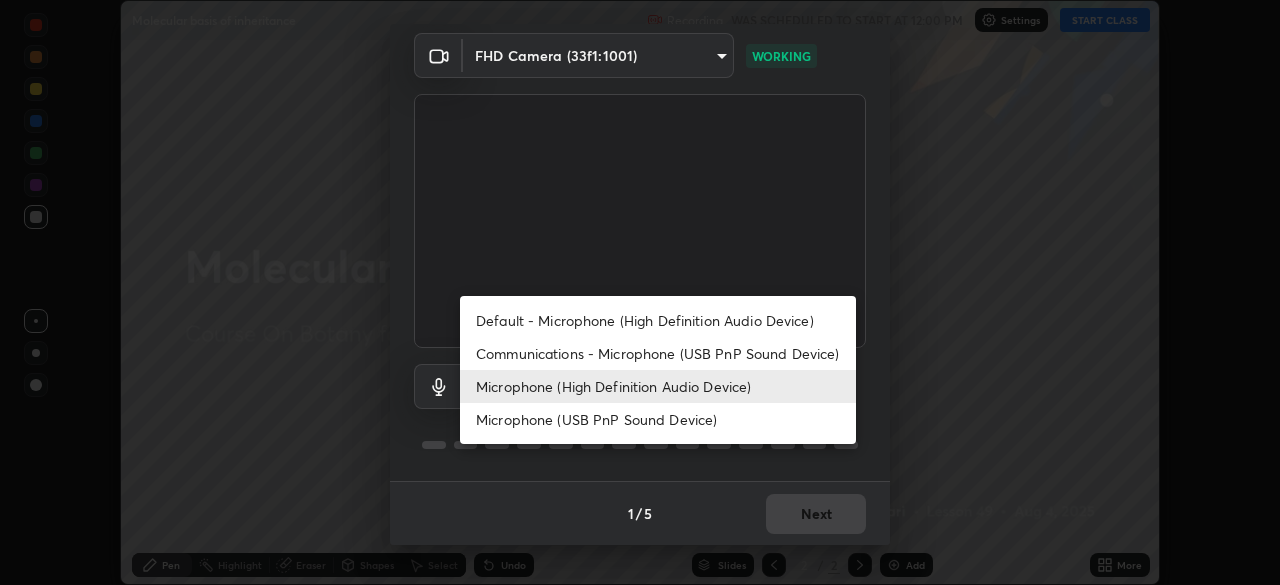 click on "Communications - Microphone (USB PnP Sound Device)" at bounding box center [658, 353] 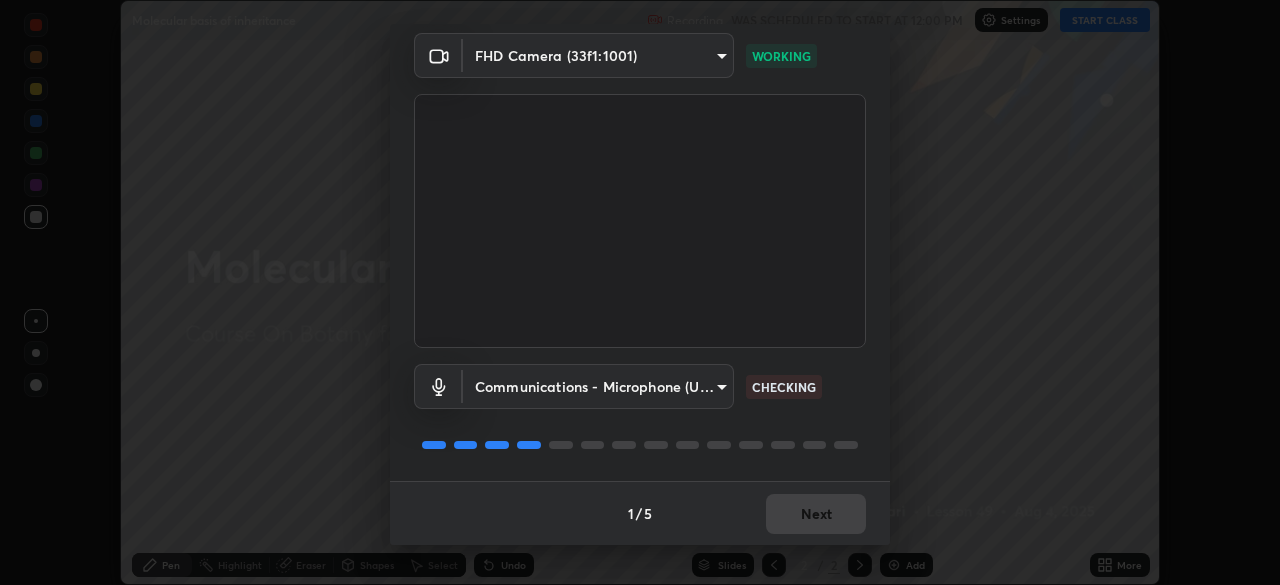 click on "1 / 5 Next" at bounding box center [640, 513] 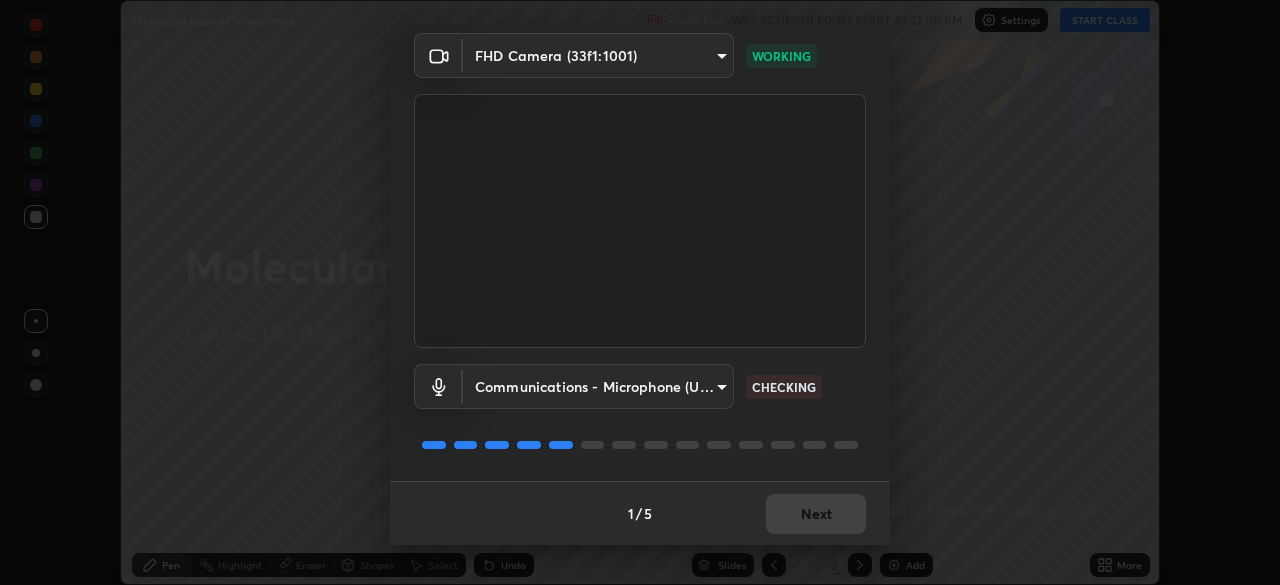 click on "1 / 5 Next" at bounding box center [640, 513] 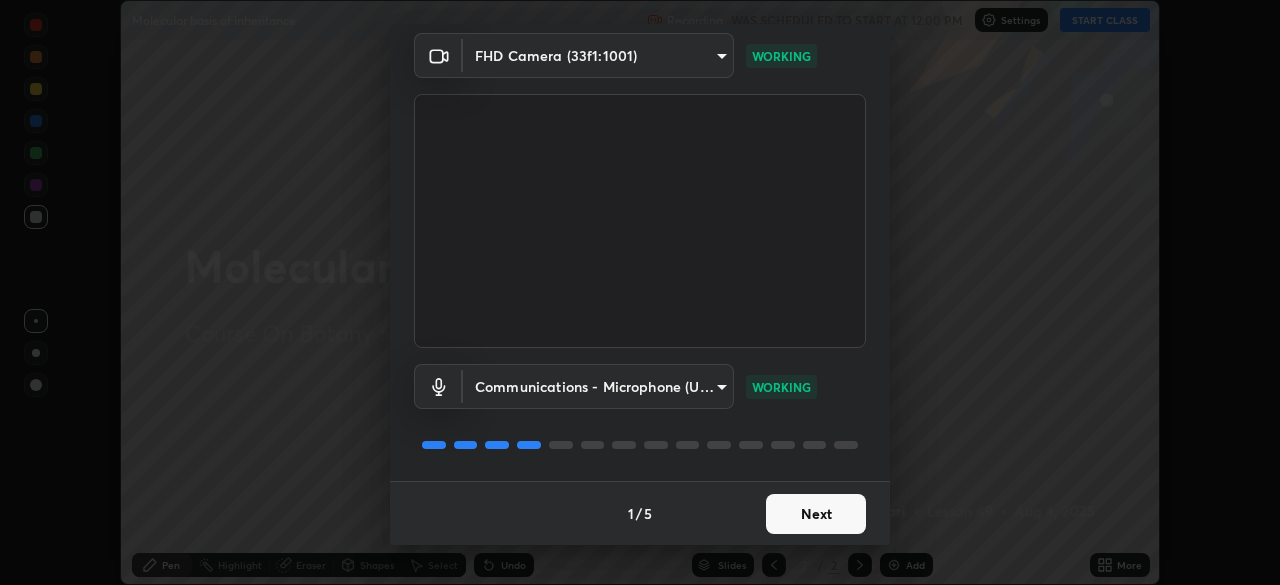 click on "Next" at bounding box center (816, 514) 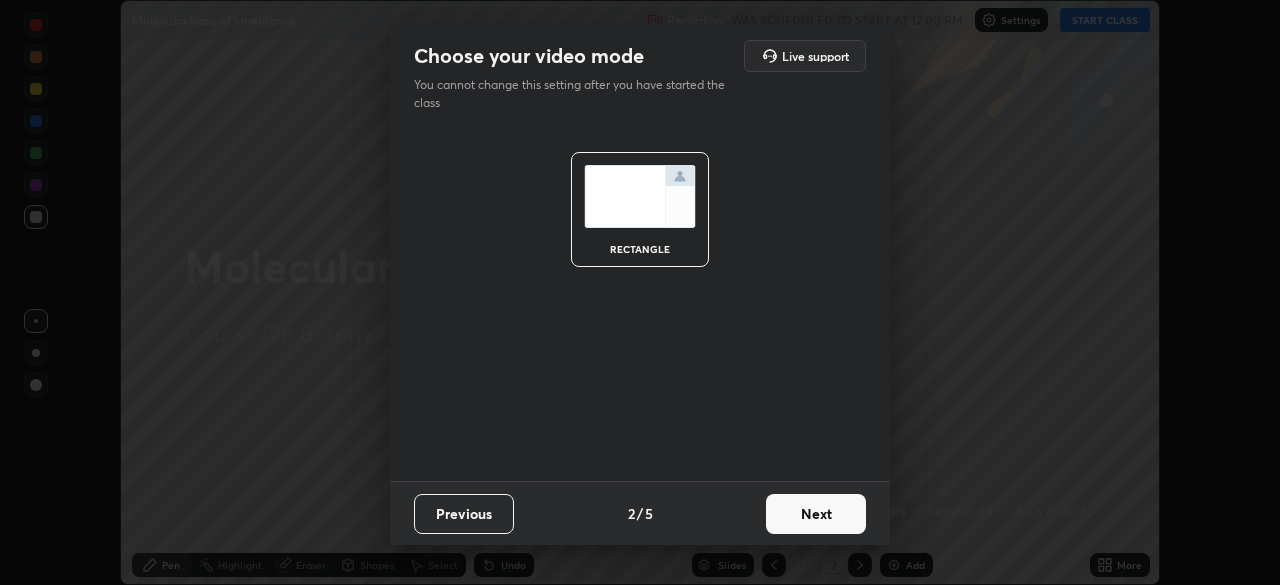 scroll, scrollTop: 0, scrollLeft: 0, axis: both 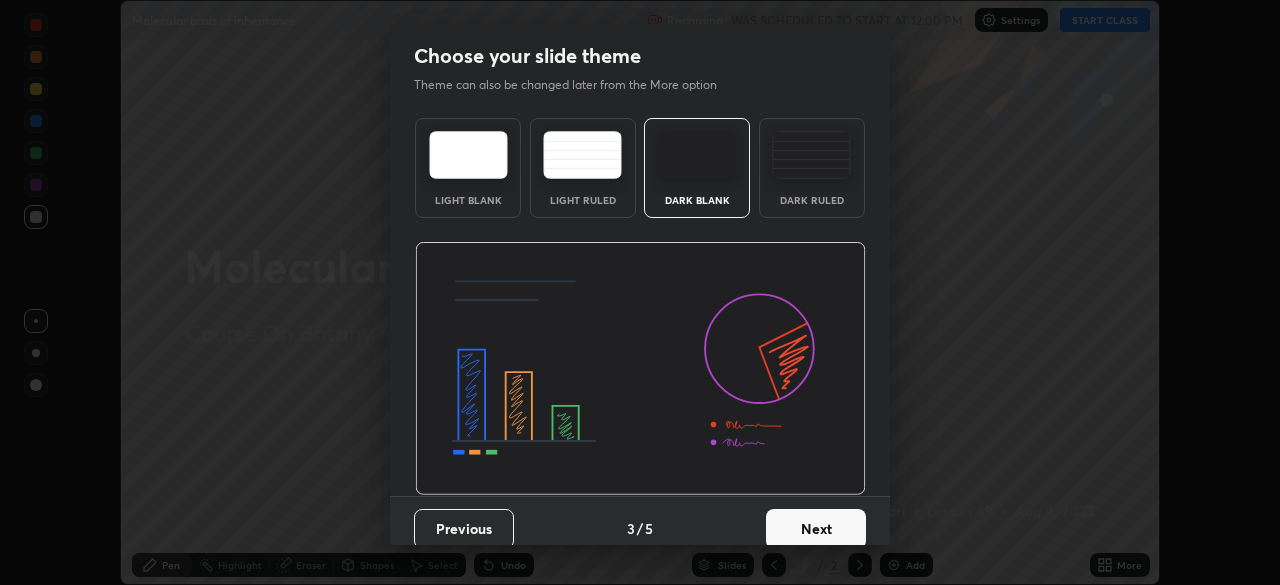 click on "Next" at bounding box center (816, 529) 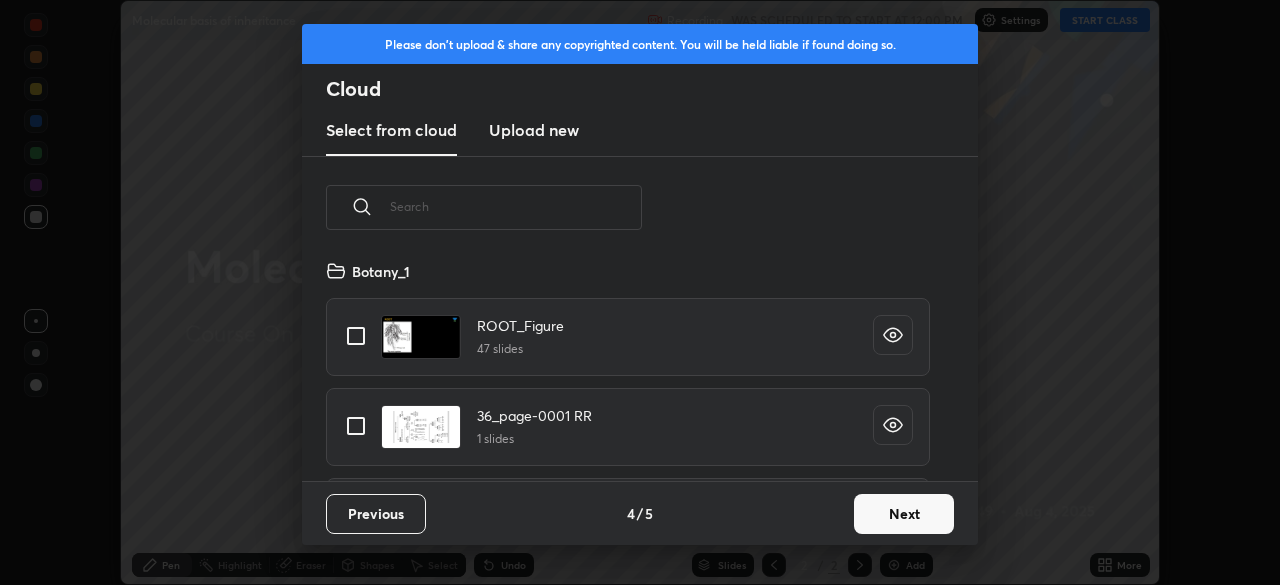 scroll, scrollTop: 7, scrollLeft: 11, axis: both 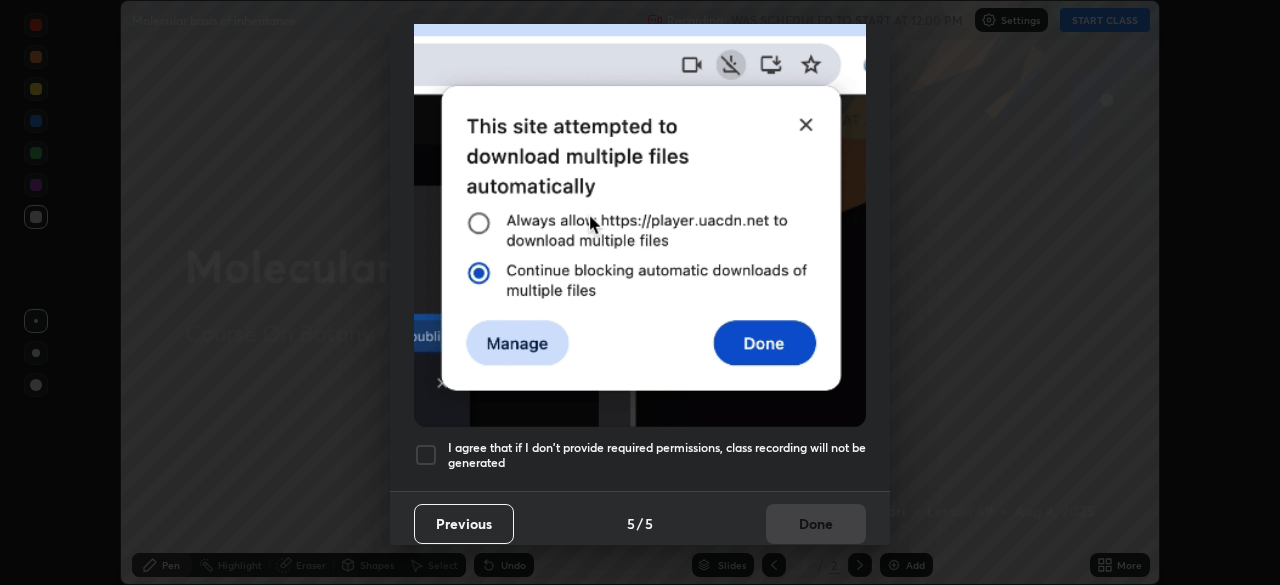 click at bounding box center [426, 455] 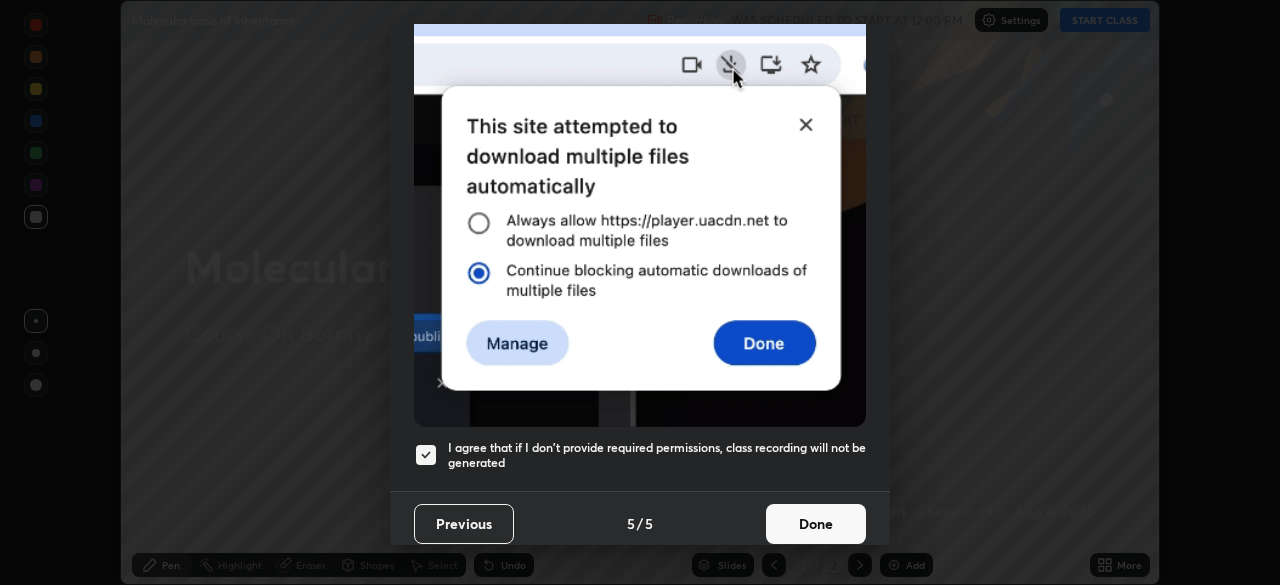 click on "Done" at bounding box center (816, 524) 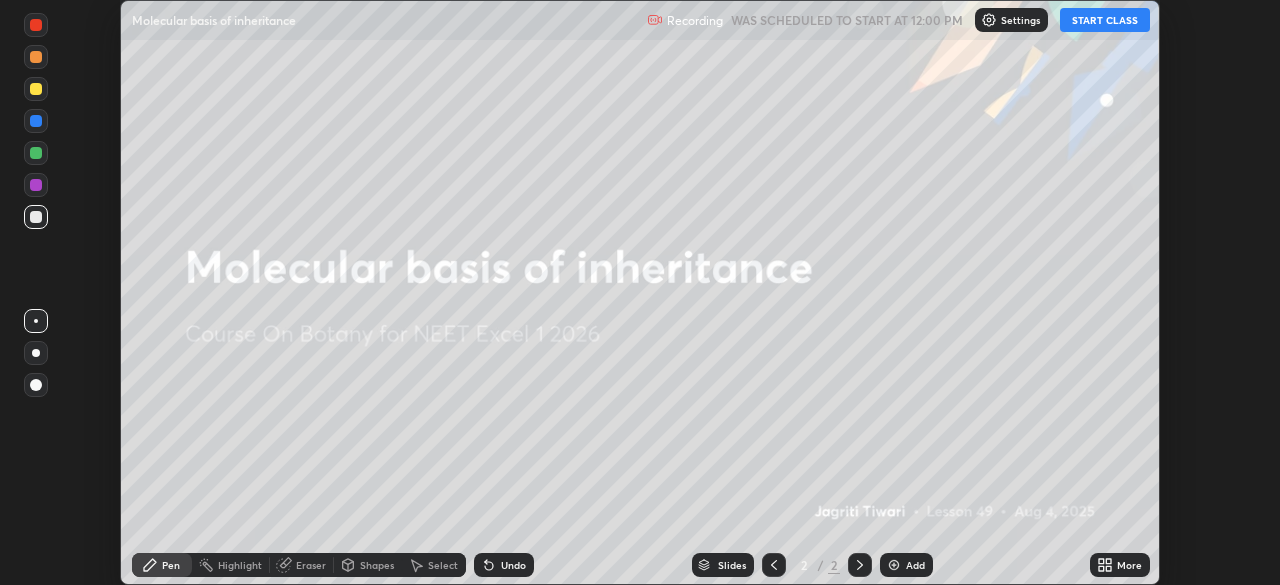 click on "START CLASS" at bounding box center [1105, 20] 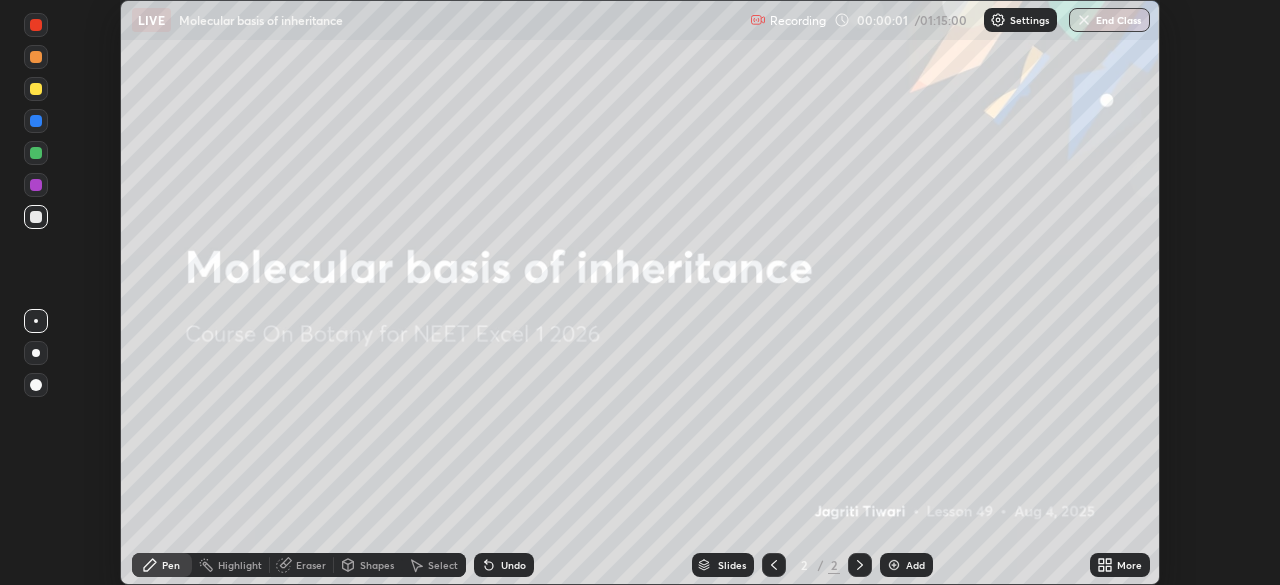 click 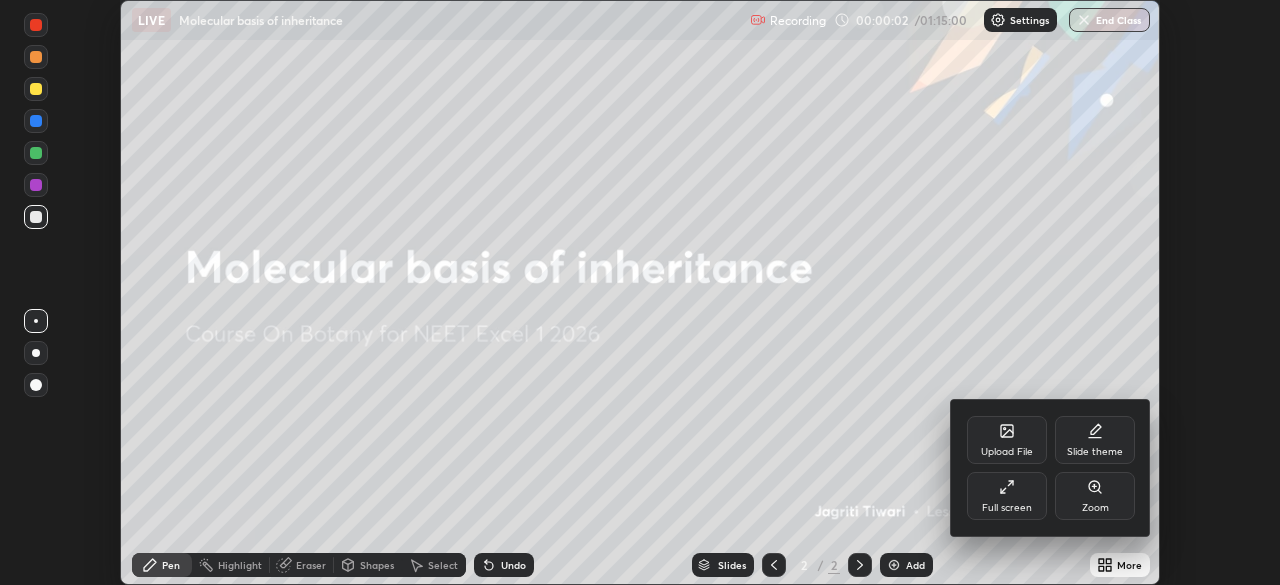 click on "Full screen" at bounding box center (1007, 508) 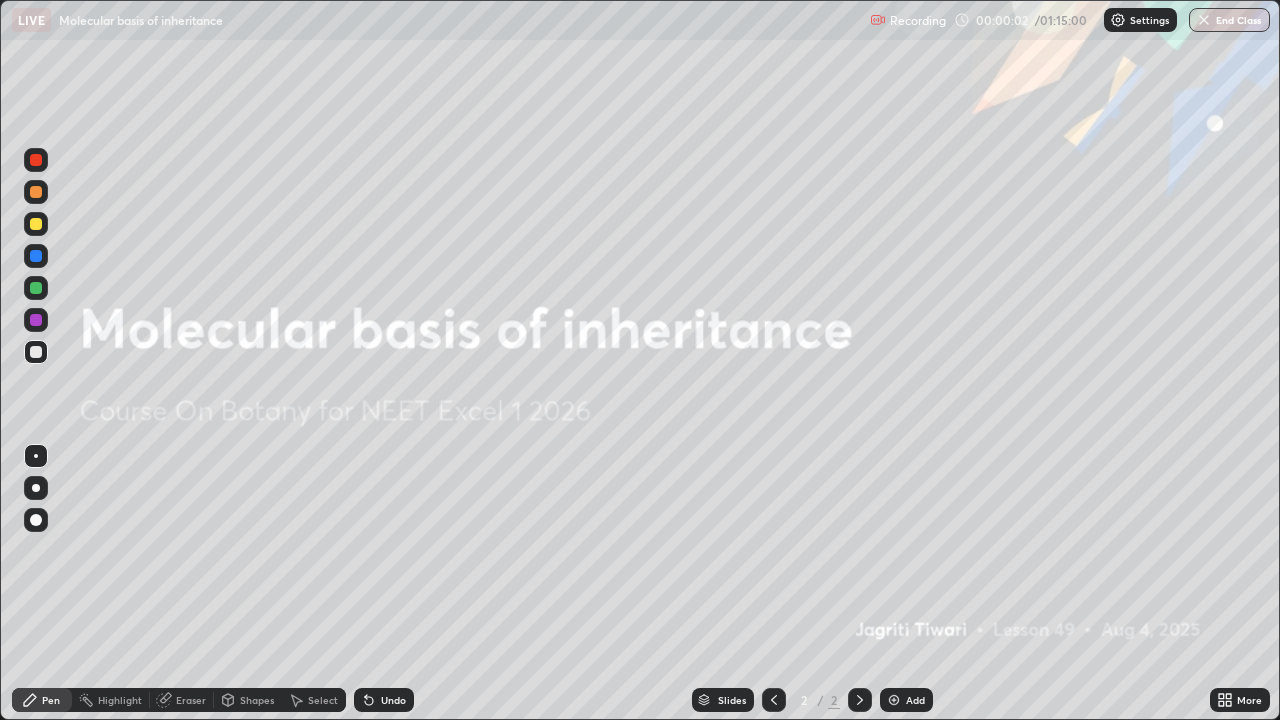 scroll, scrollTop: 99280, scrollLeft: 98720, axis: both 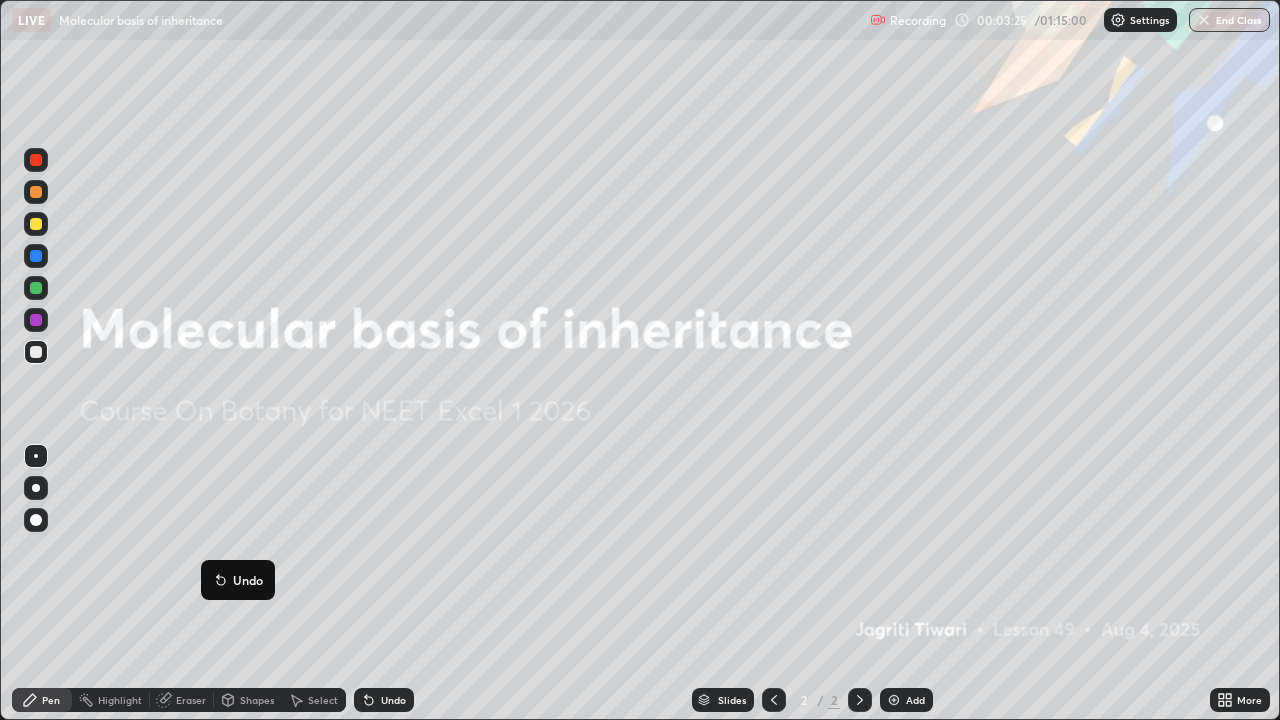 click at bounding box center [894, 700] 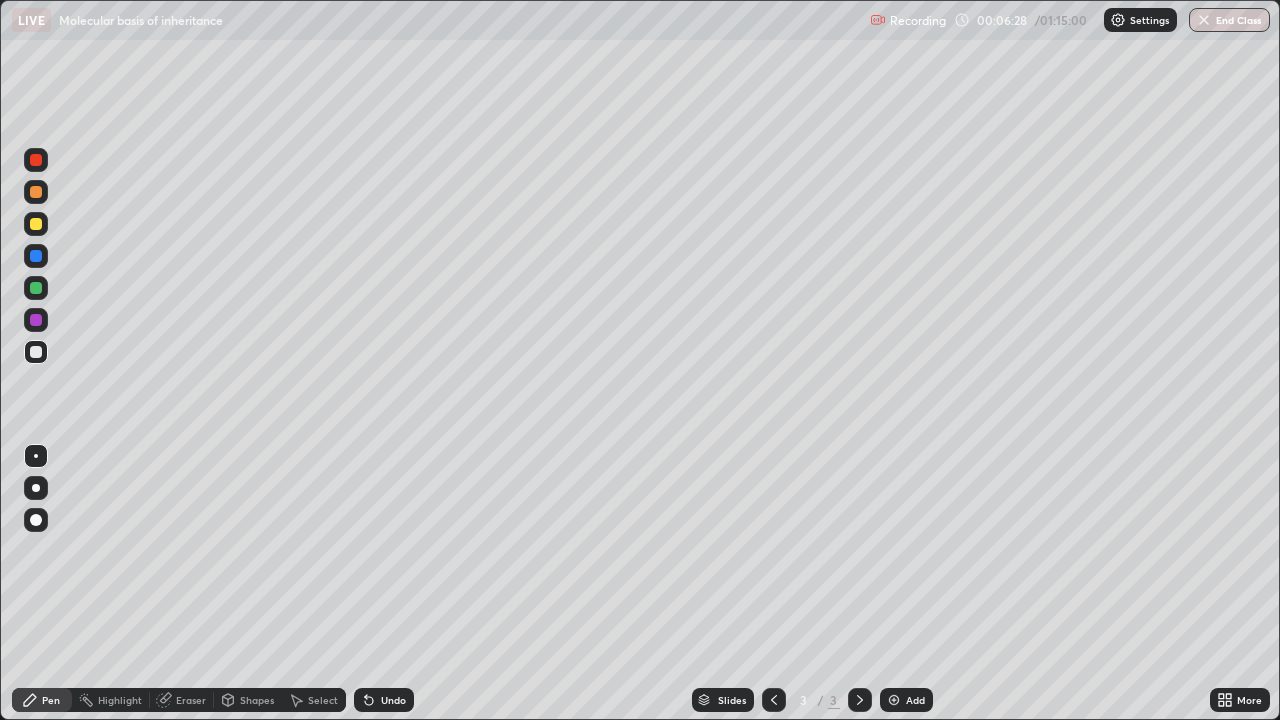 click on "Undo" at bounding box center (384, 700) 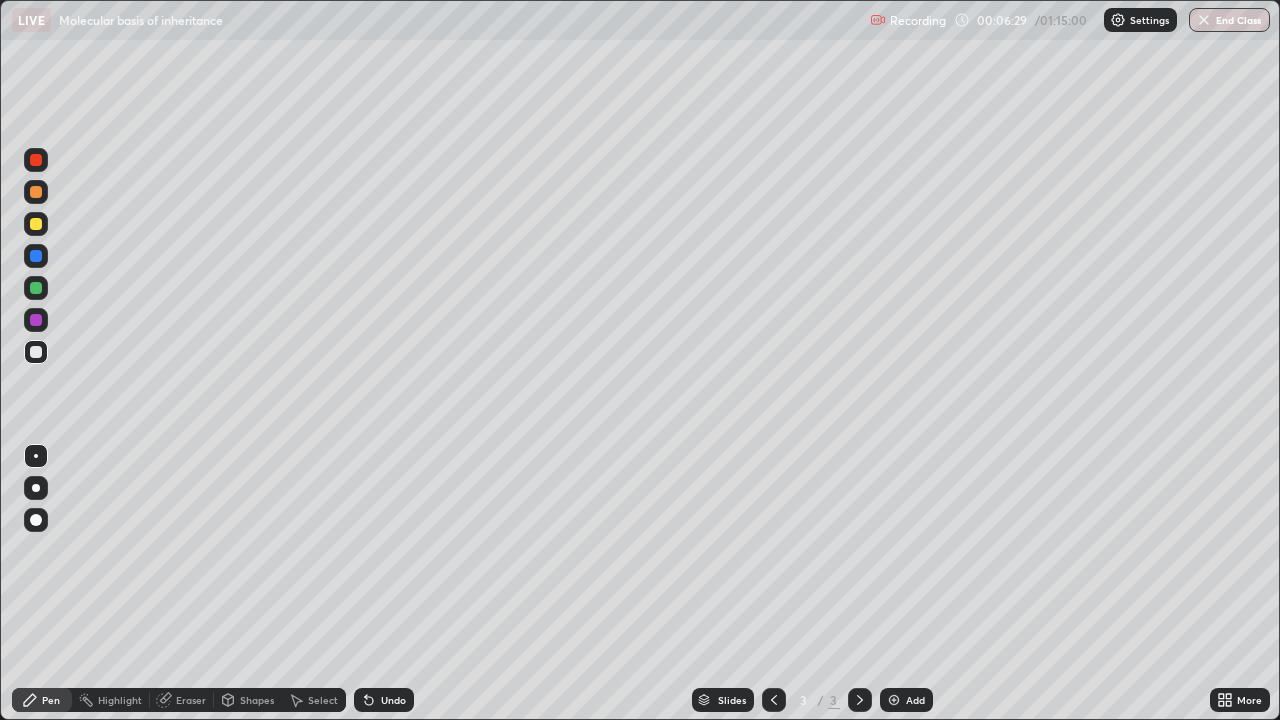 click on "Eraser" at bounding box center (191, 700) 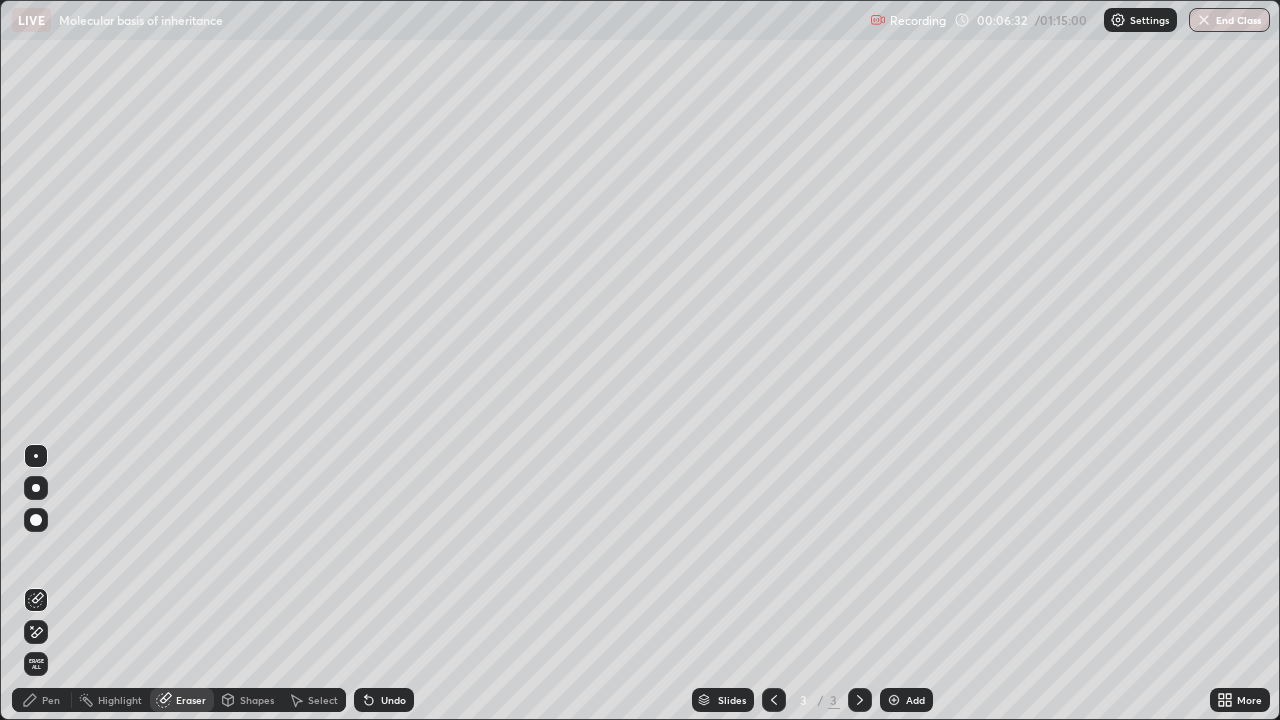 click on "Pen" at bounding box center (42, 700) 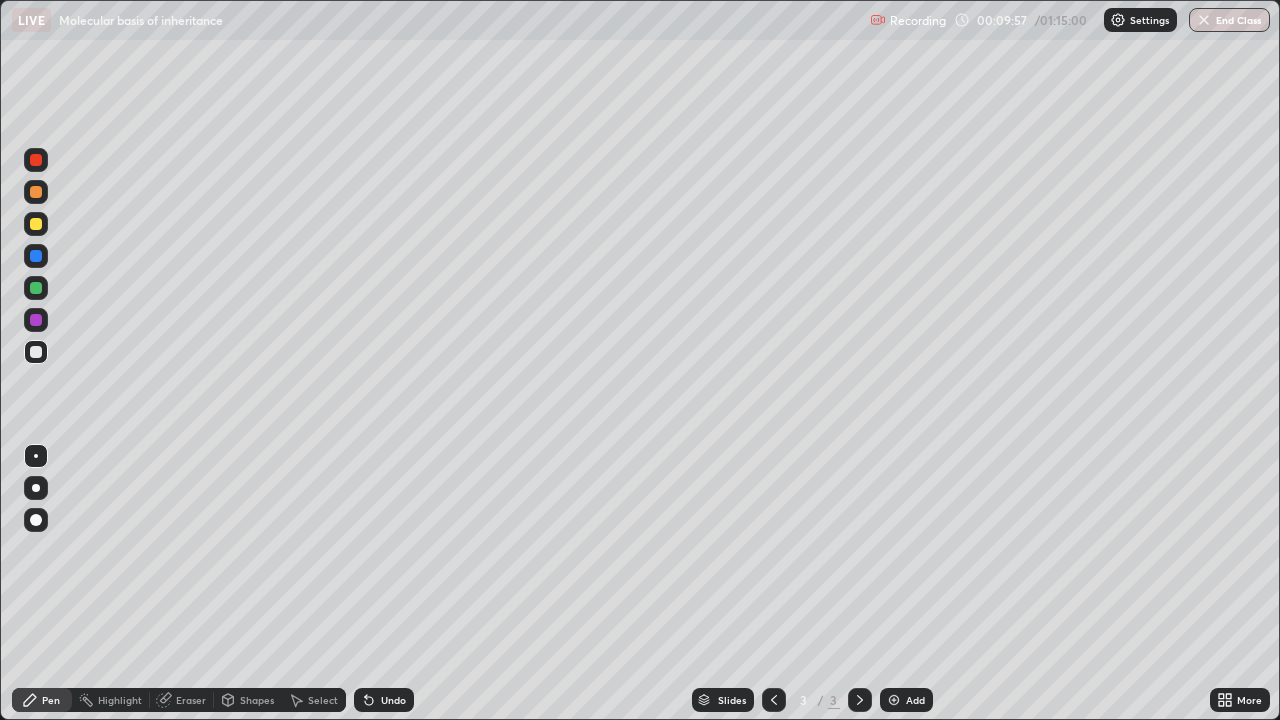 click on "Add" at bounding box center [915, 700] 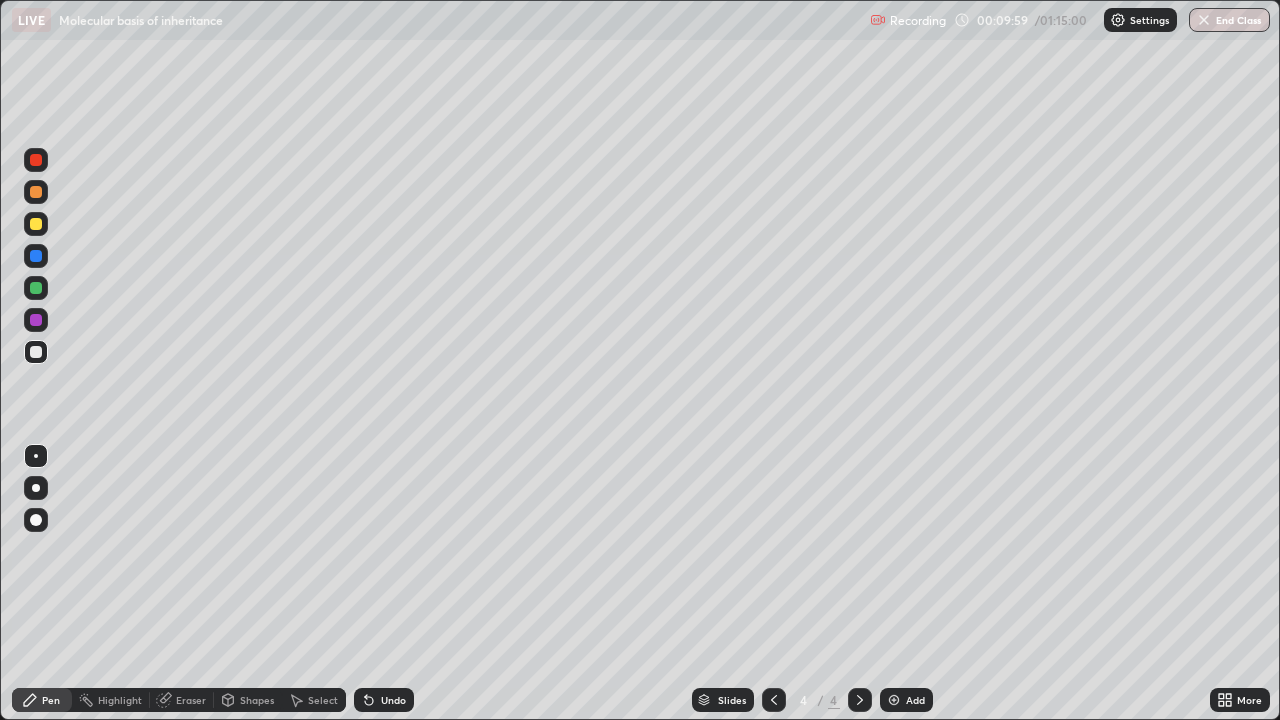 click at bounding box center [36, 224] 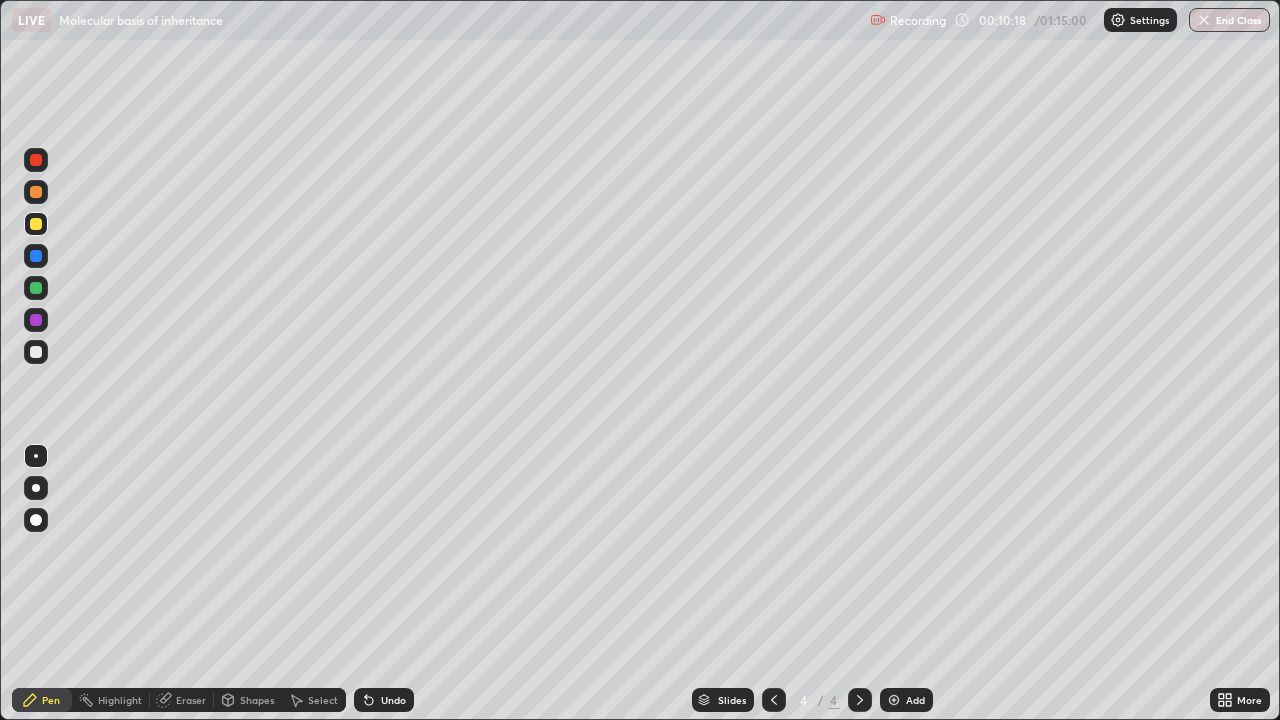 click on "Eraser" at bounding box center [182, 700] 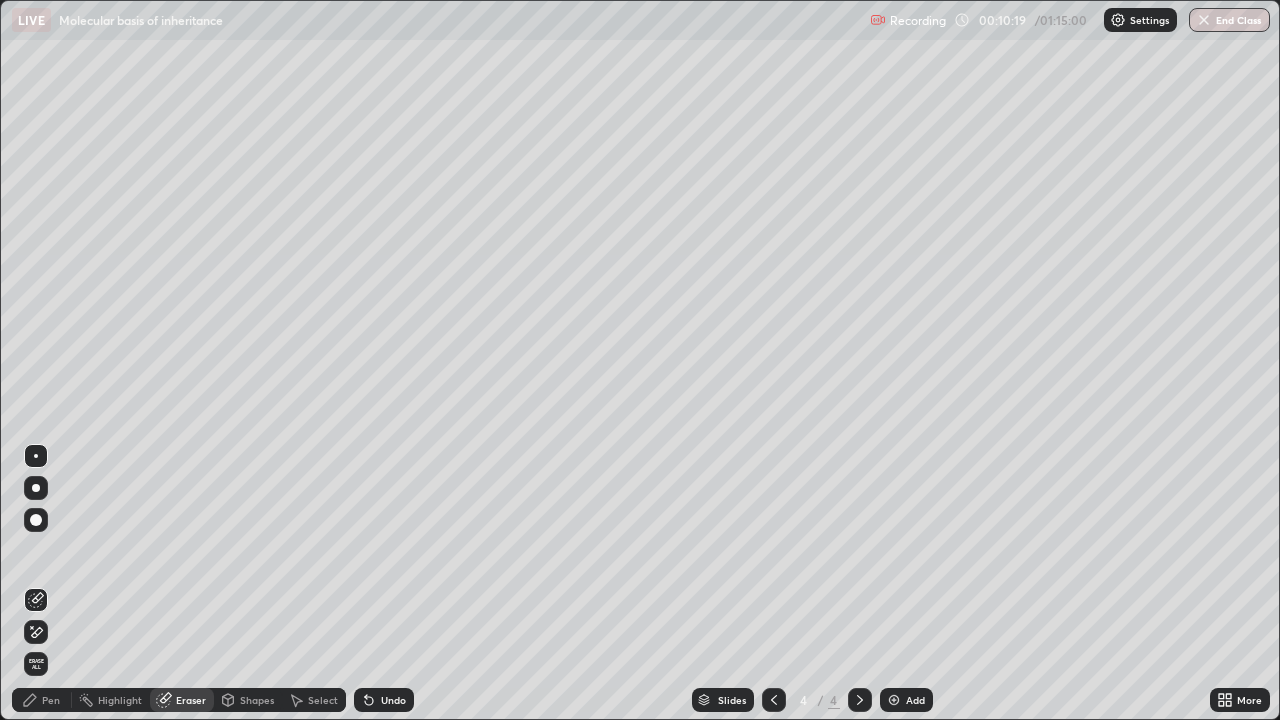 click on "Pen" at bounding box center (51, 700) 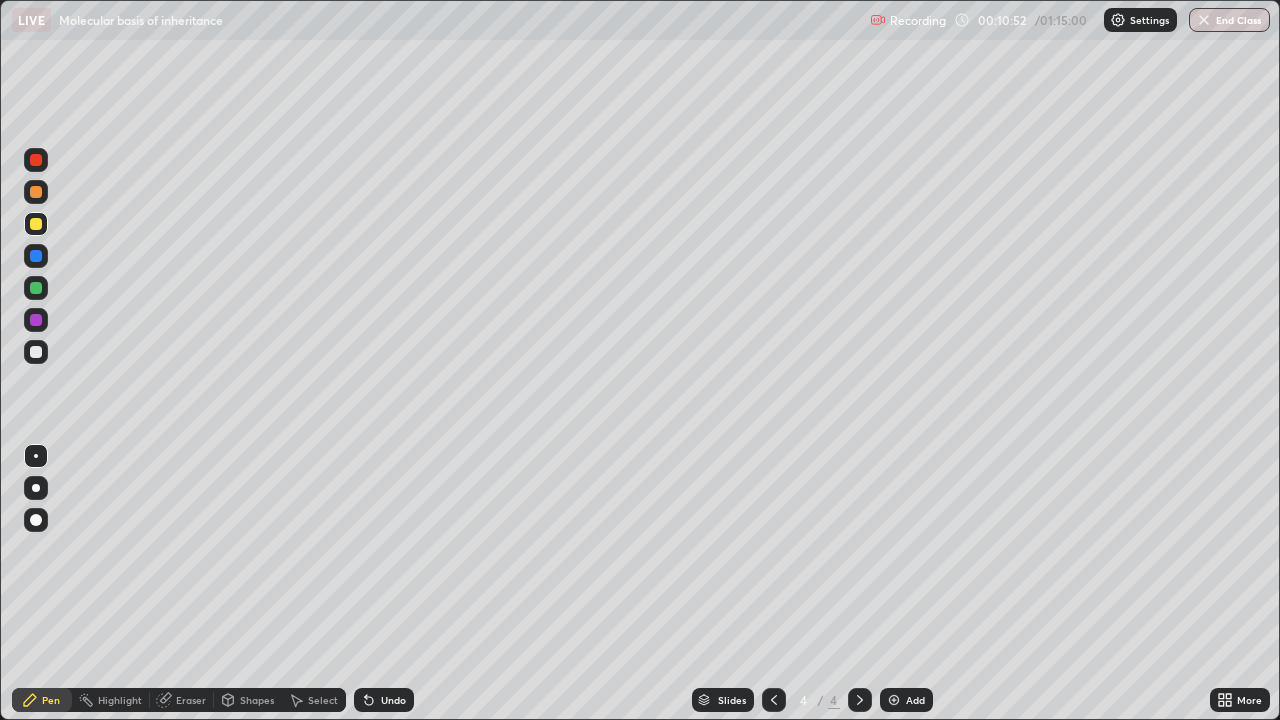 click at bounding box center [36, 288] 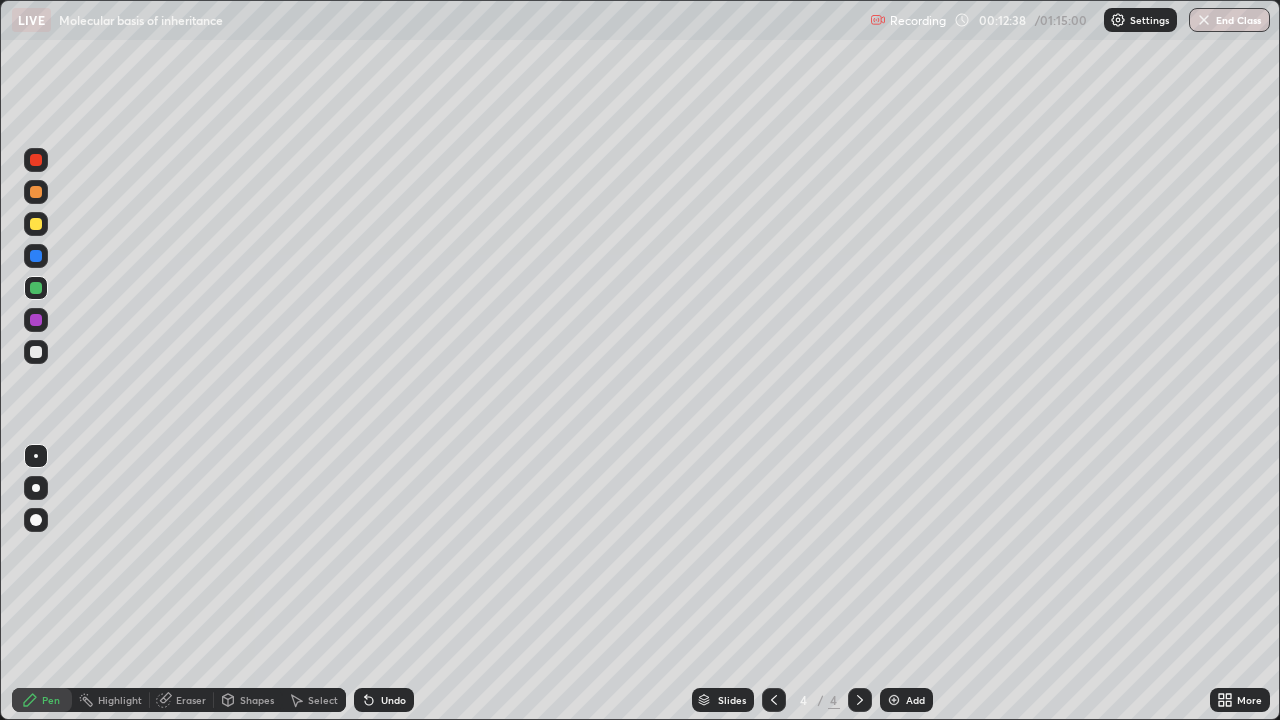 click at bounding box center [36, 224] 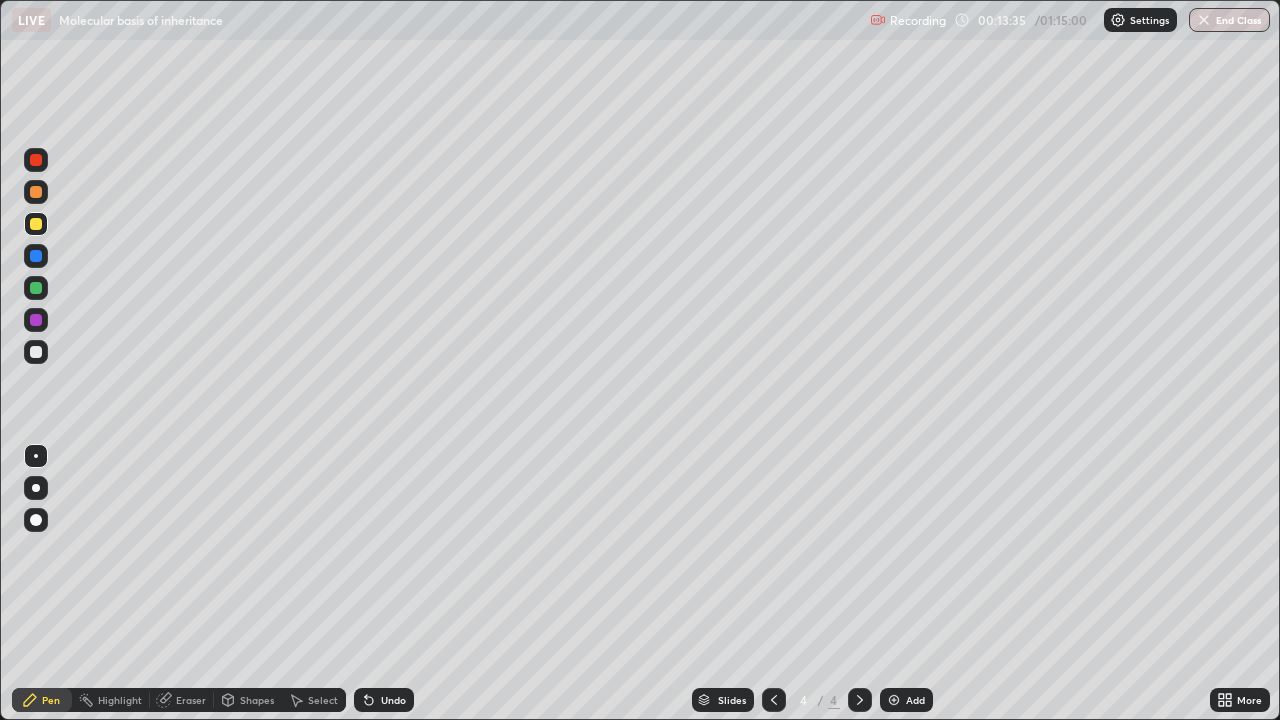 click at bounding box center (36, 320) 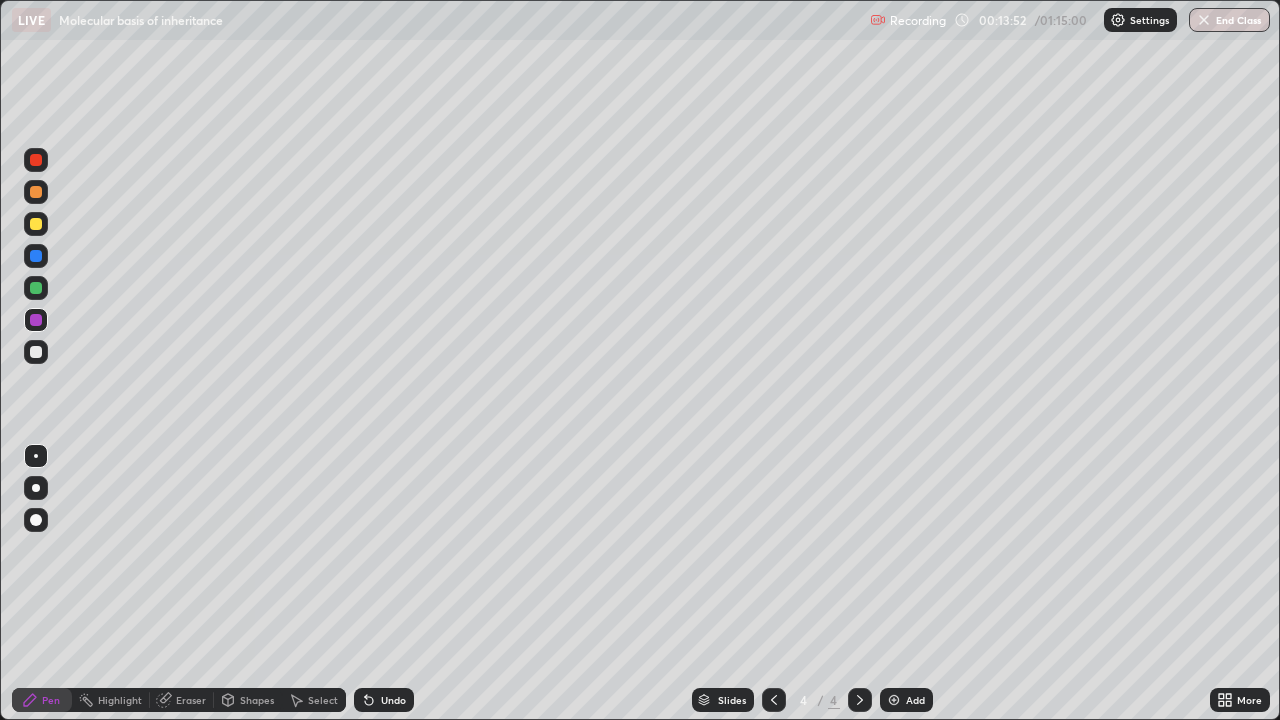 click at bounding box center (36, 288) 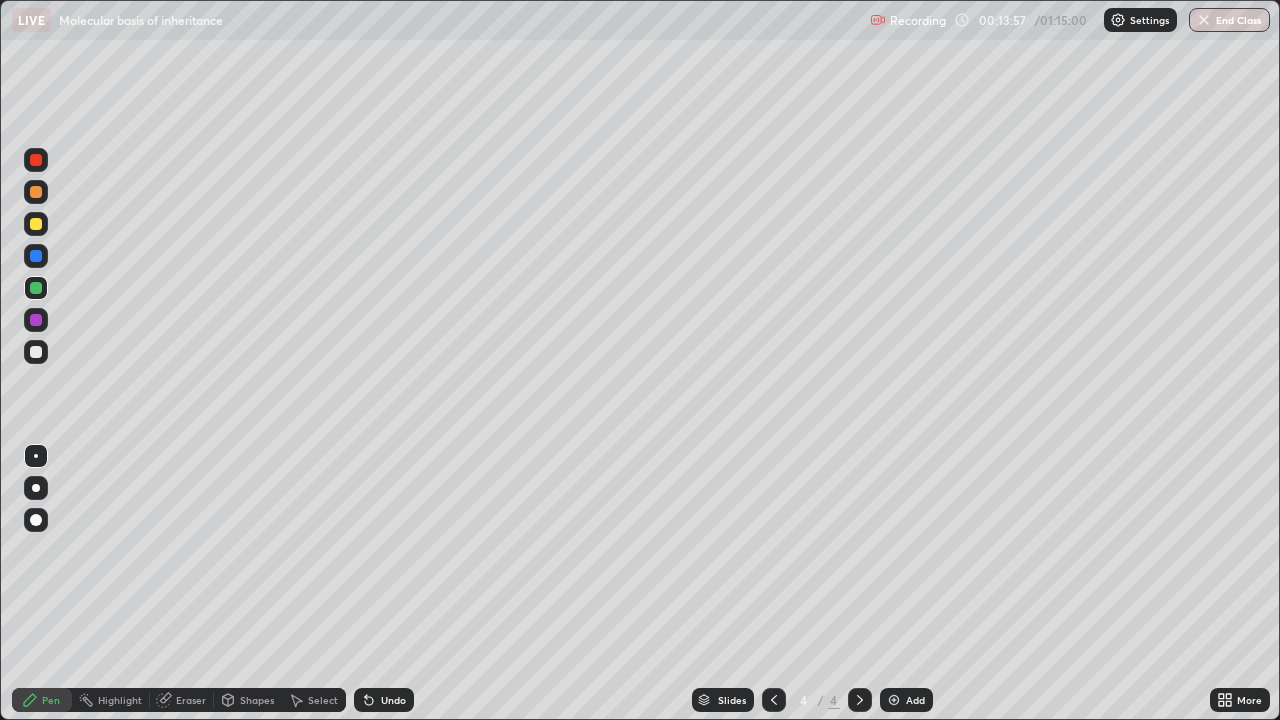 click at bounding box center (36, 320) 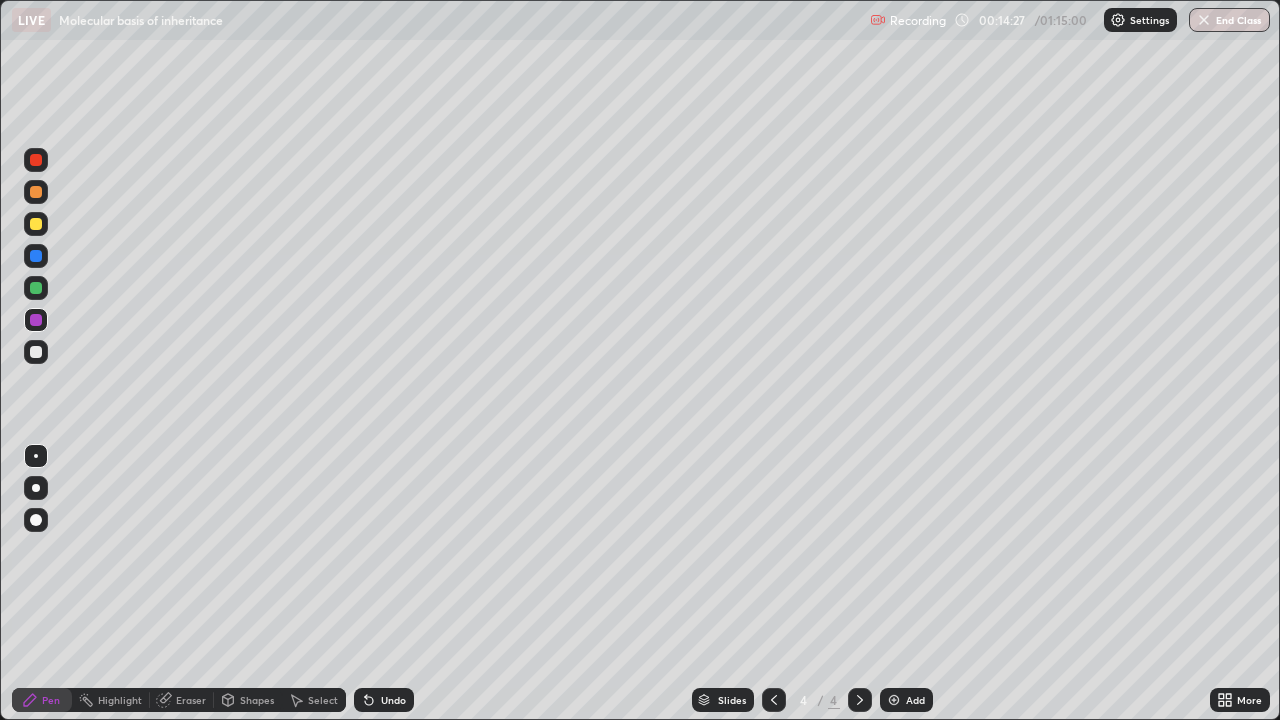 click at bounding box center (36, 192) 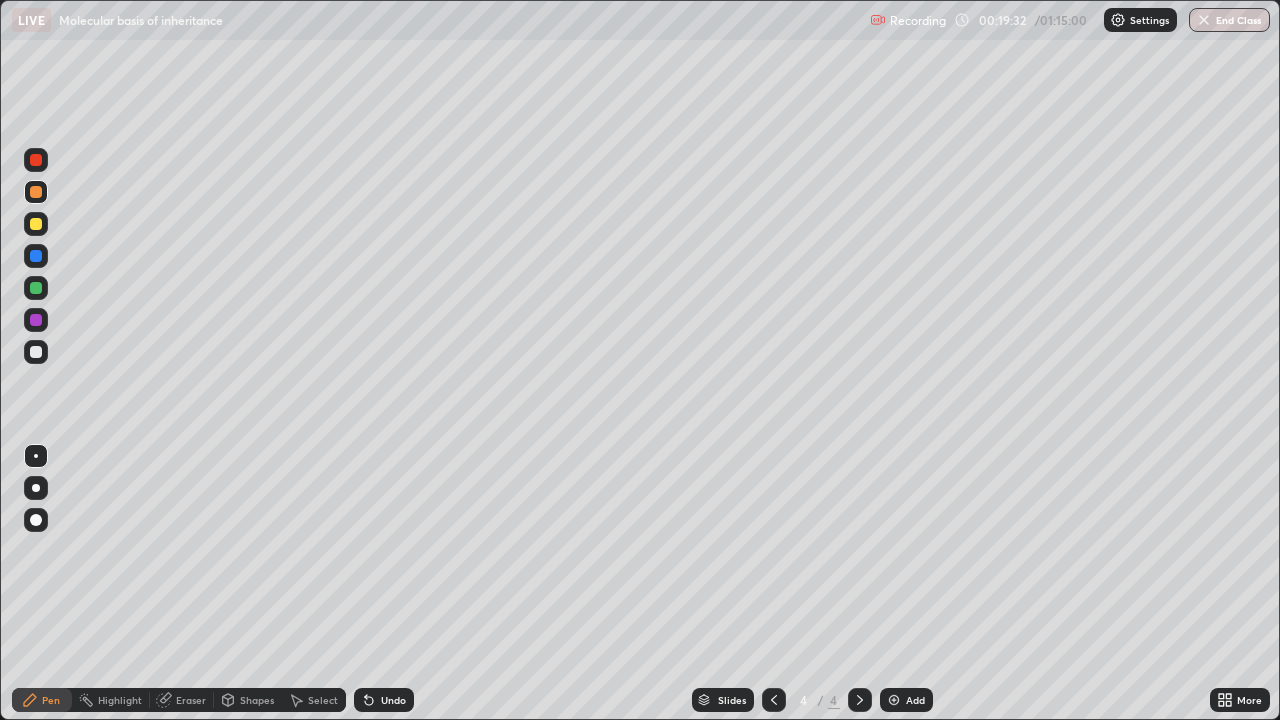 click on "Add" at bounding box center (906, 700) 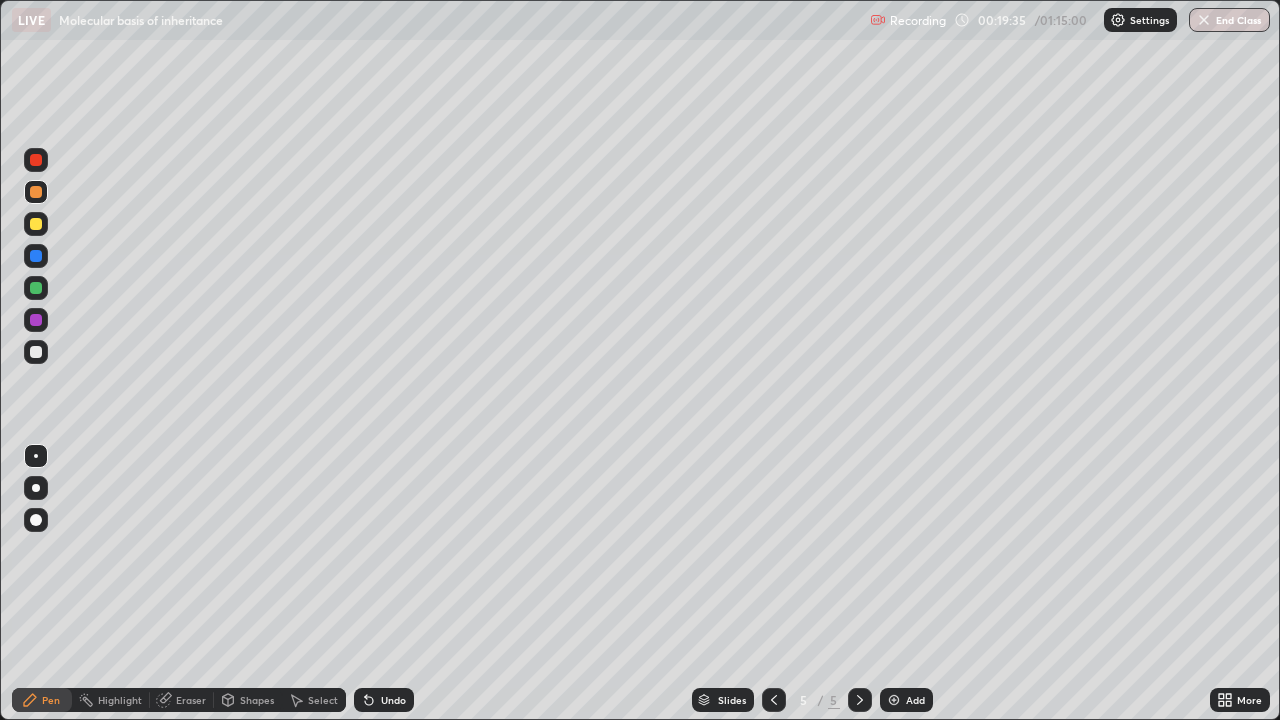 click at bounding box center (36, 224) 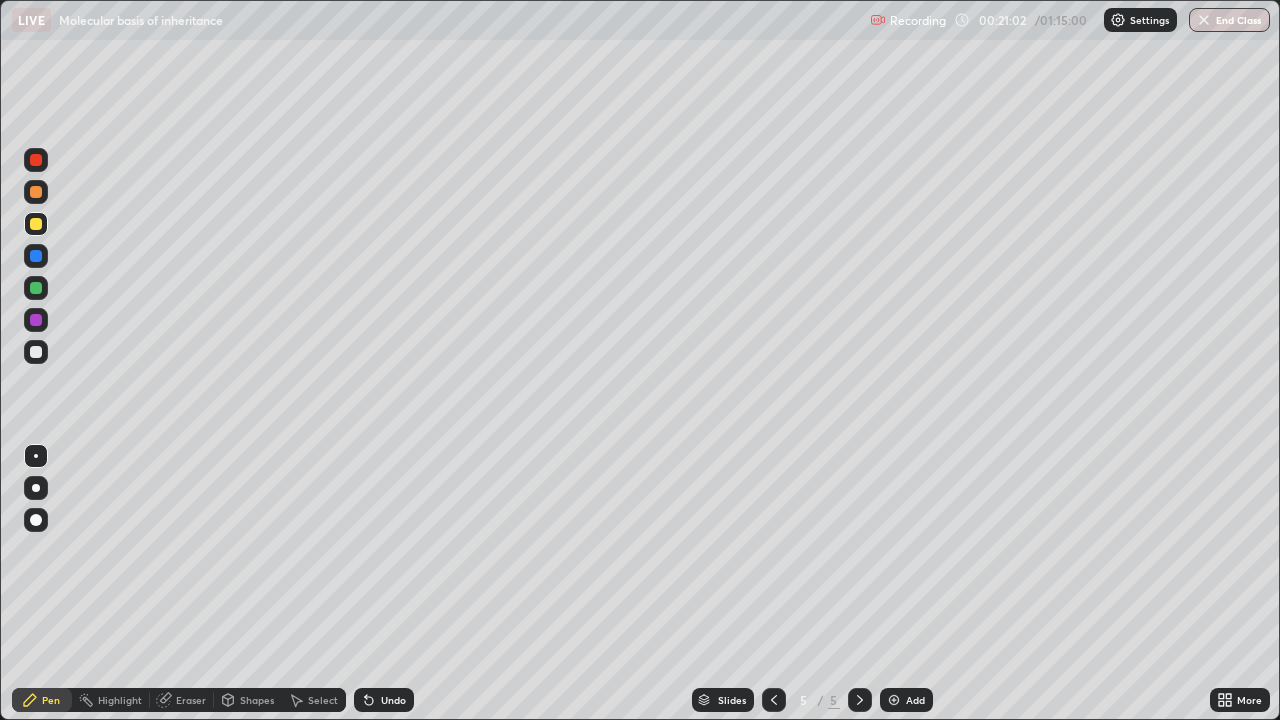 click 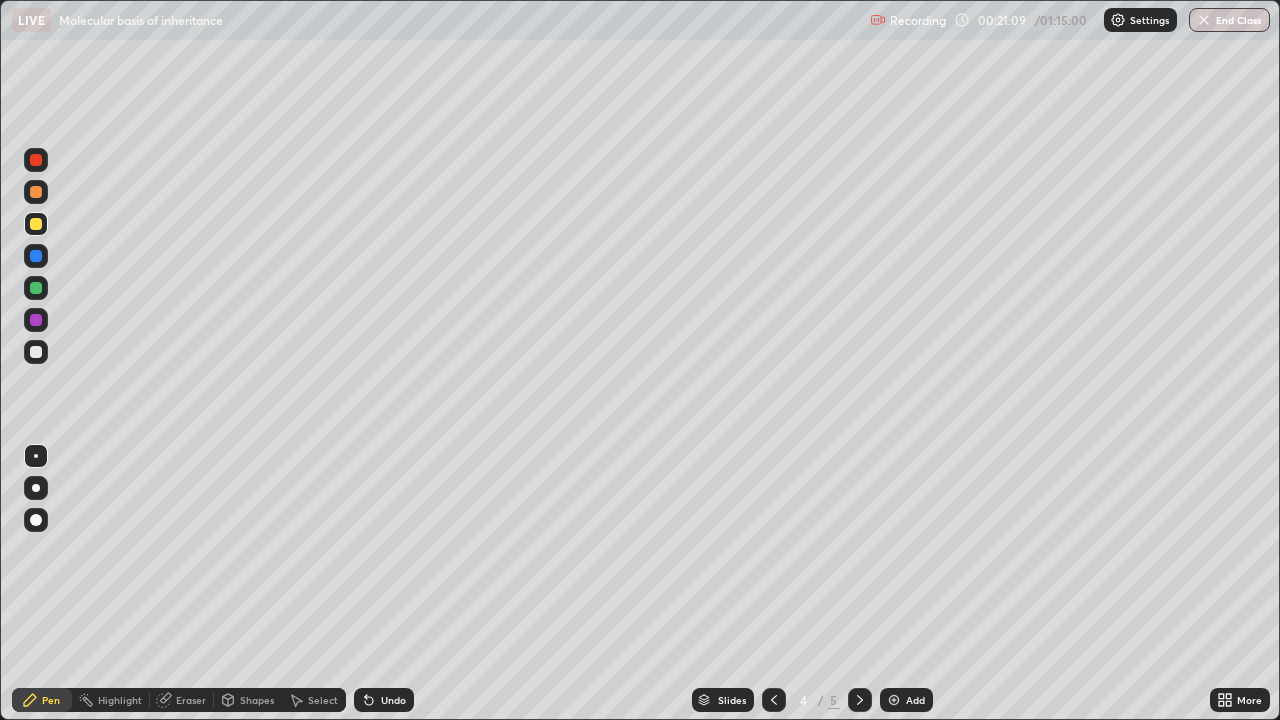 click 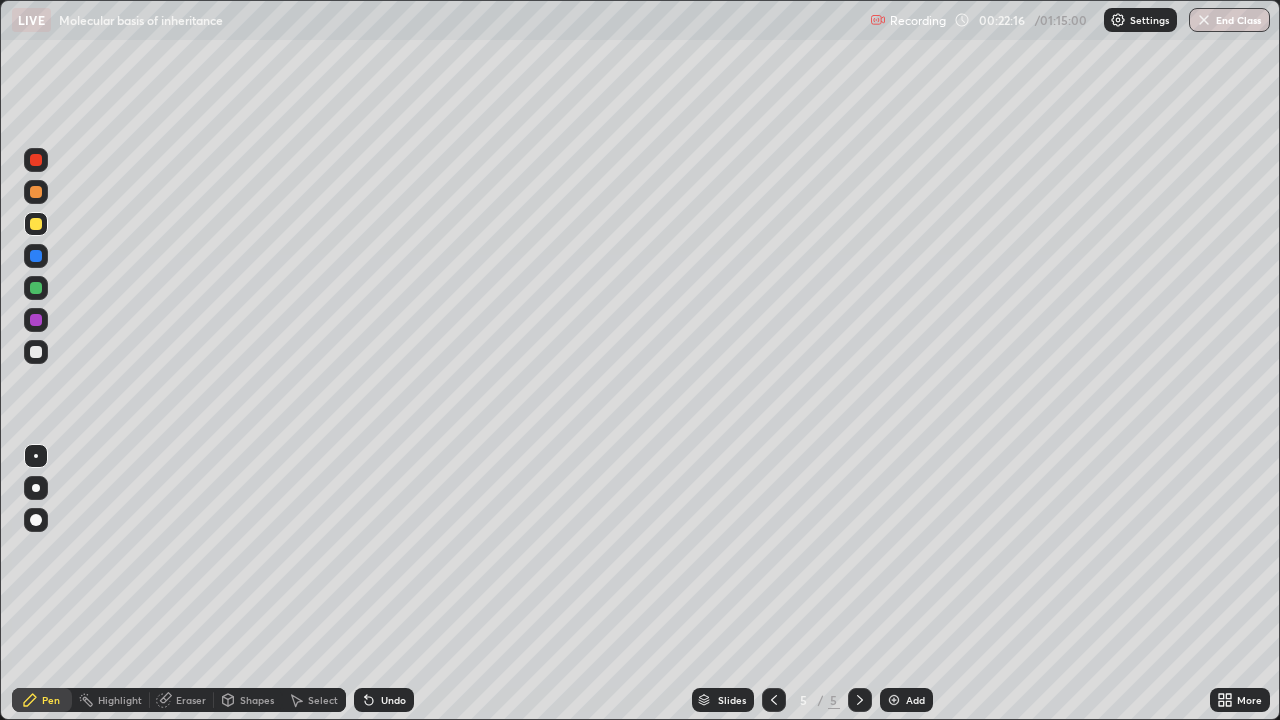 click at bounding box center (860, 700) 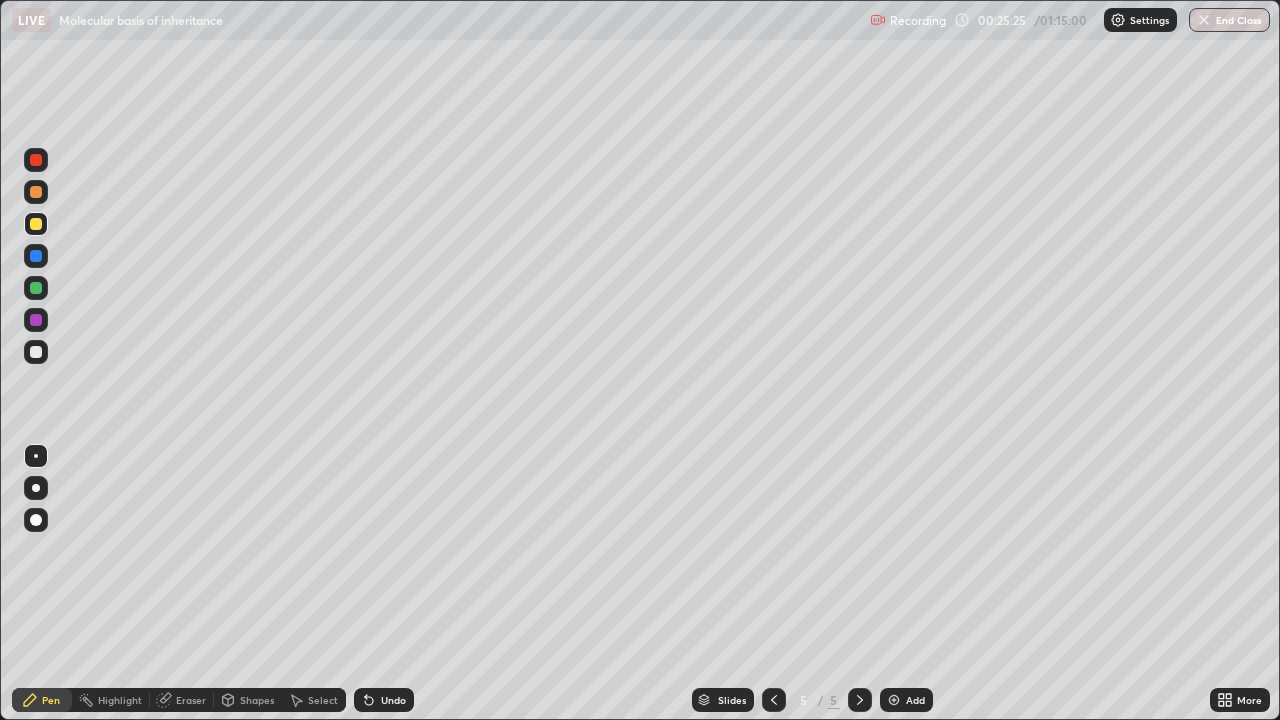 click on "Add" at bounding box center (906, 700) 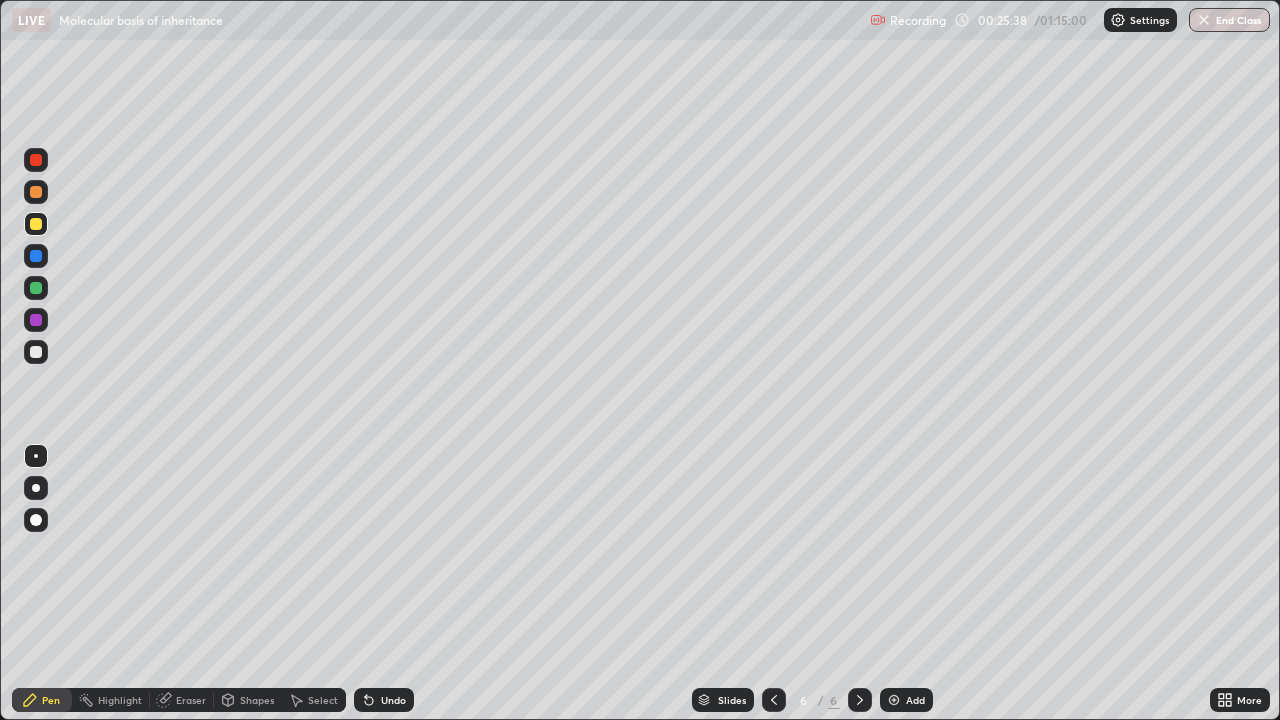 click at bounding box center [36, 352] 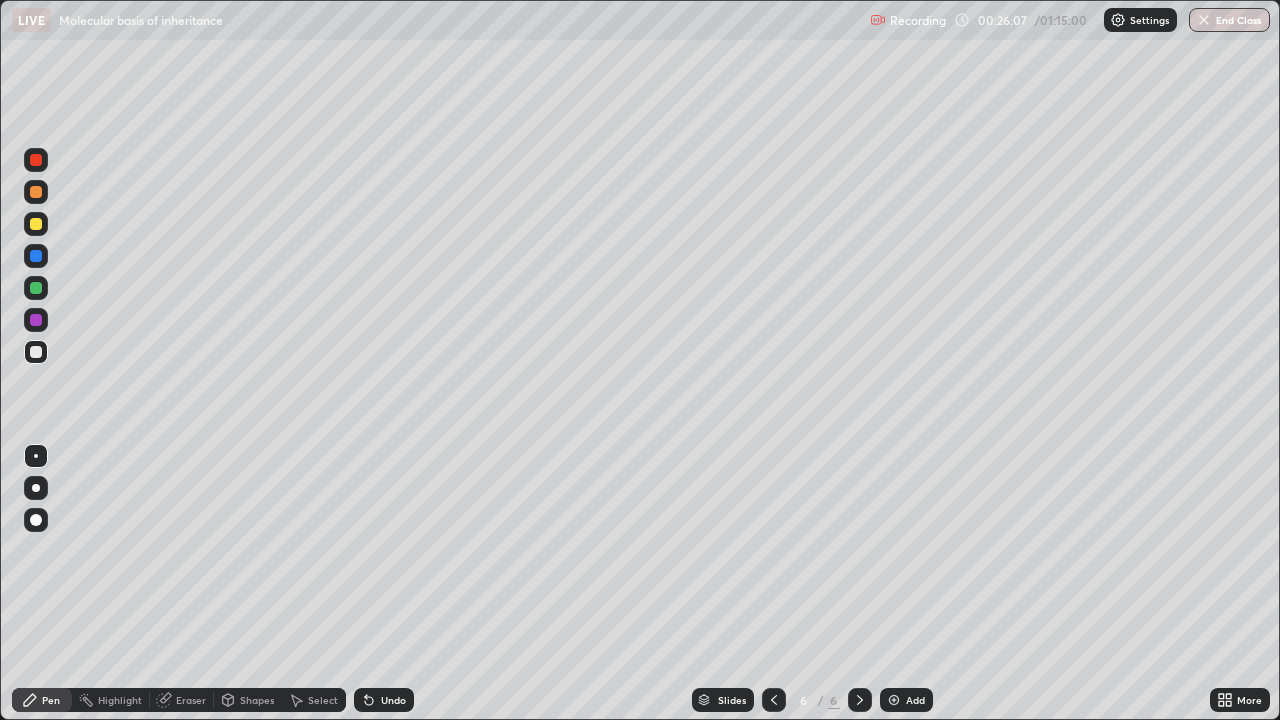 click at bounding box center (36, 192) 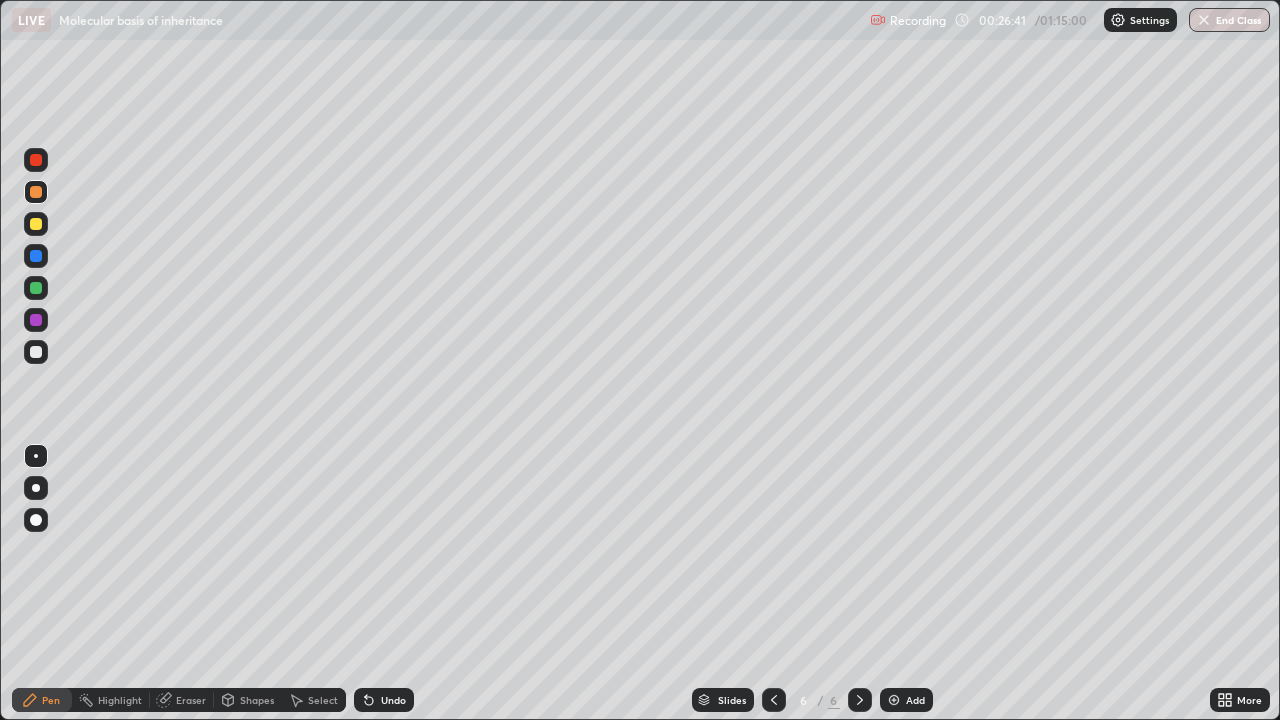 click at bounding box center (36, 352) 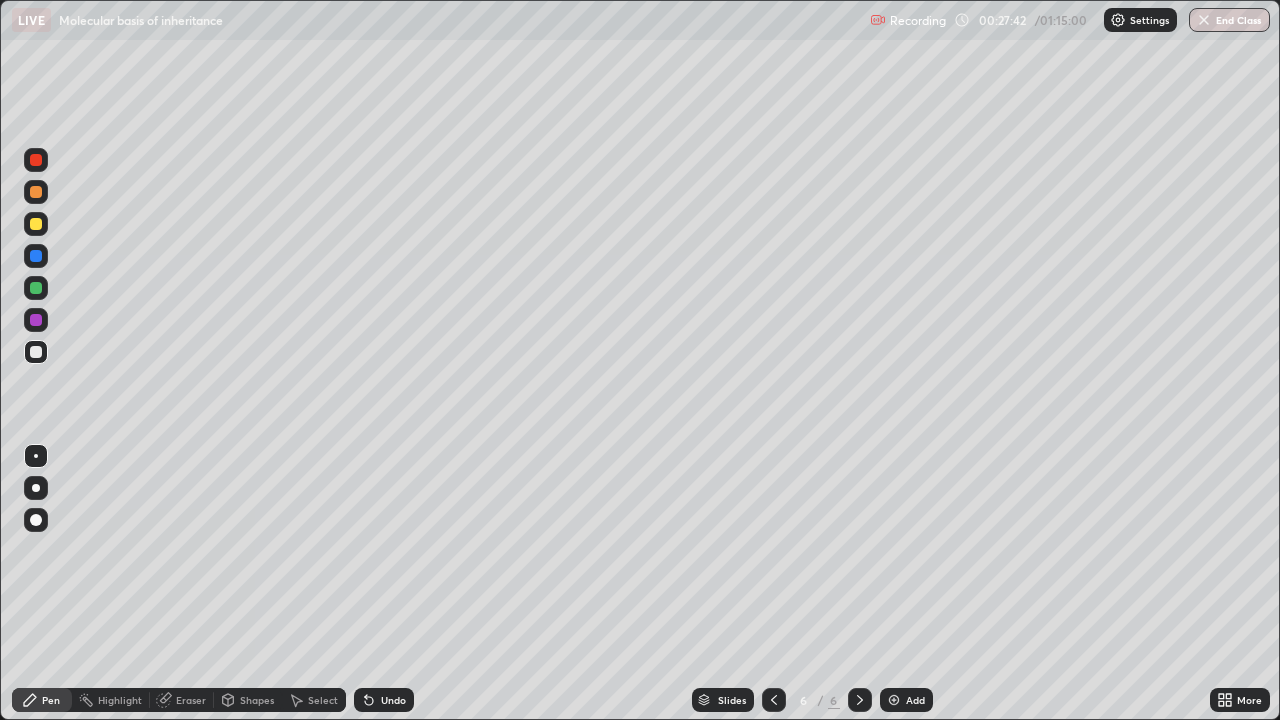 click at bounding box center [36, 224] 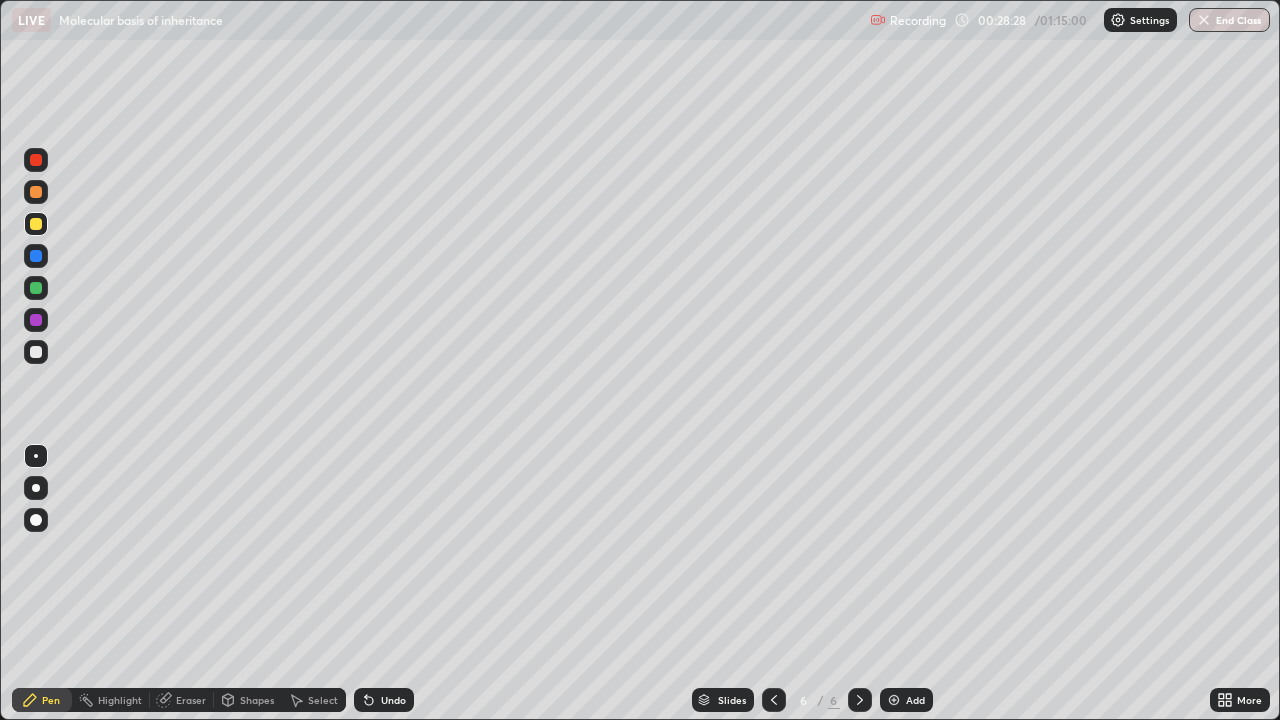 click at bounding box center [36, 352] 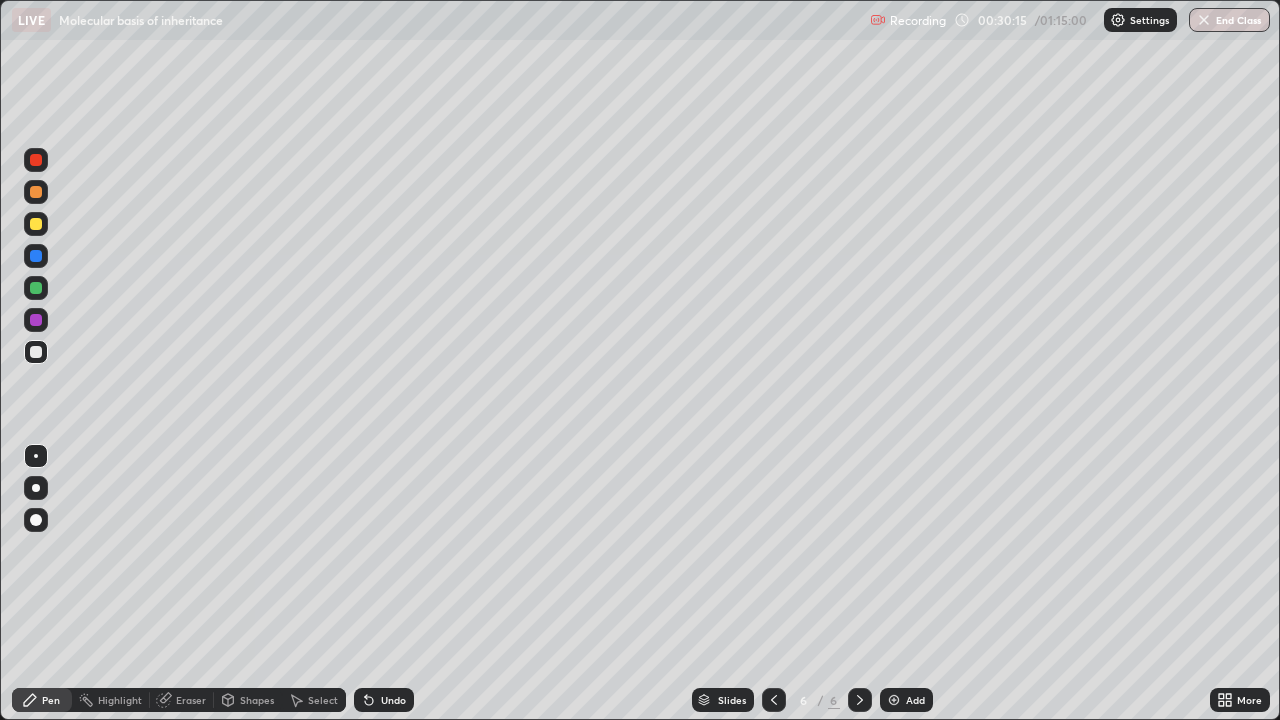 click on "Add" at bounding box center [906, 700] 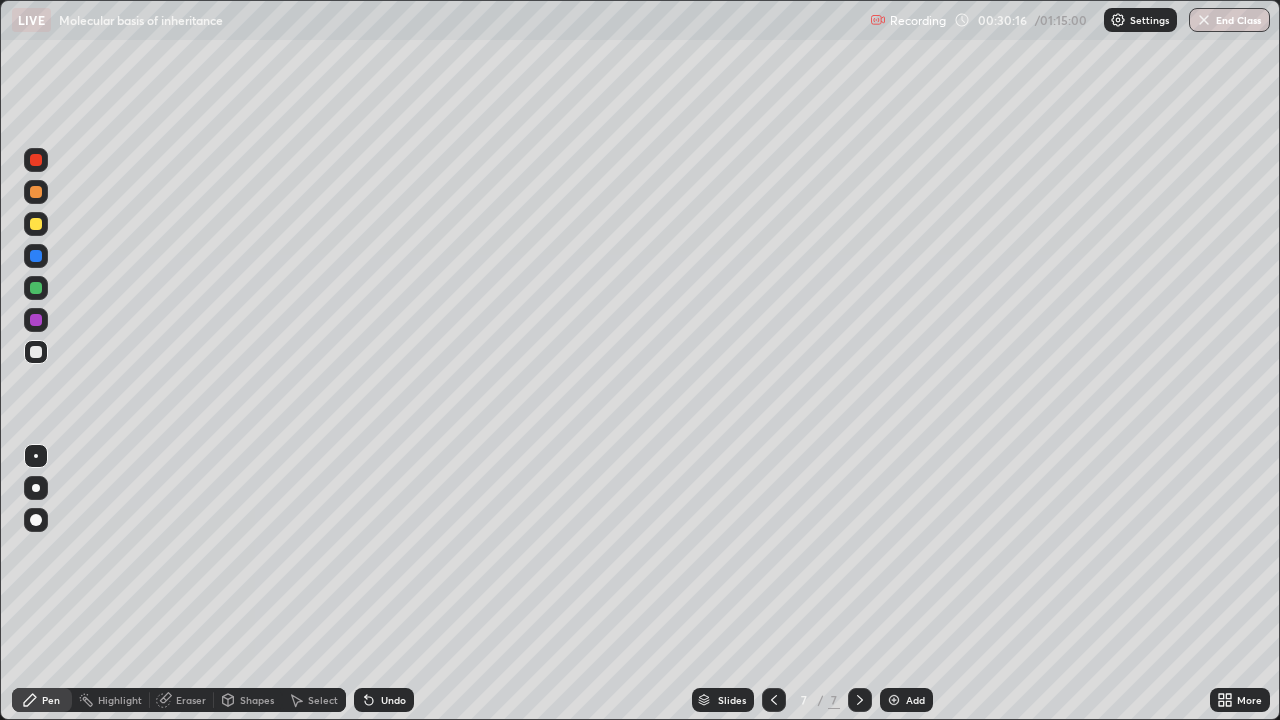 click at bounding box center [36, 224] 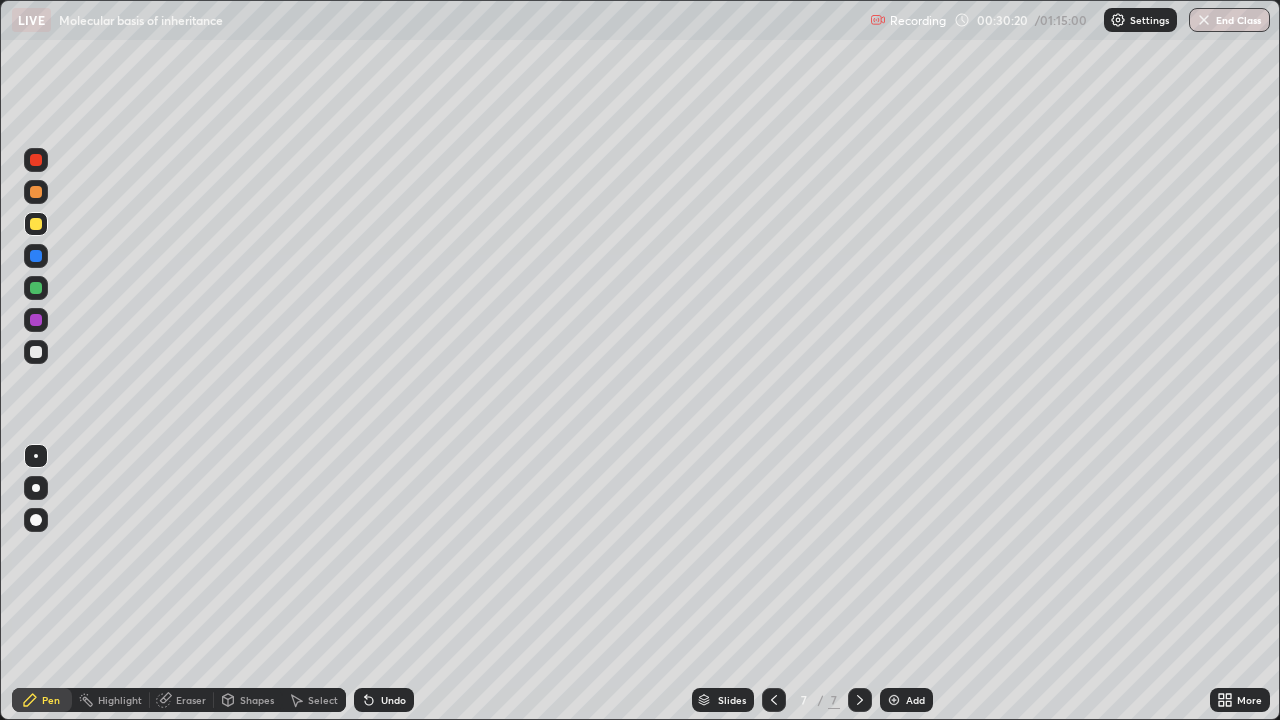 click 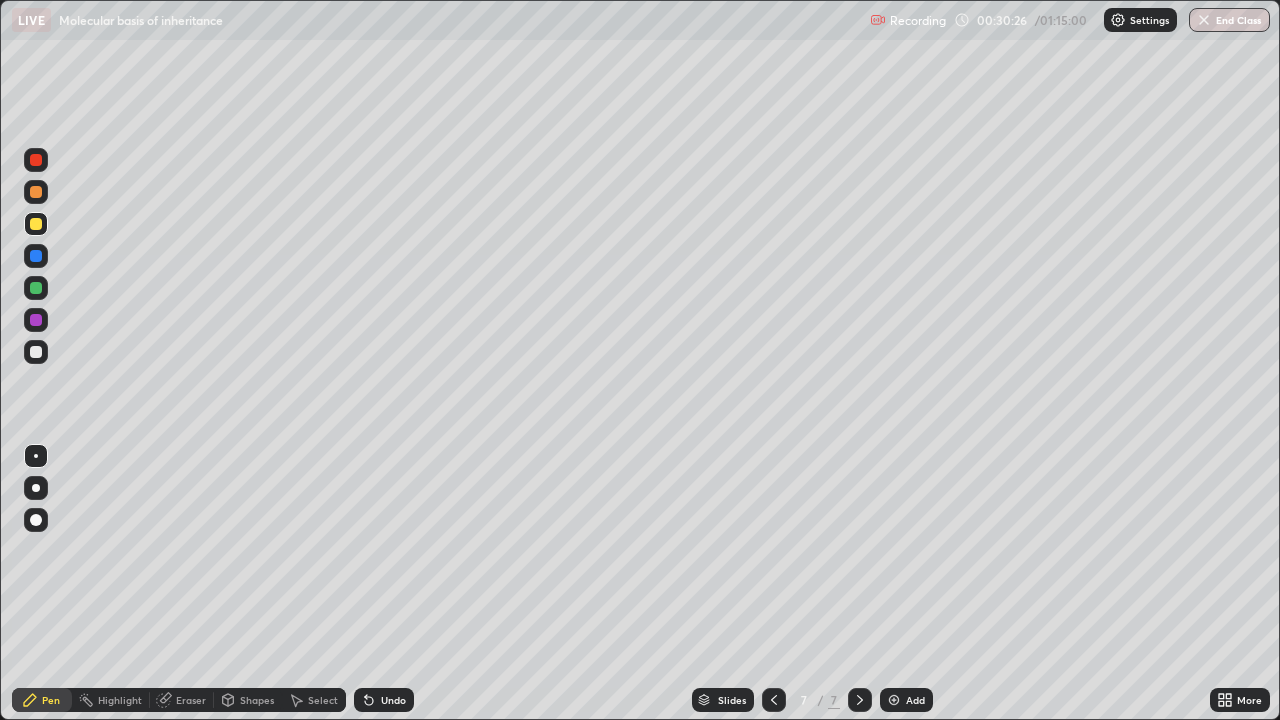 click at bounding box center (36, 288) 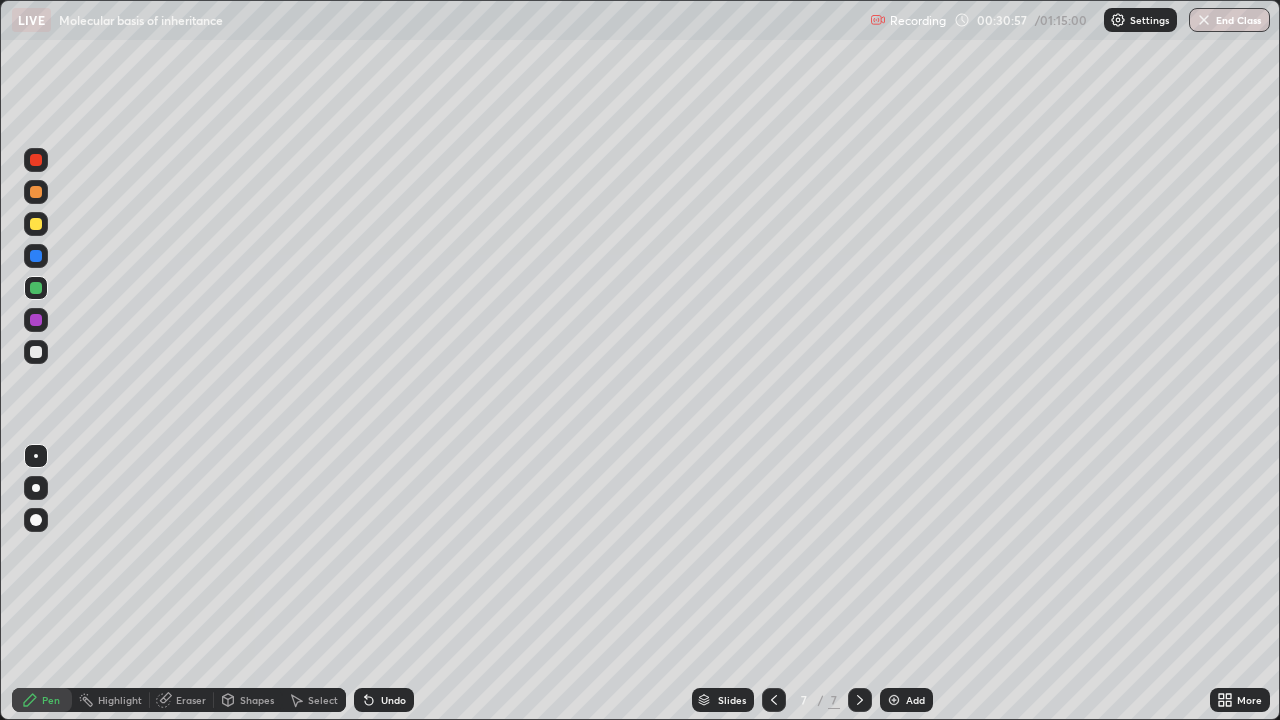 click at bounding box center (36, 352) 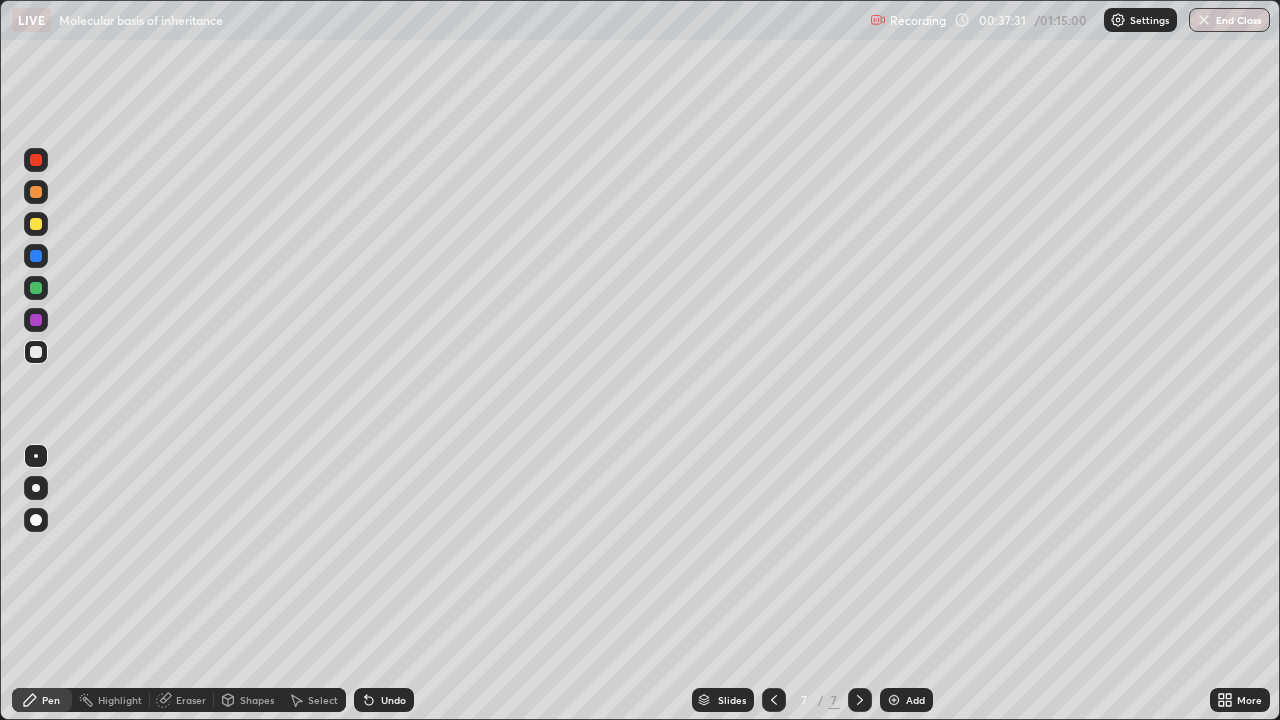 click on "Add" at bounding box center [906, 700] 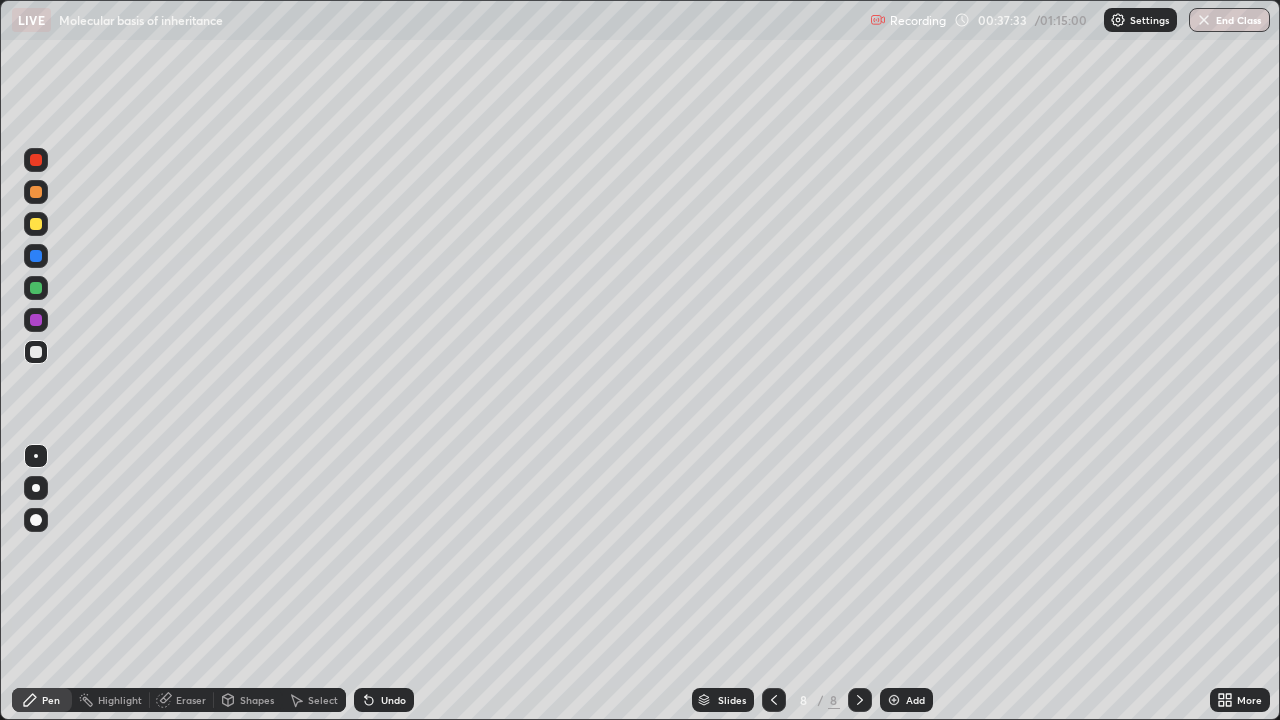 click at bounding box center (36, 224) 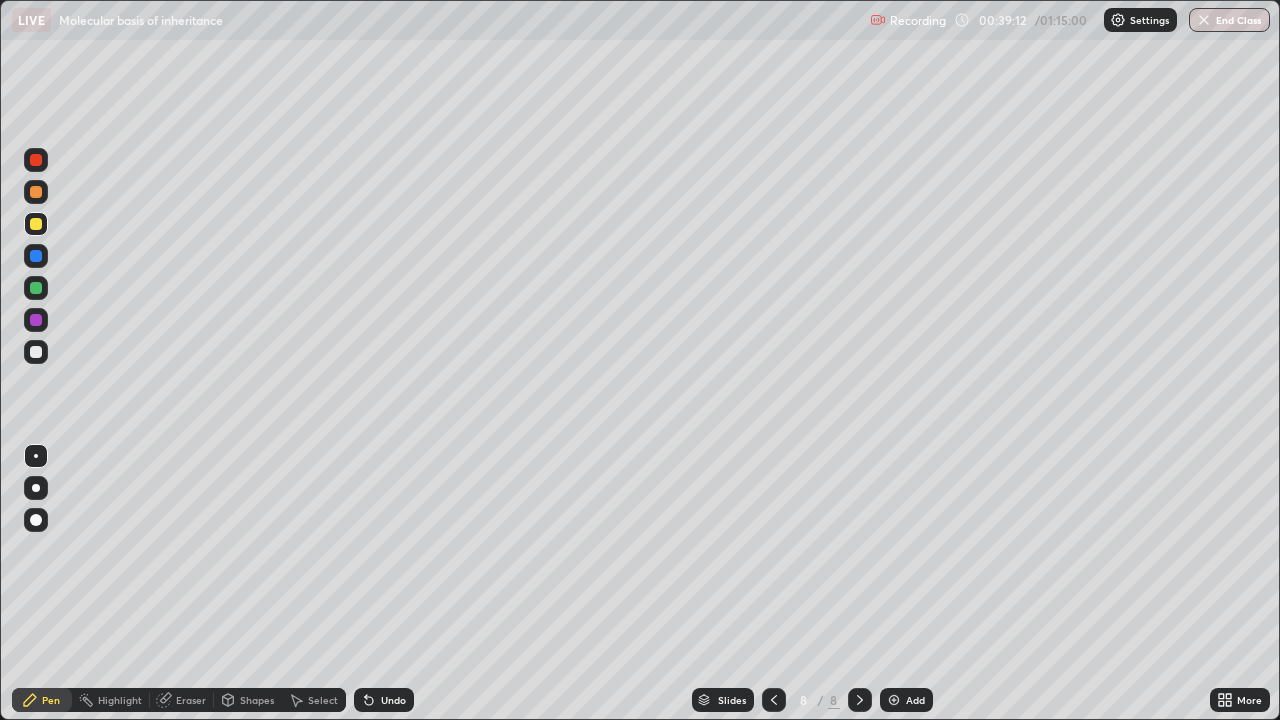 click 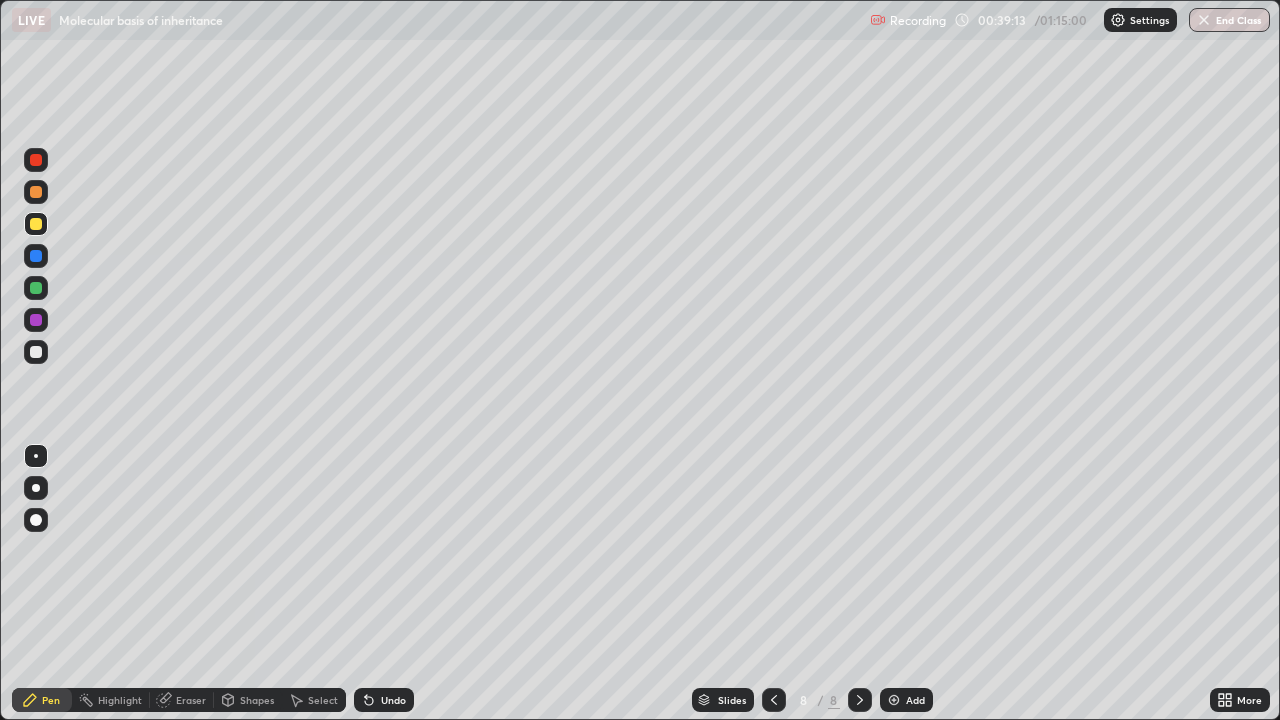 click on "Undo" at bounding box center [384, 700] 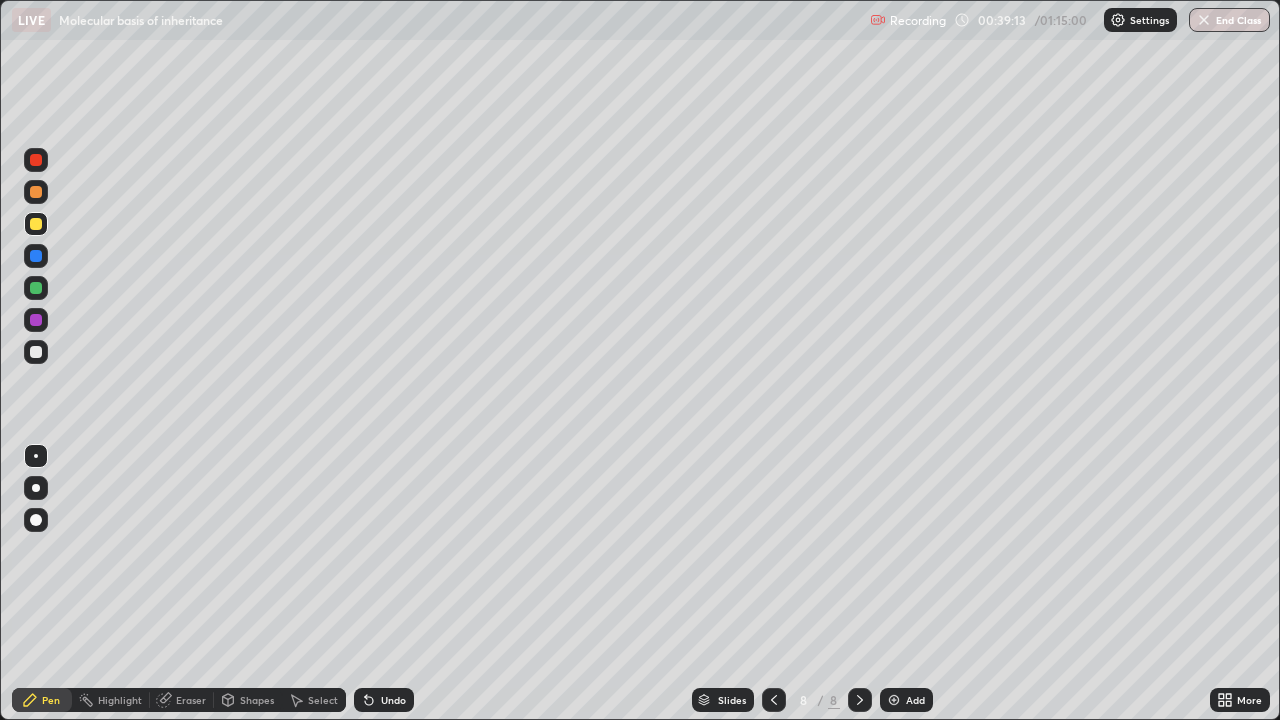 click on "Undo" at bounding box center (384, 700) 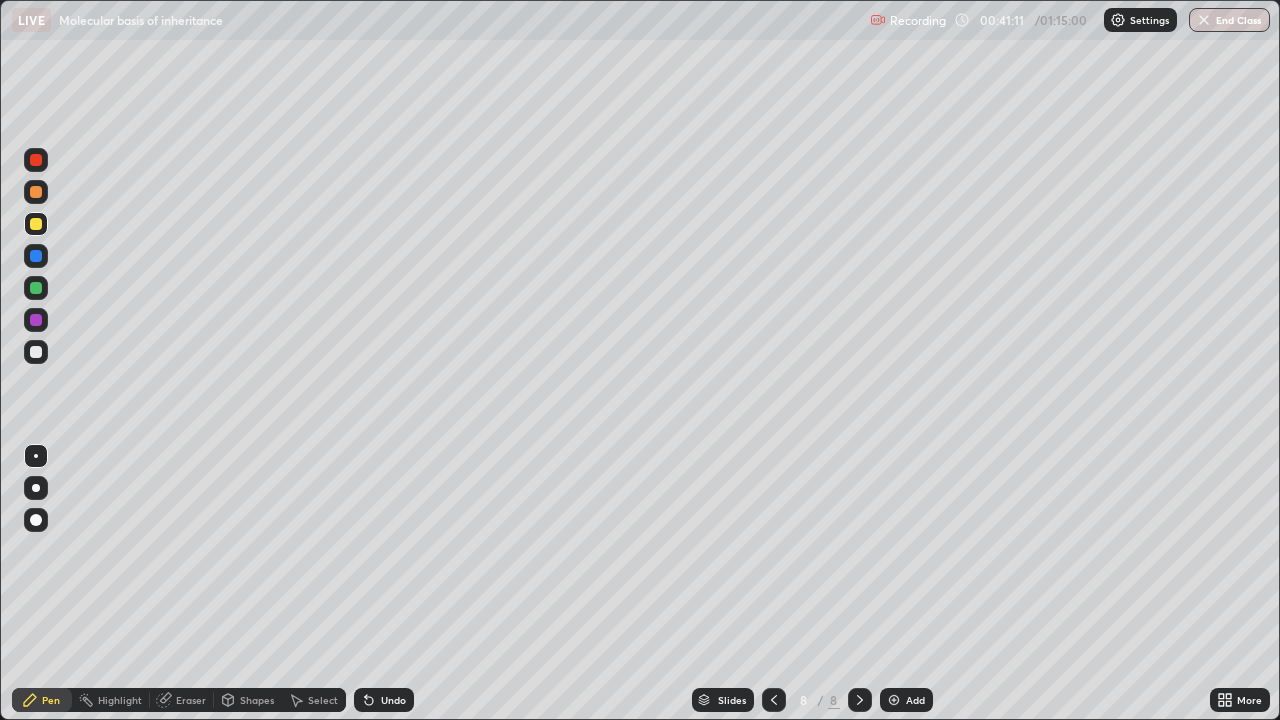 click at bounding box center (36, 352) 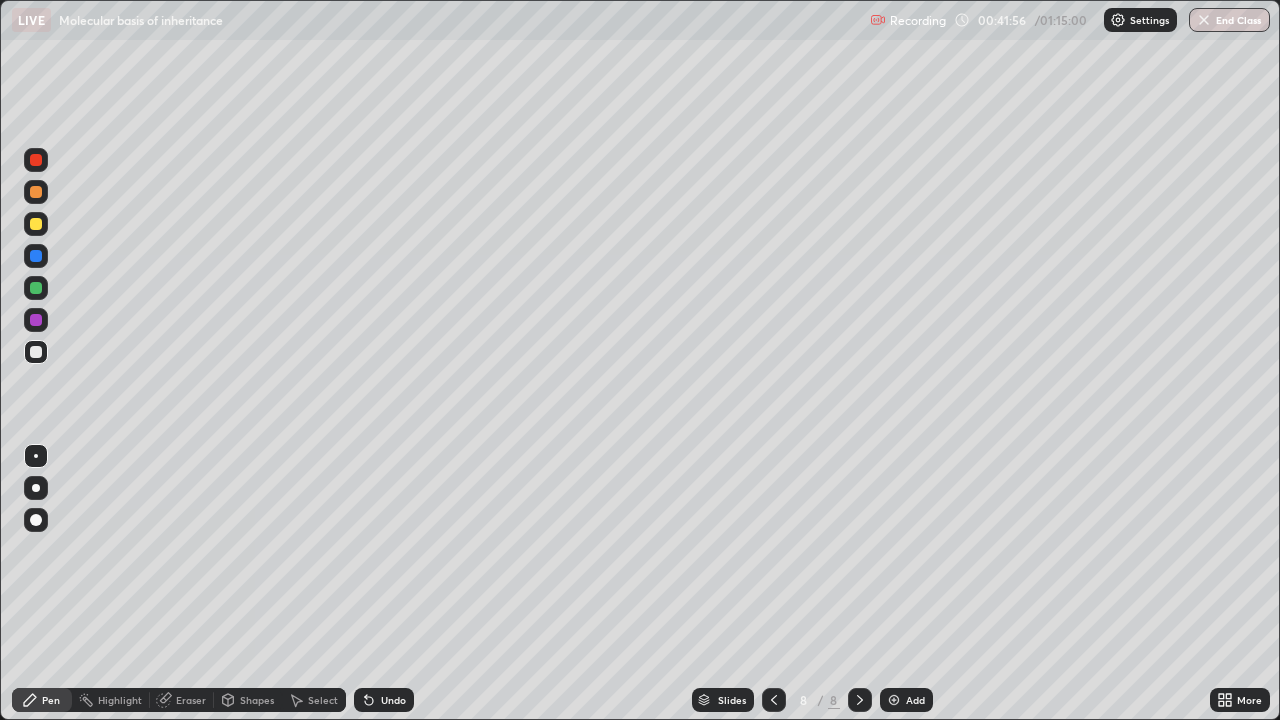 click at bounding box center (36, 352) 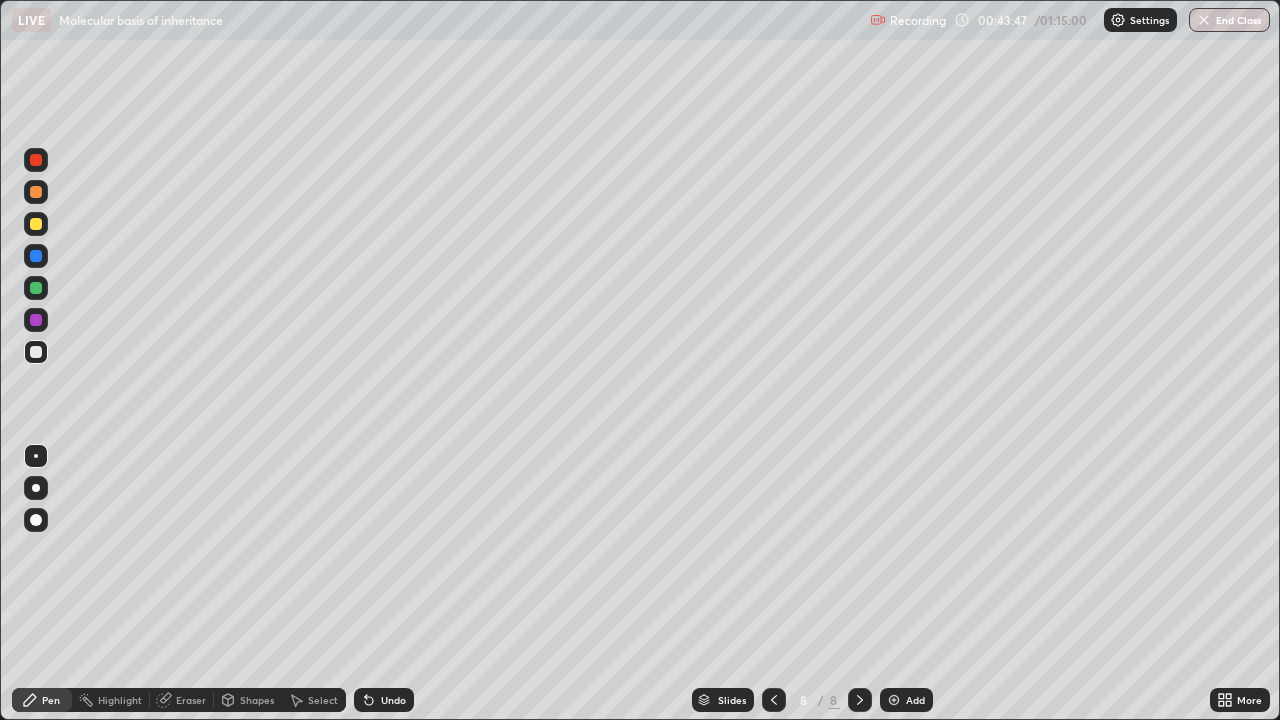 click on "Add" at bounding box center [906, 700] 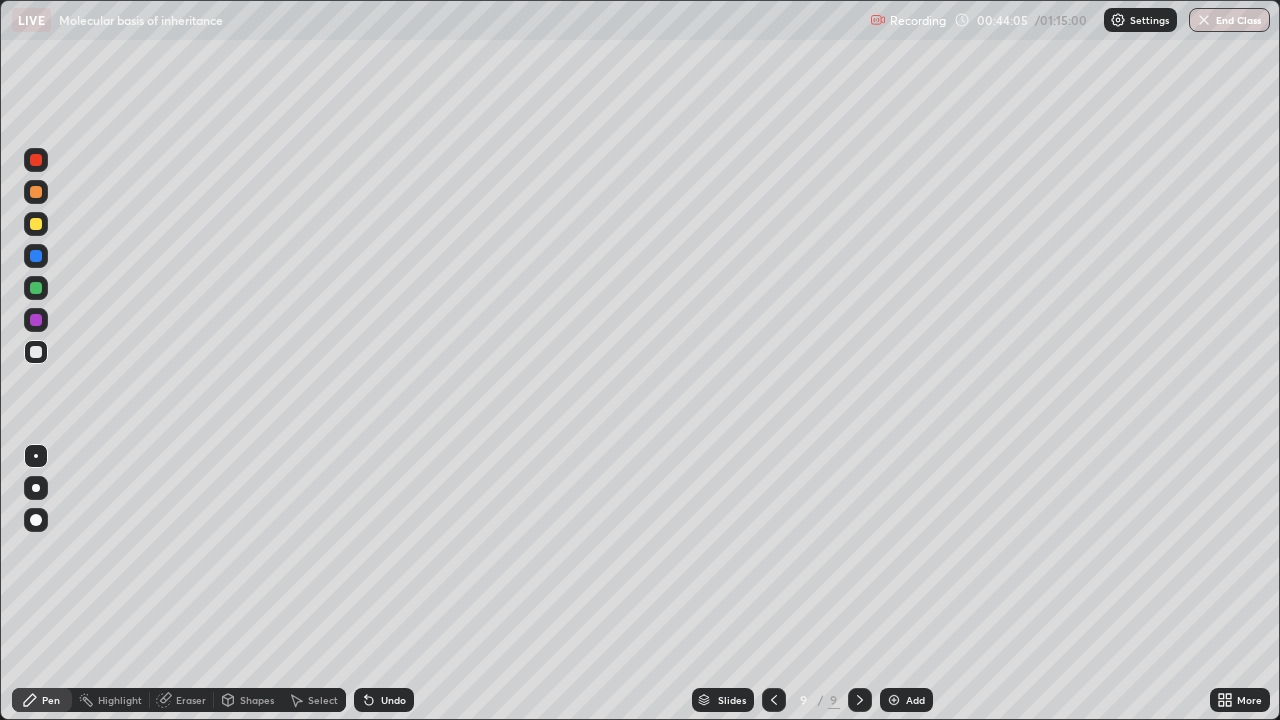 click on "Undo" at bounding box center [384, 700] 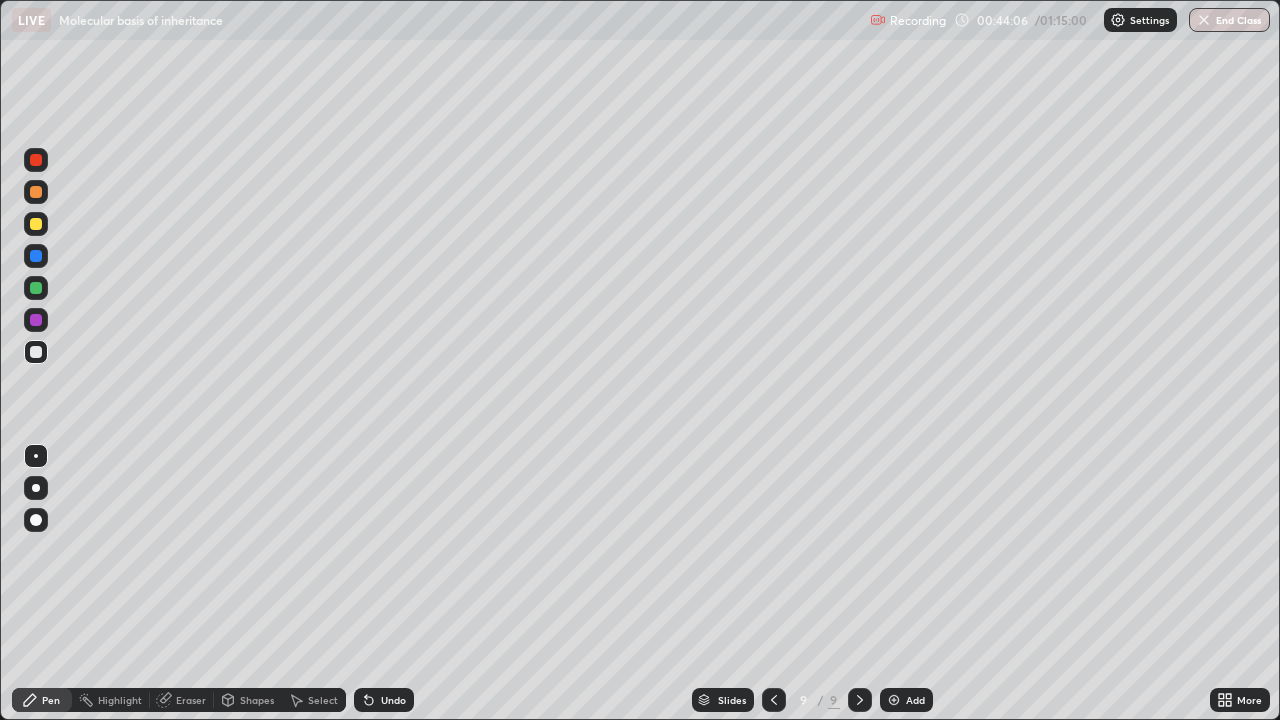 click on "Undo" at bounding box center (384, 700) 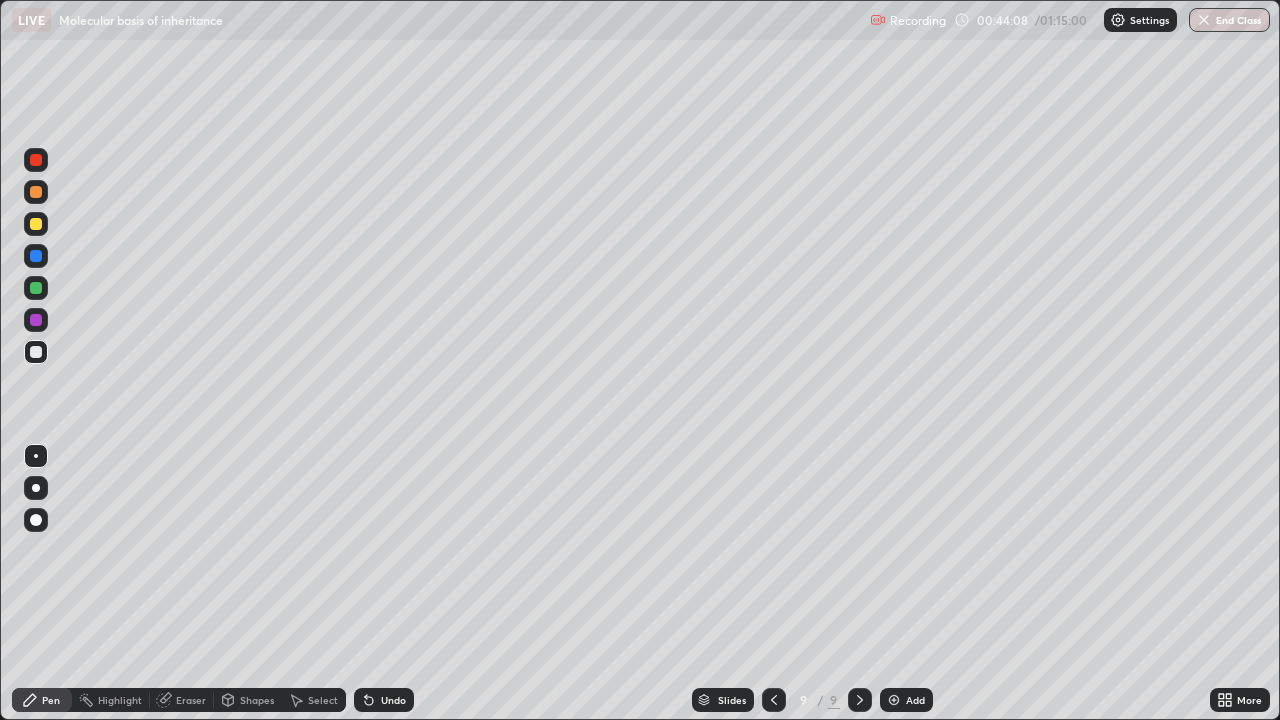 click on "Undo" at bounding box center [384, 700] 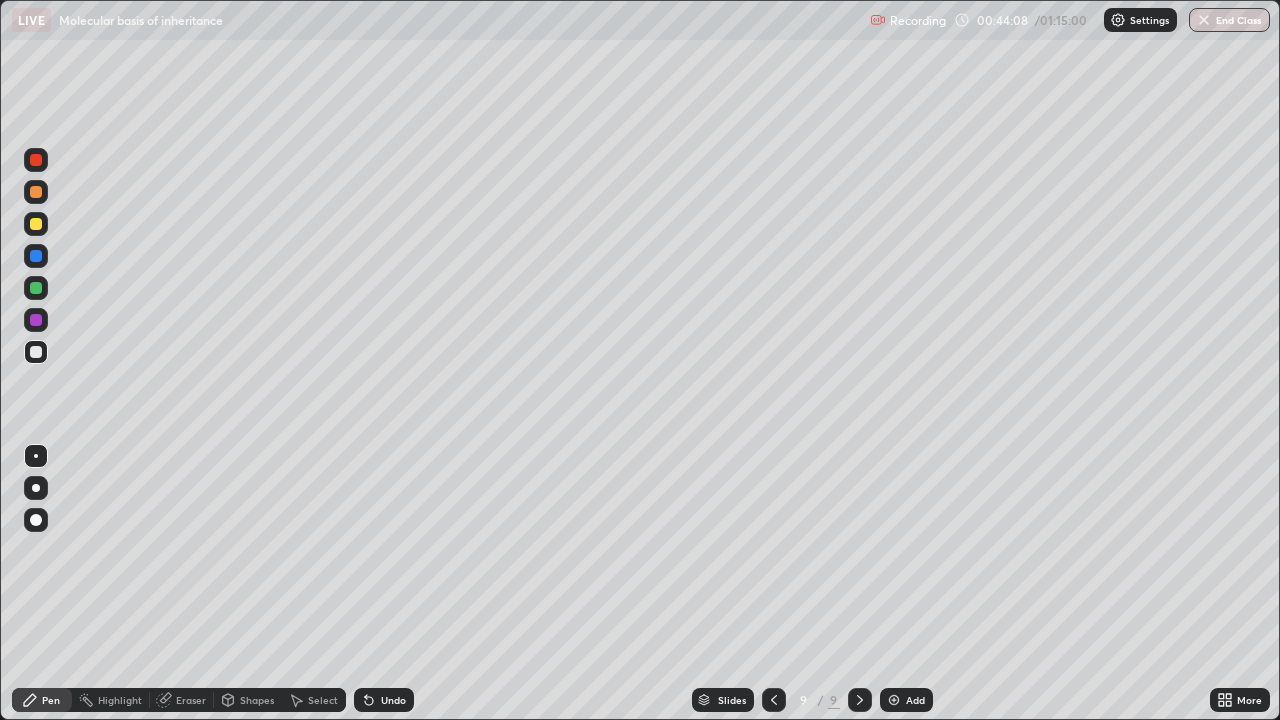 click on "Undo" at bounding box center [384, 700] 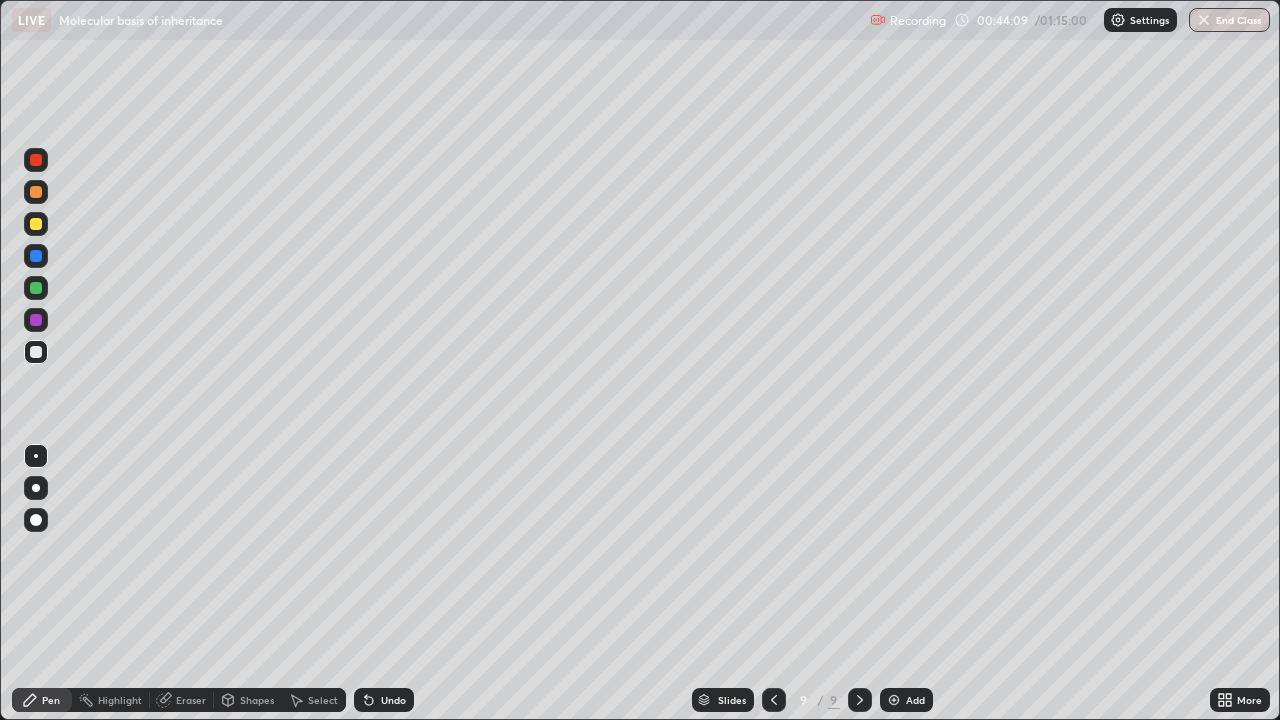 click on "Undo" at bounding box center [384, 700] 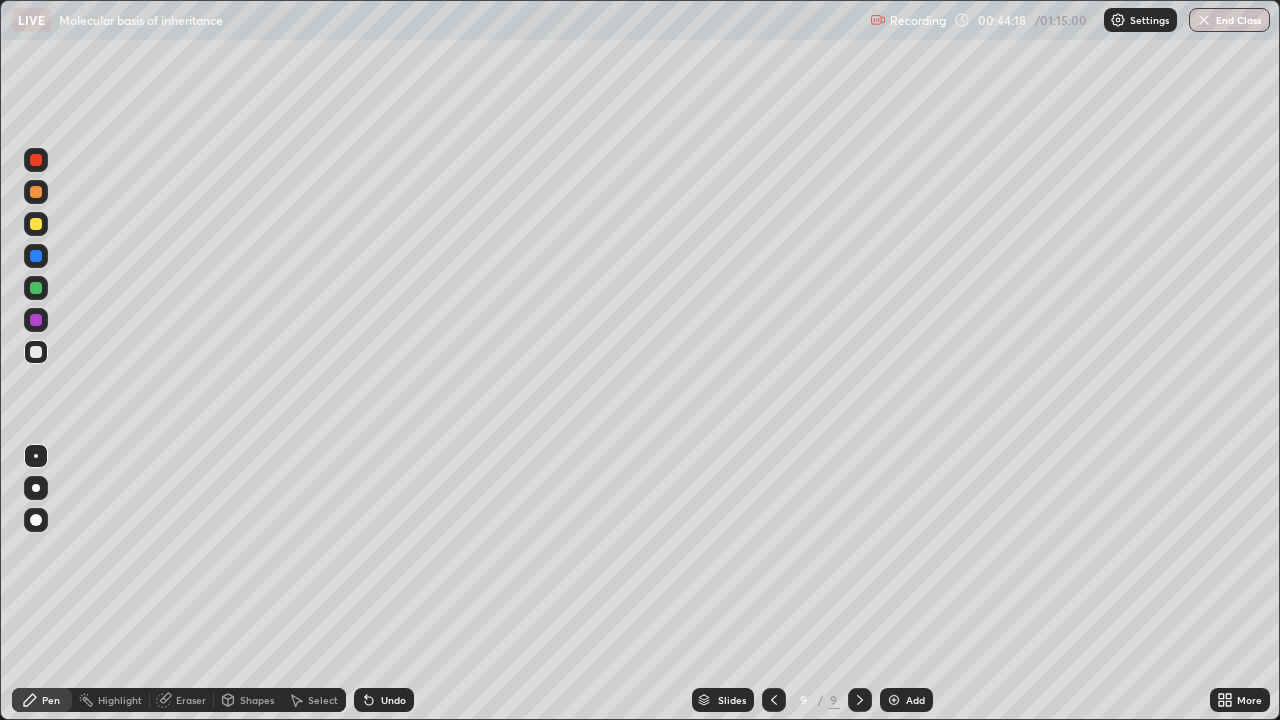 click on "Undo" at bounding box center [393, 700] 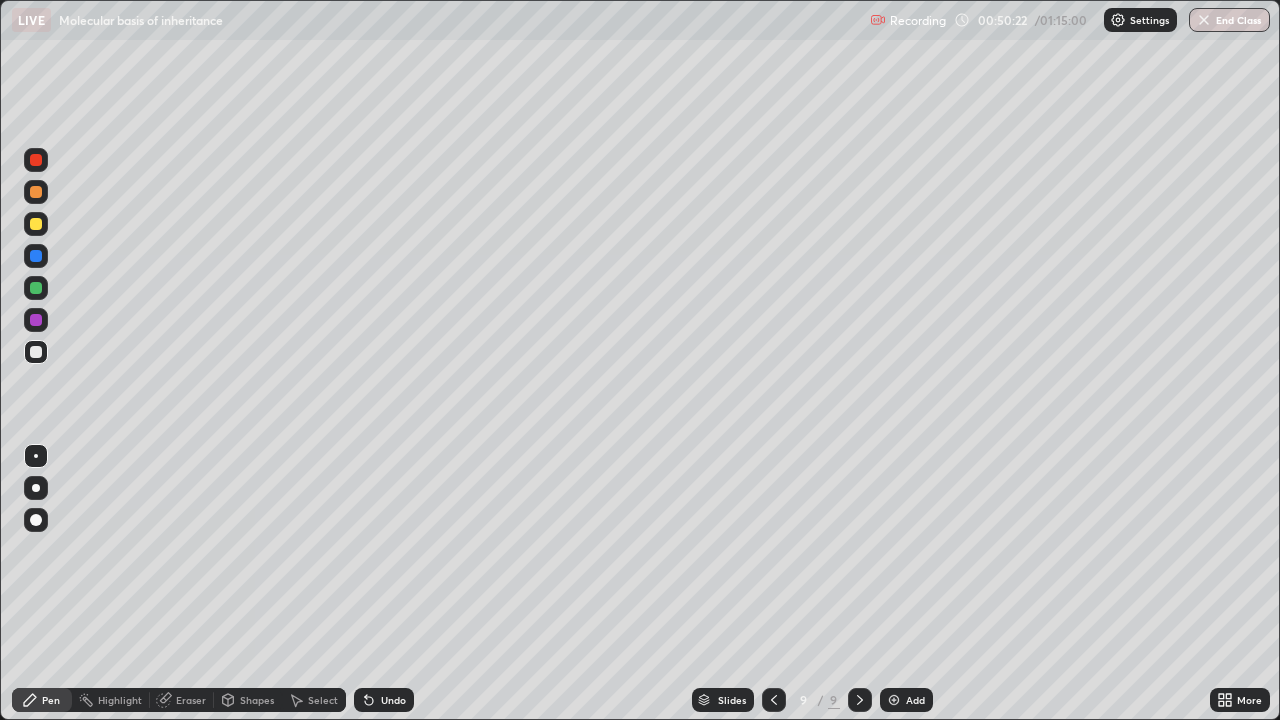 click on "Add" at bounding box center (906, 700) 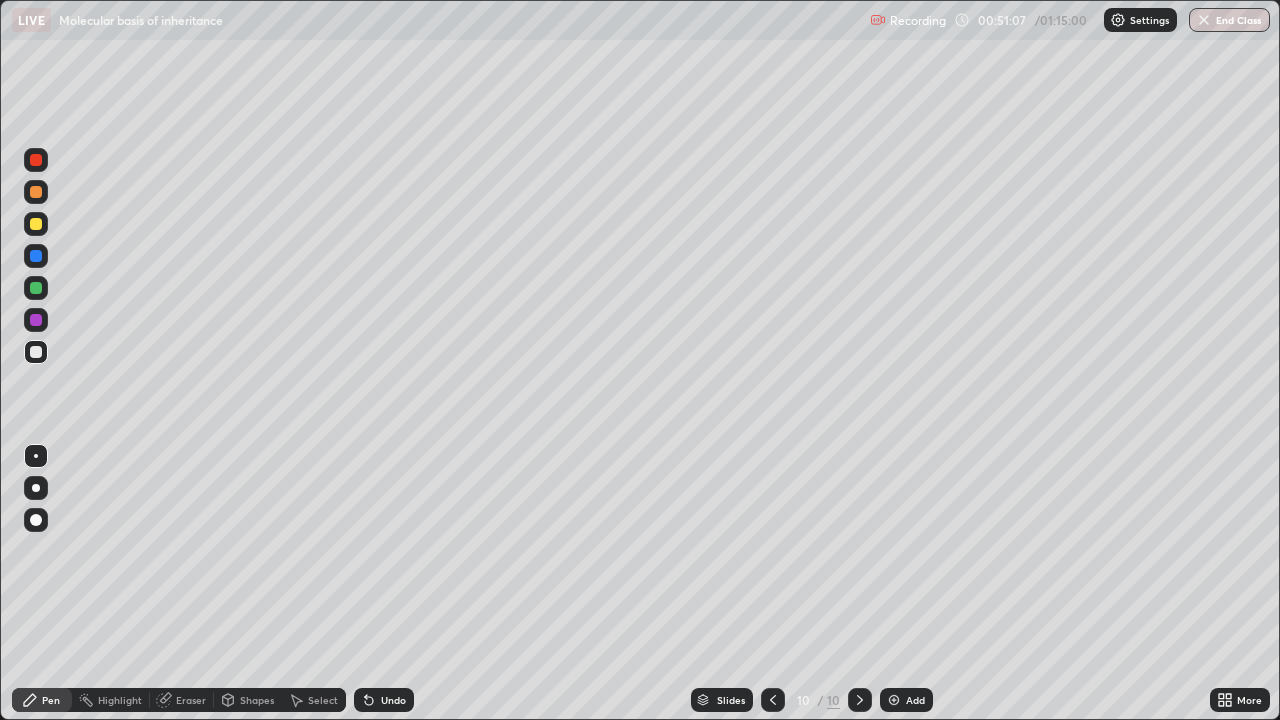click on "Undo" at bounding box center [393, 700] 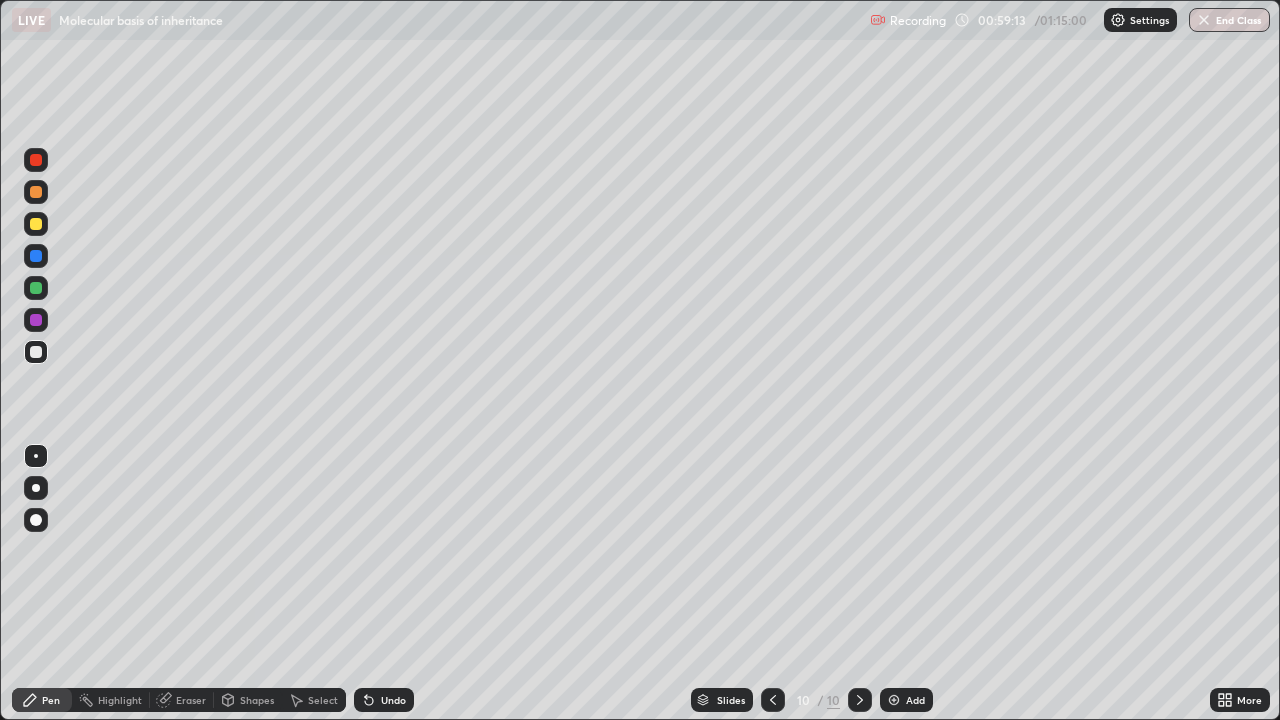click on "Add" at bounding box center (915, 700) 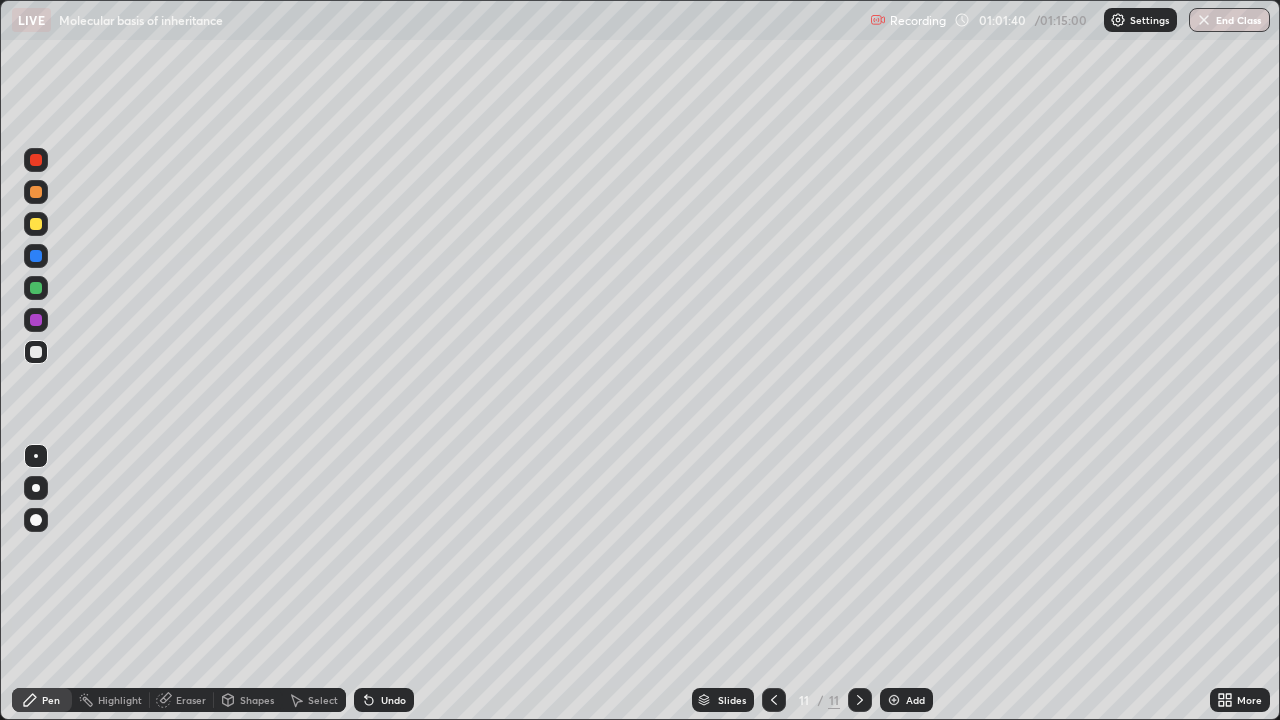 click on "Add" at bounding box center (915, 700) 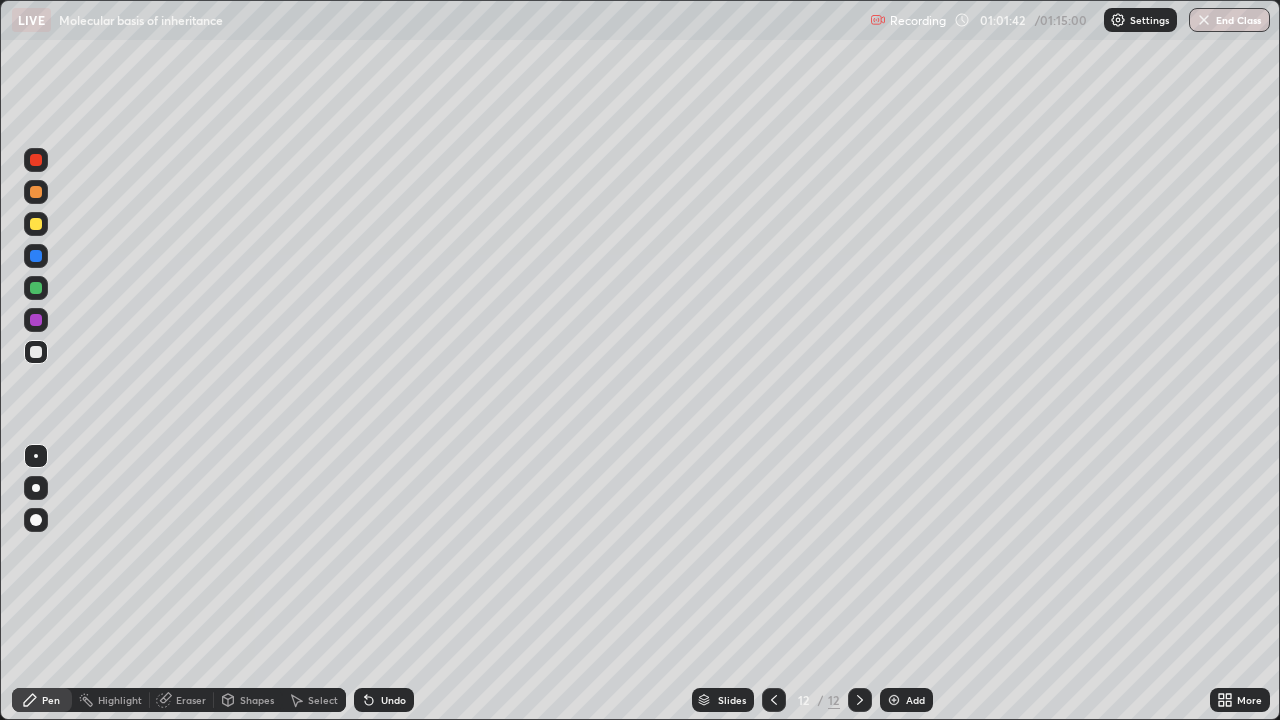 click at bounding box center (36, 224) 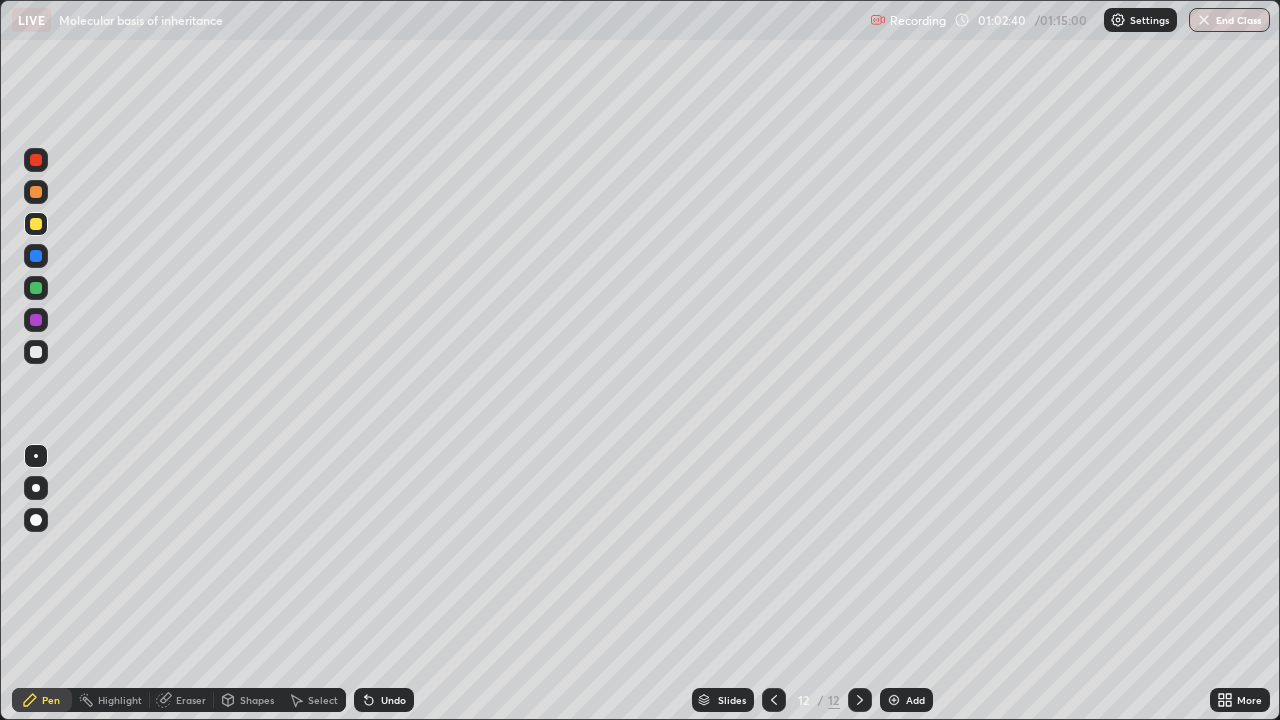 click at bounding box center [36, 288] 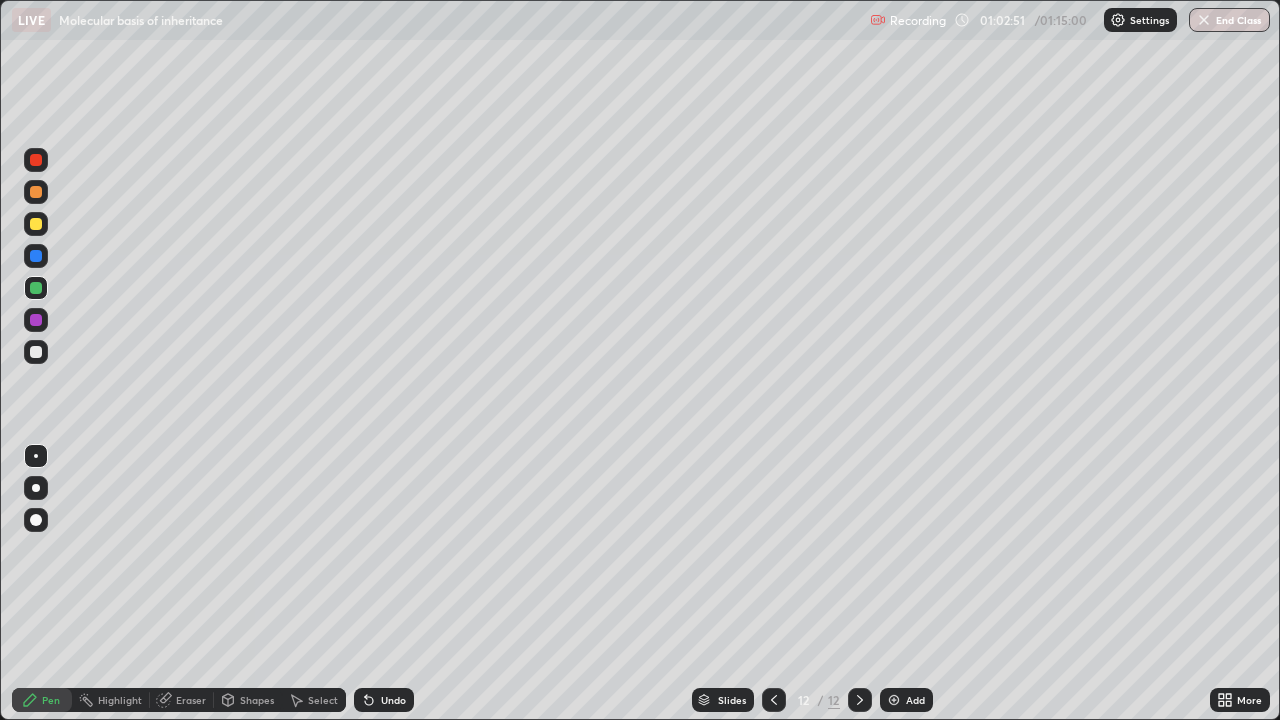 click at bounding box center (36, 224) 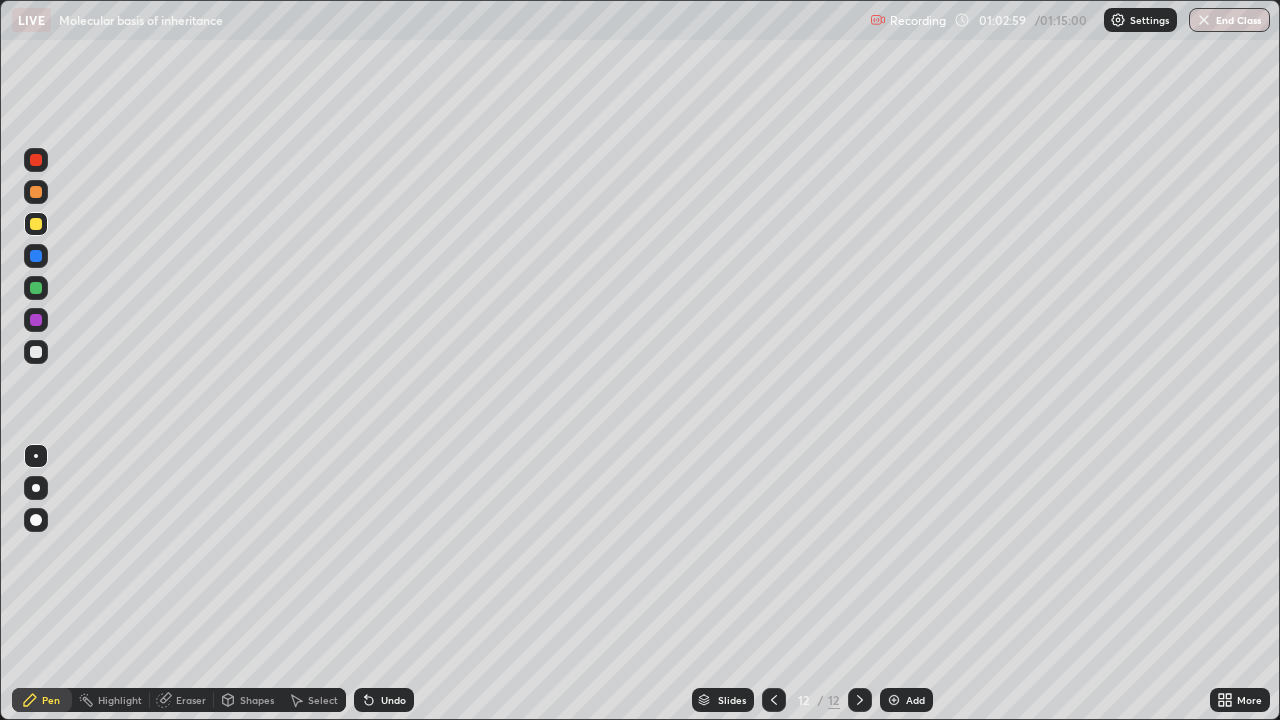click at bounding box center (36, 288) 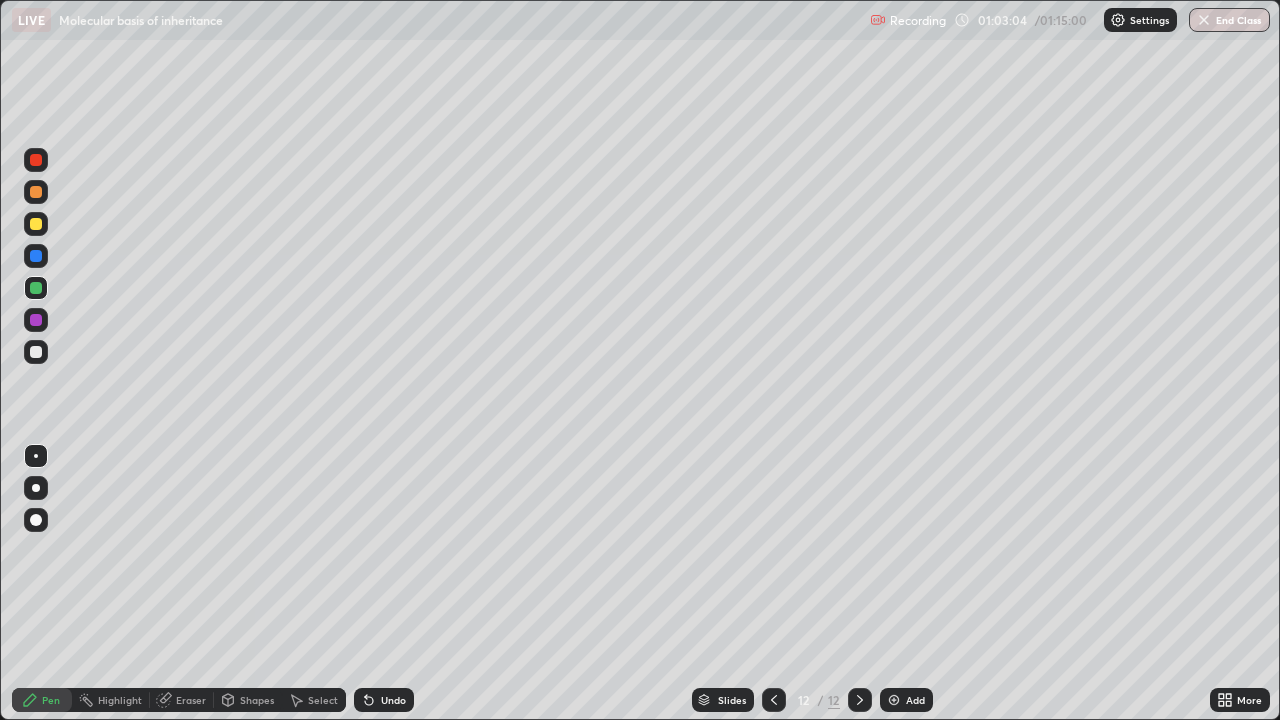 click on "Undo" at bounding box center (393, 700) 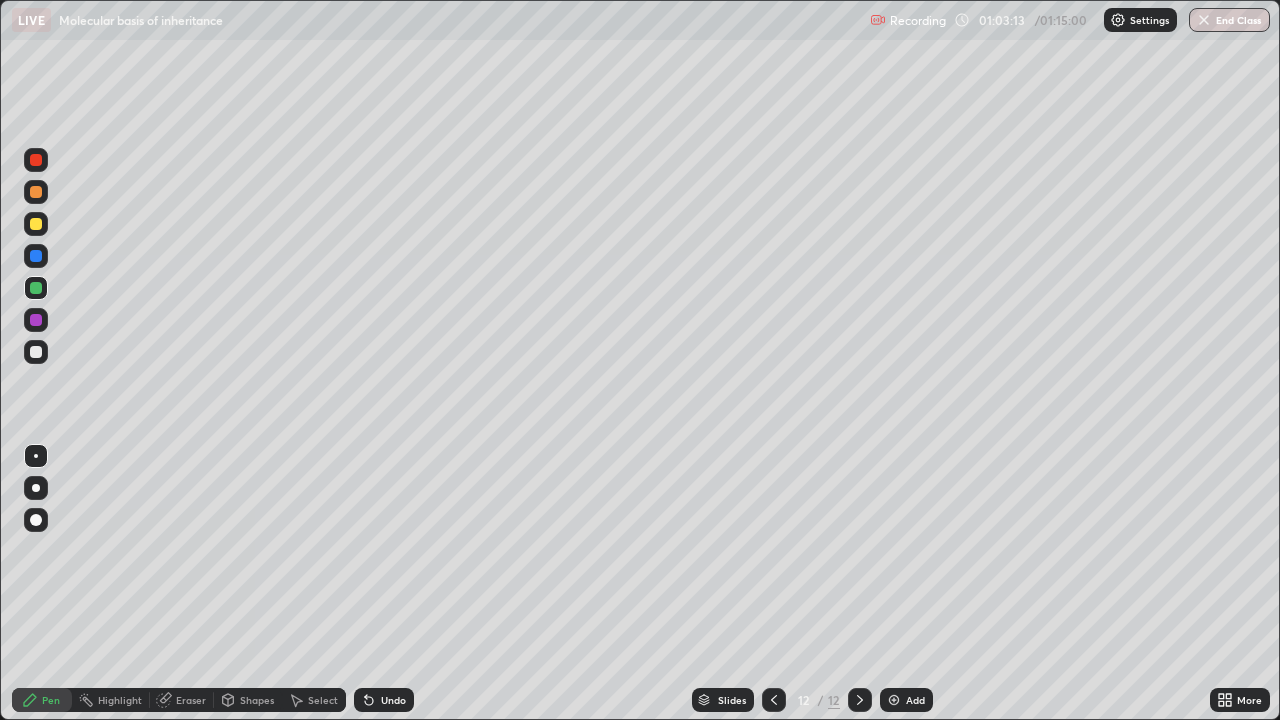 click at bounding box center (36, 320) 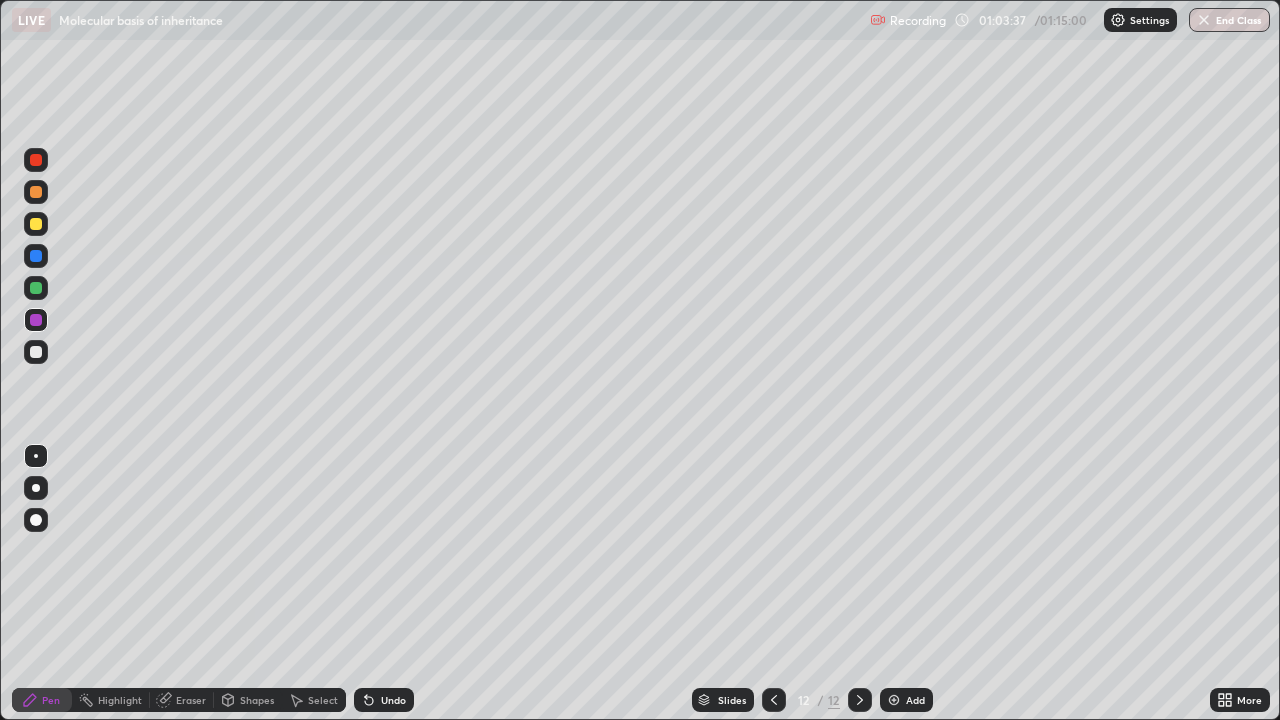 click at bounding box center [36, 256] 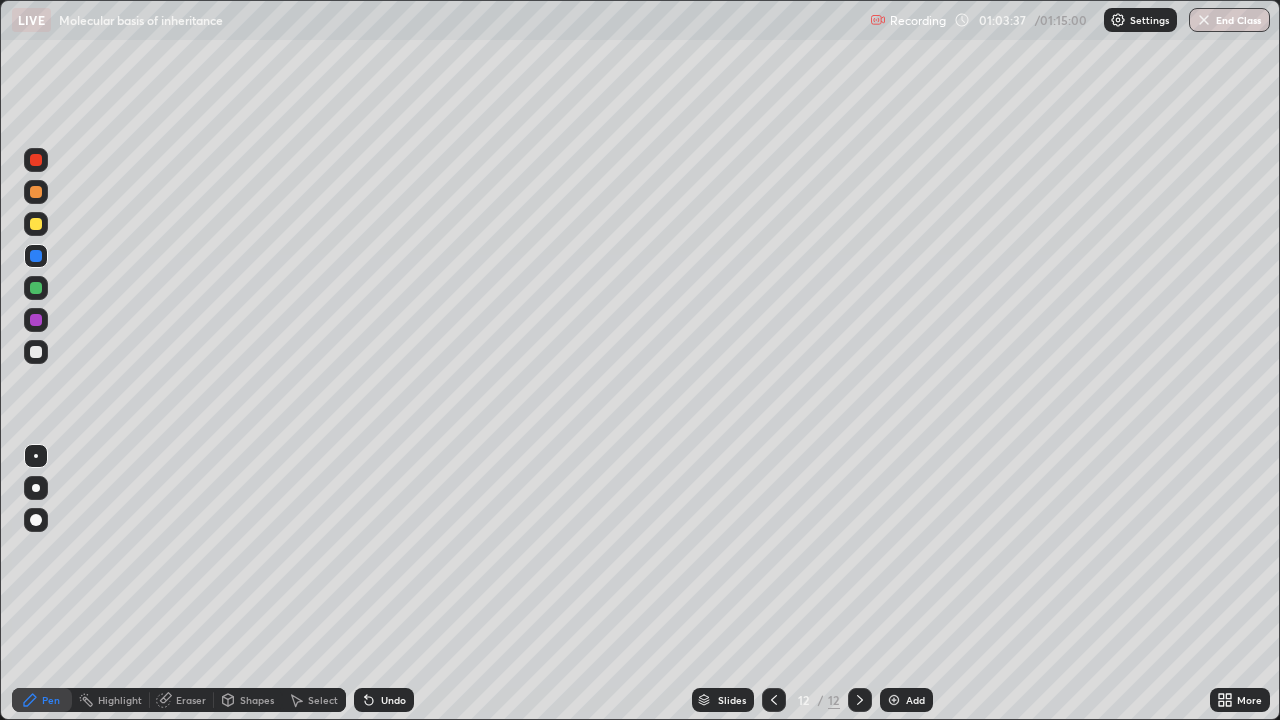 click at bounding box center [36, 224] 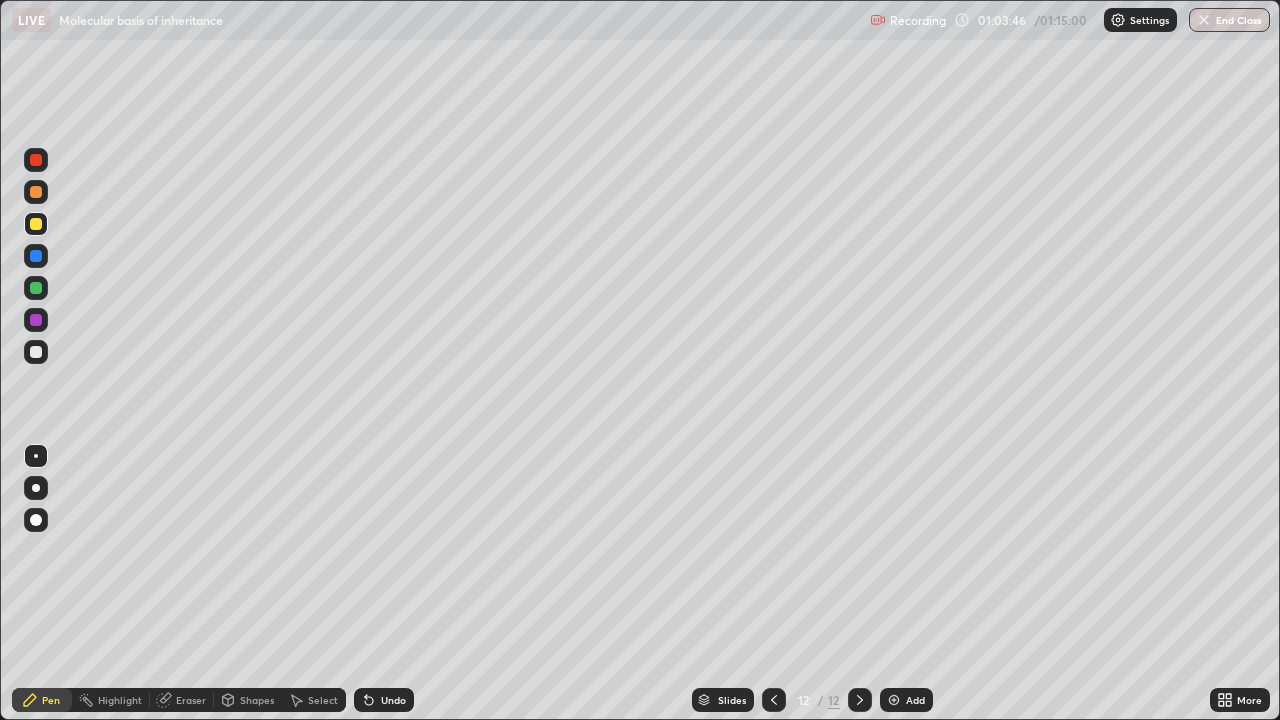 click at bounding box center (36, 320) 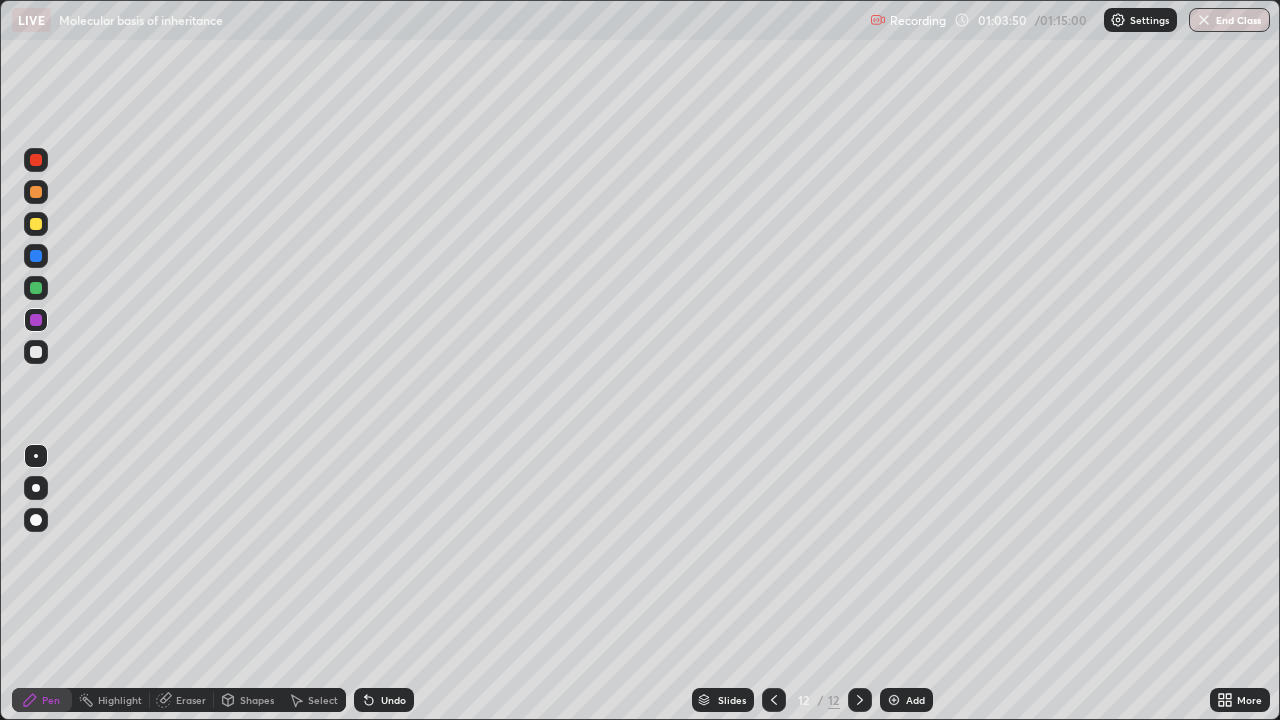click at bounding box center (36, 288) 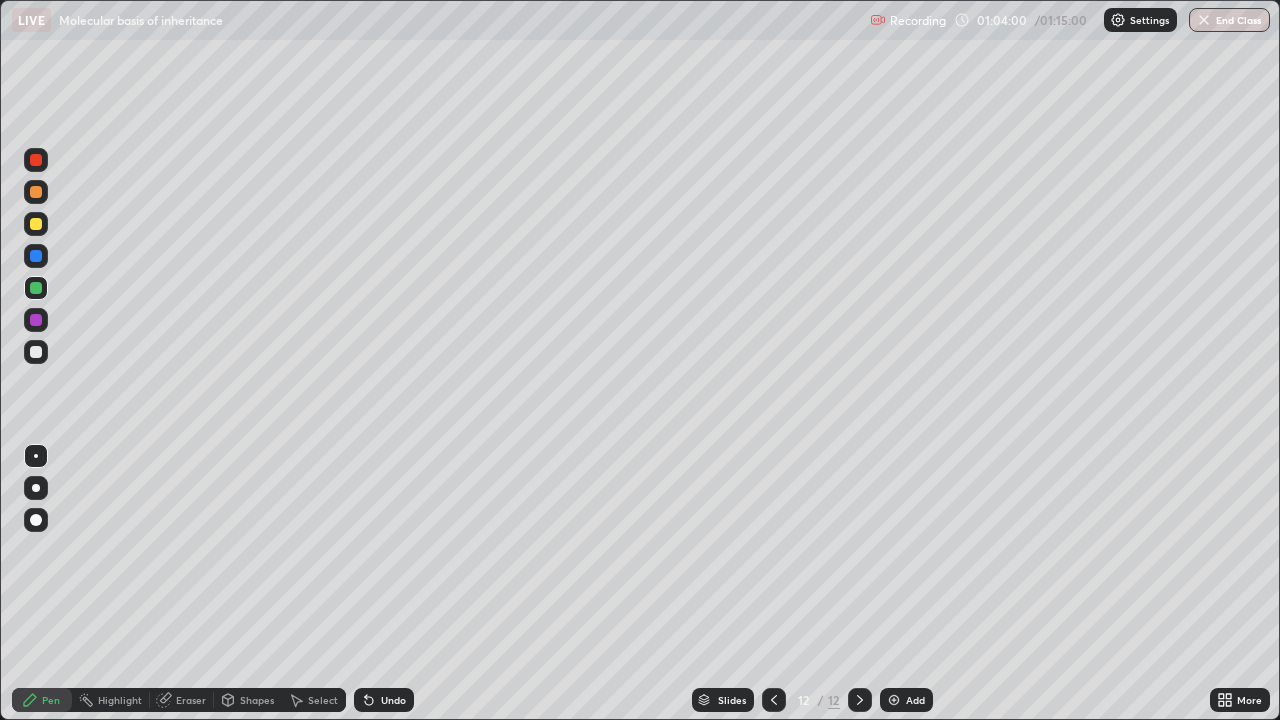 click 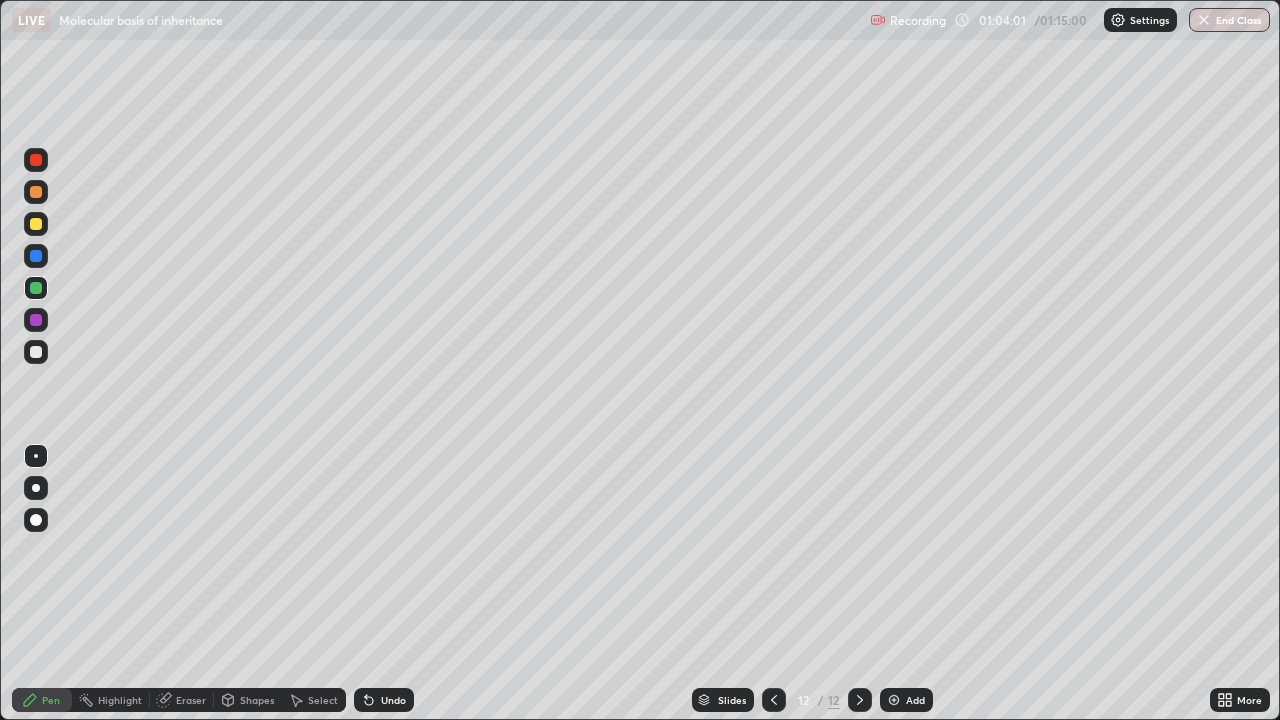 click on "Undo" at bounding box center [384, 700] 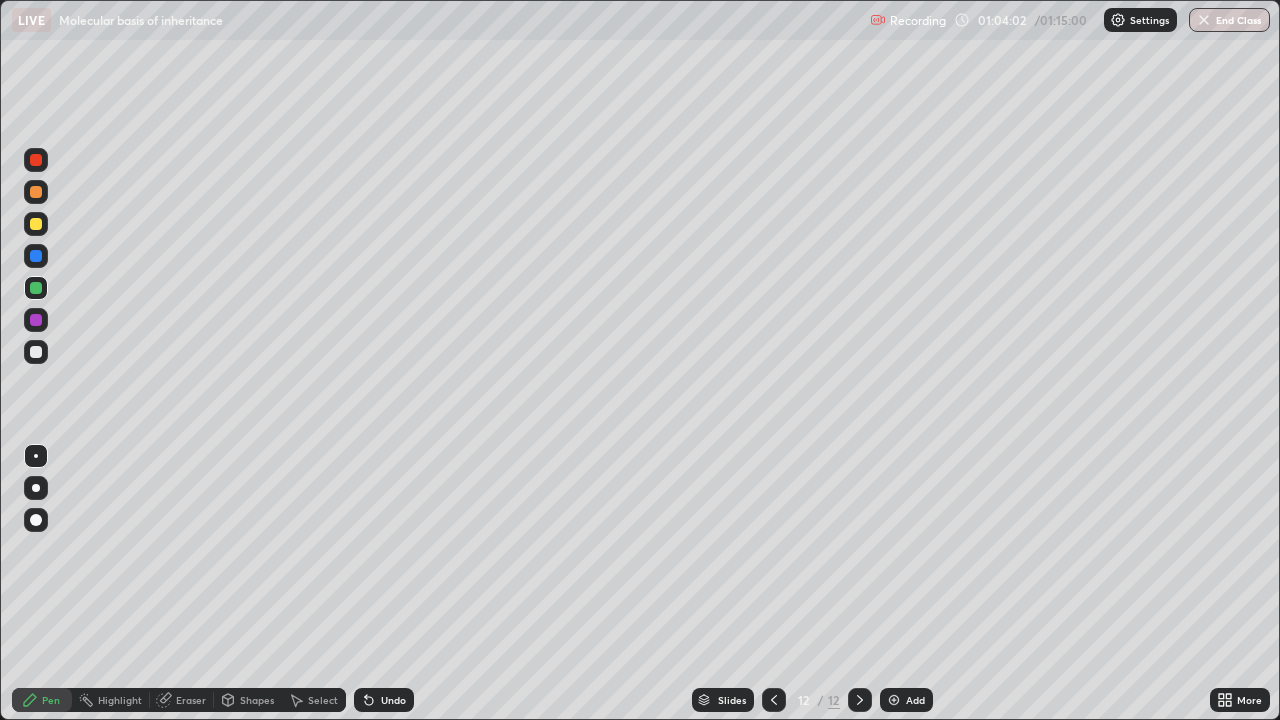 click 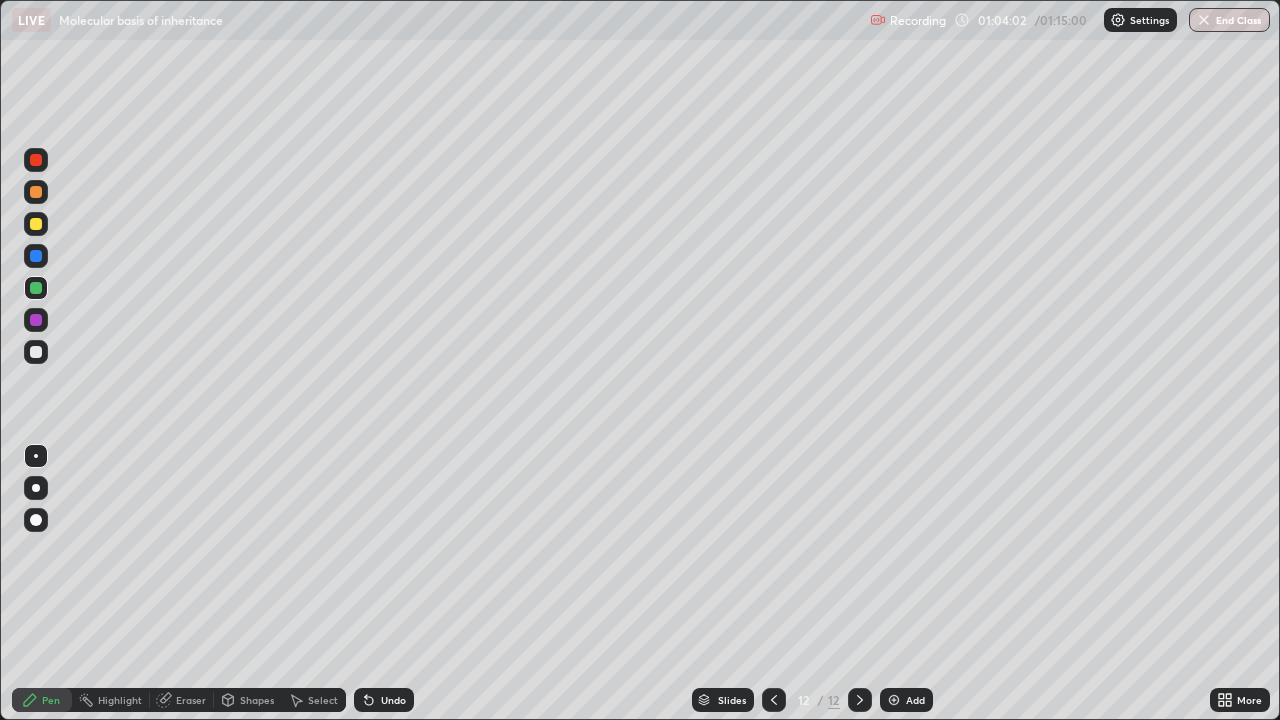 click 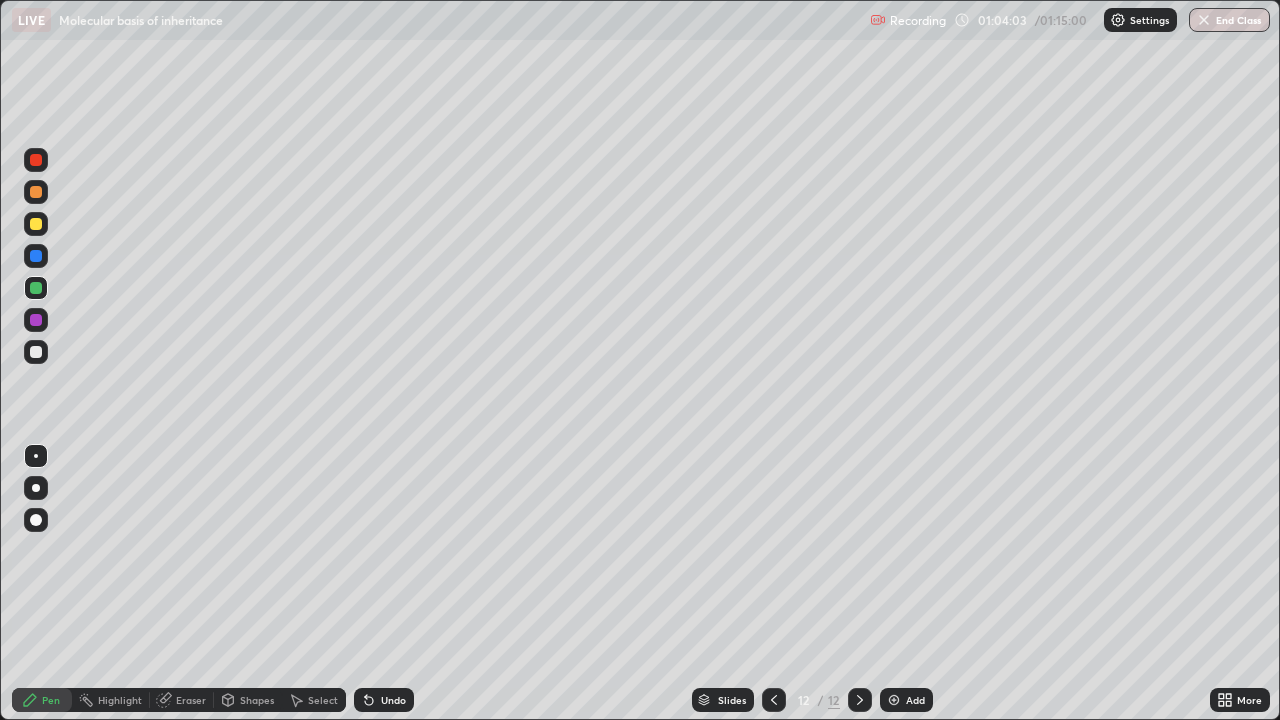 click 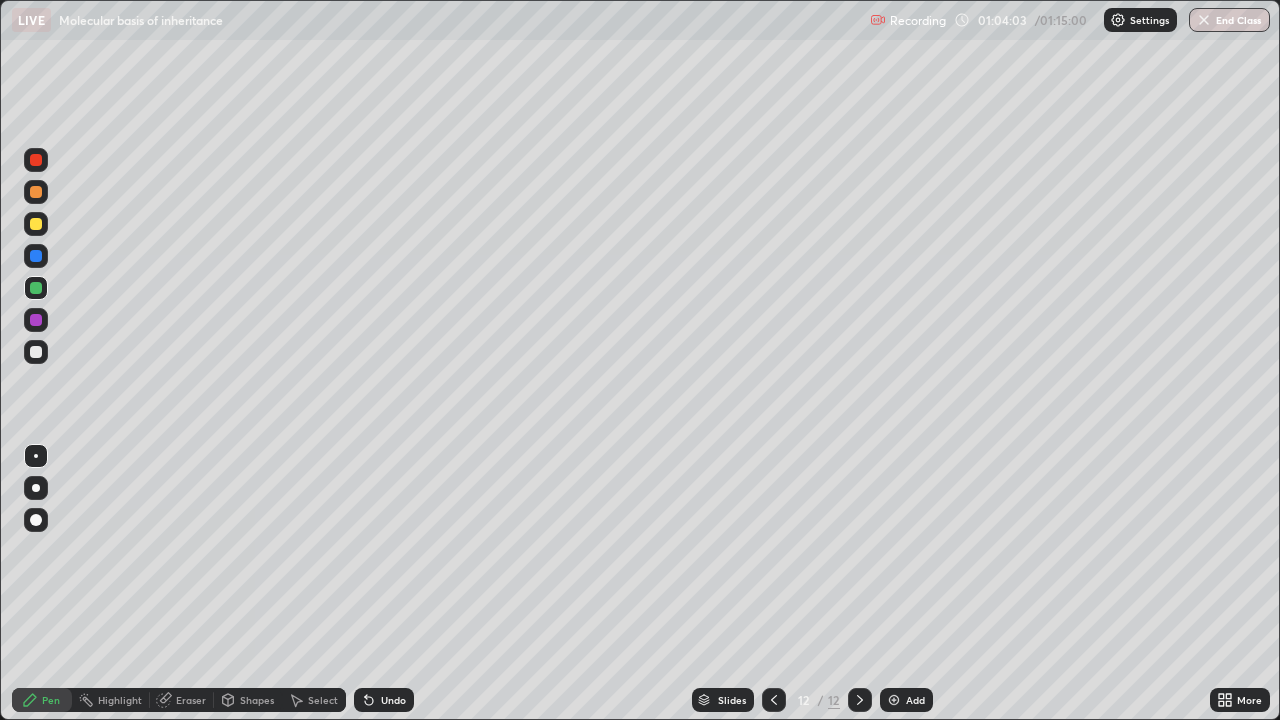 click on "Undo" at bounding box center [384, 700] 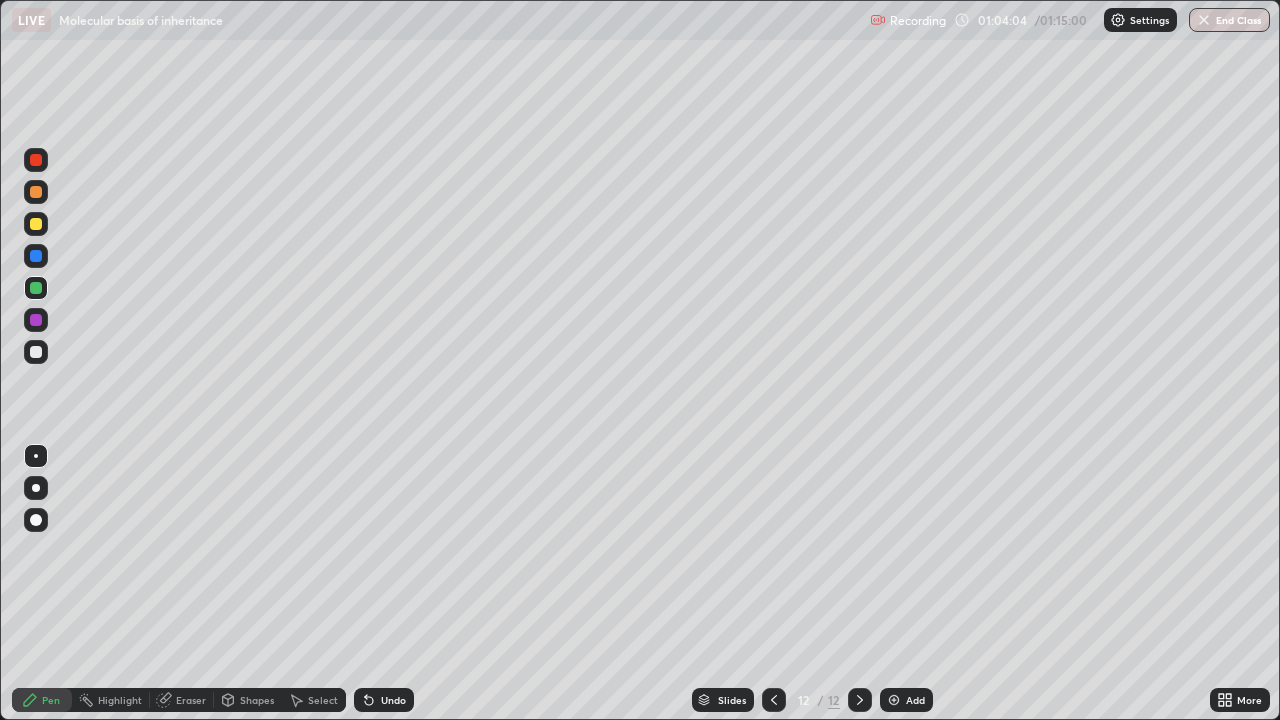click 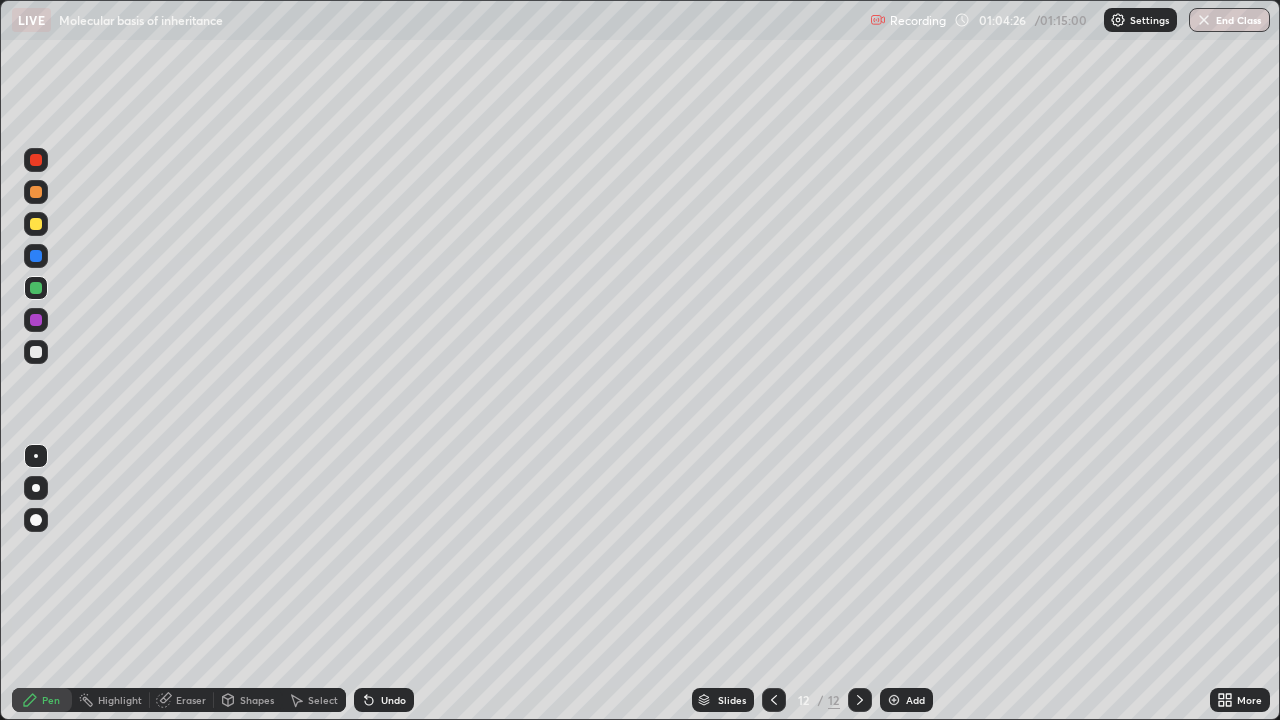 click at bounding box center (36, 352) 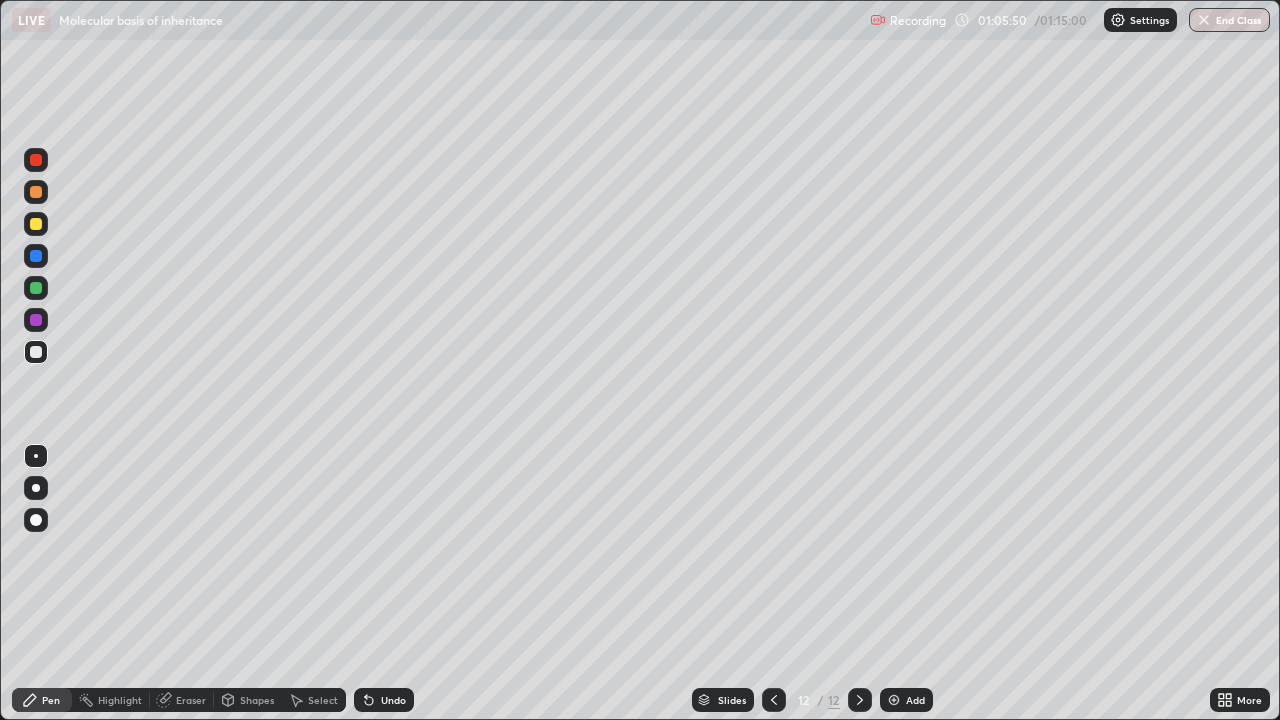 click at bounding box center (36, 192) 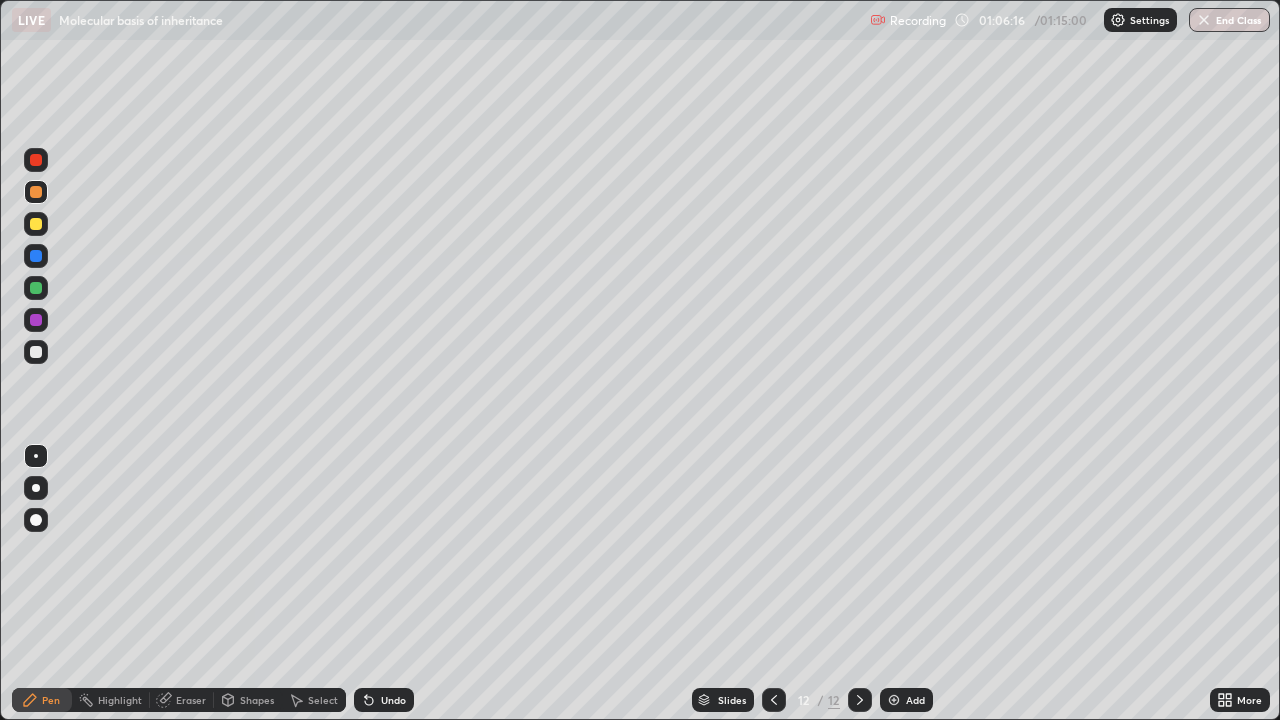 click at bounding box center (36, 320) 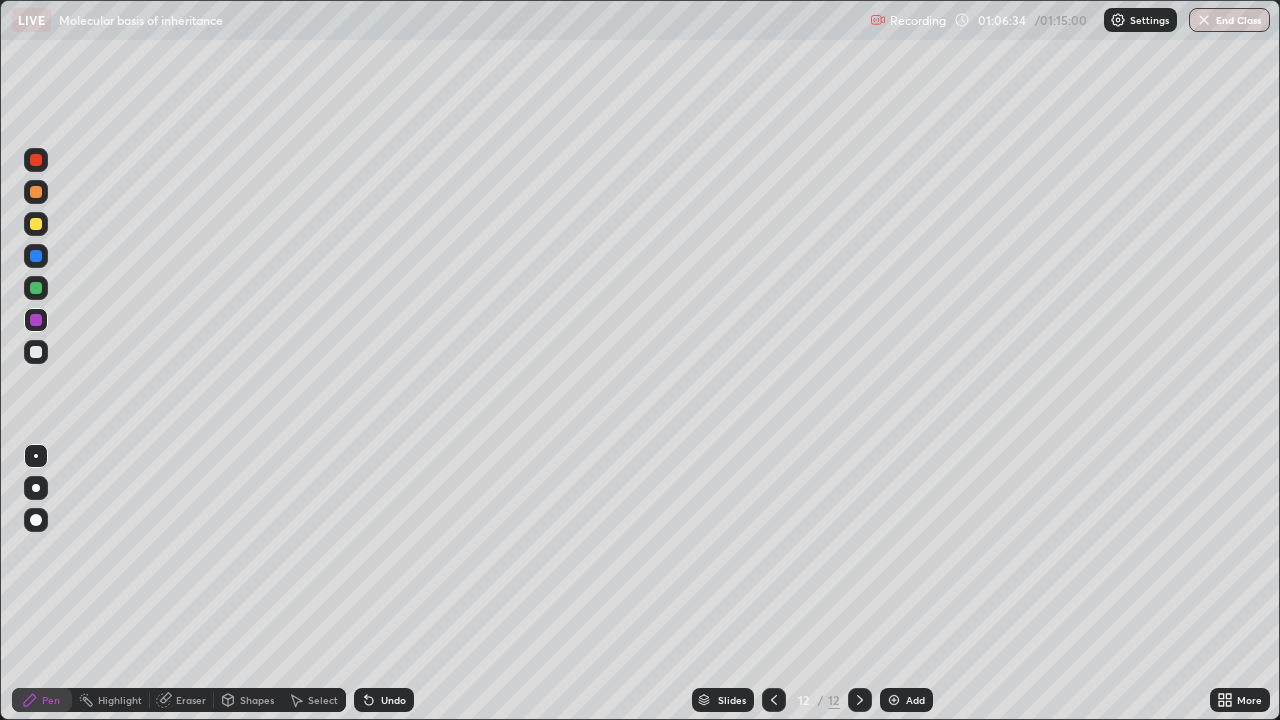click at bounding box center [36, 256] 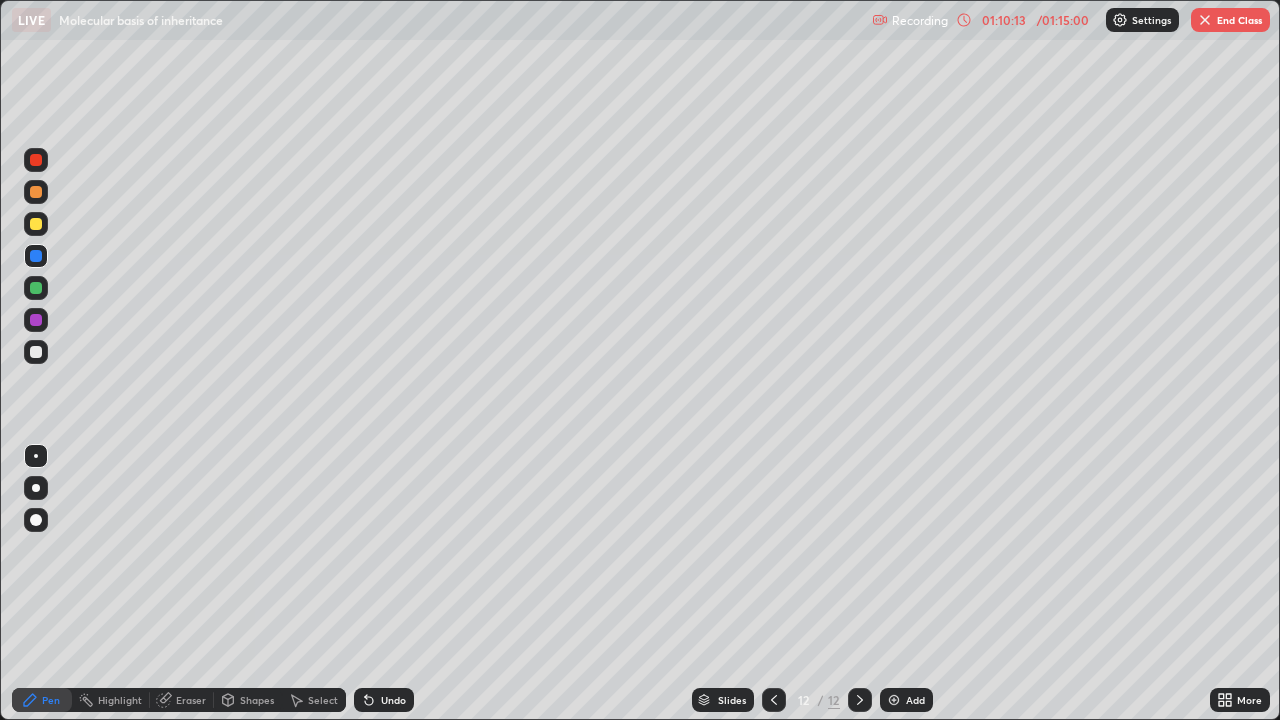 click at bounding box center (894, 700) 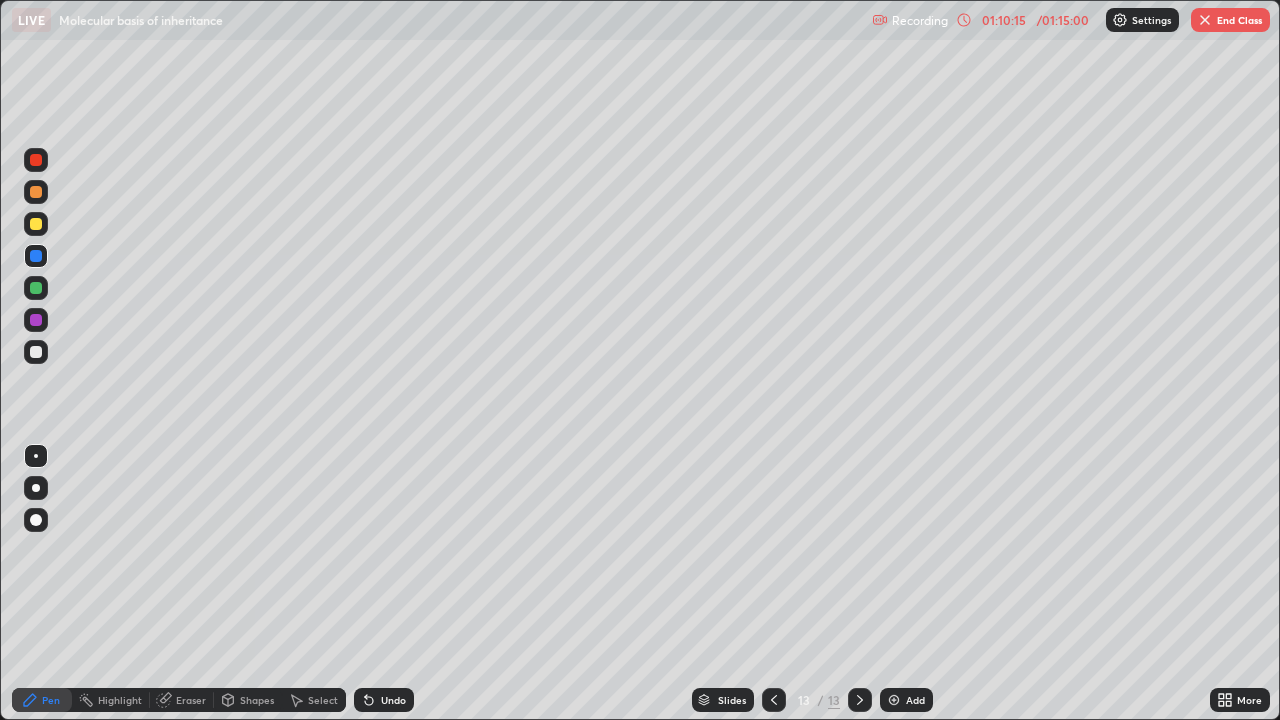 click at bounding box center (36, 320) 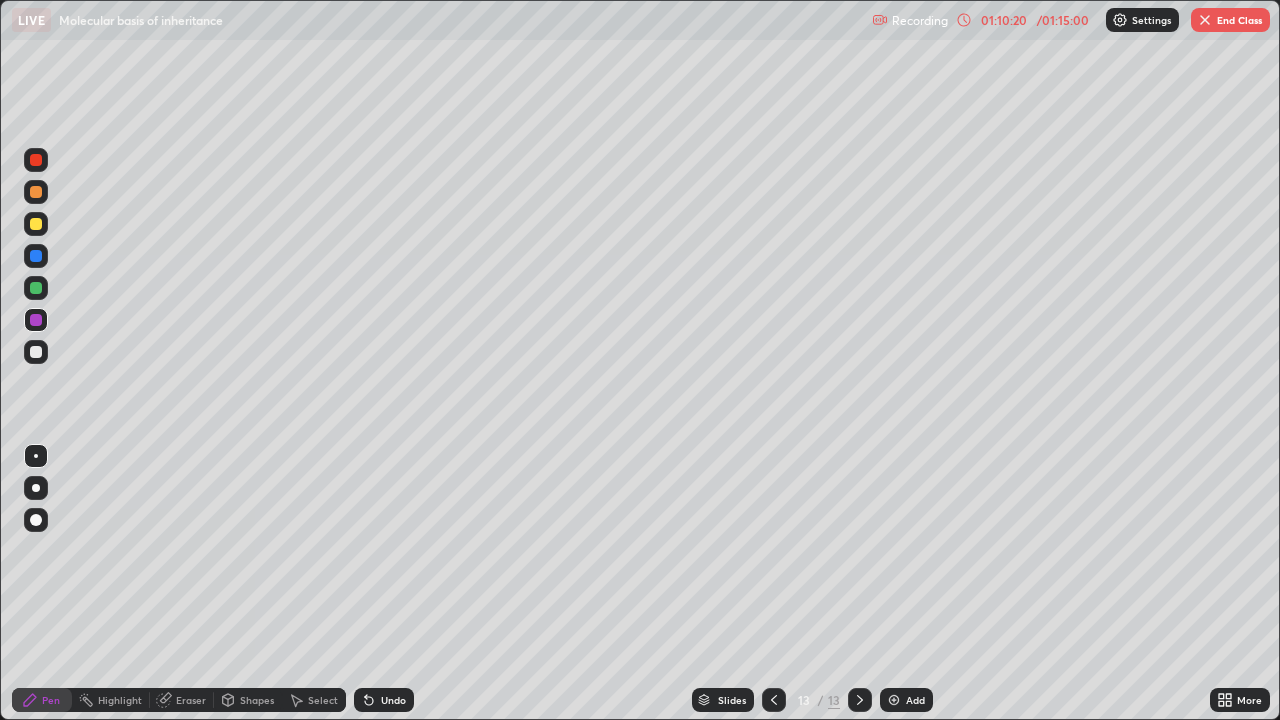 click at bounding box center [36, 224] 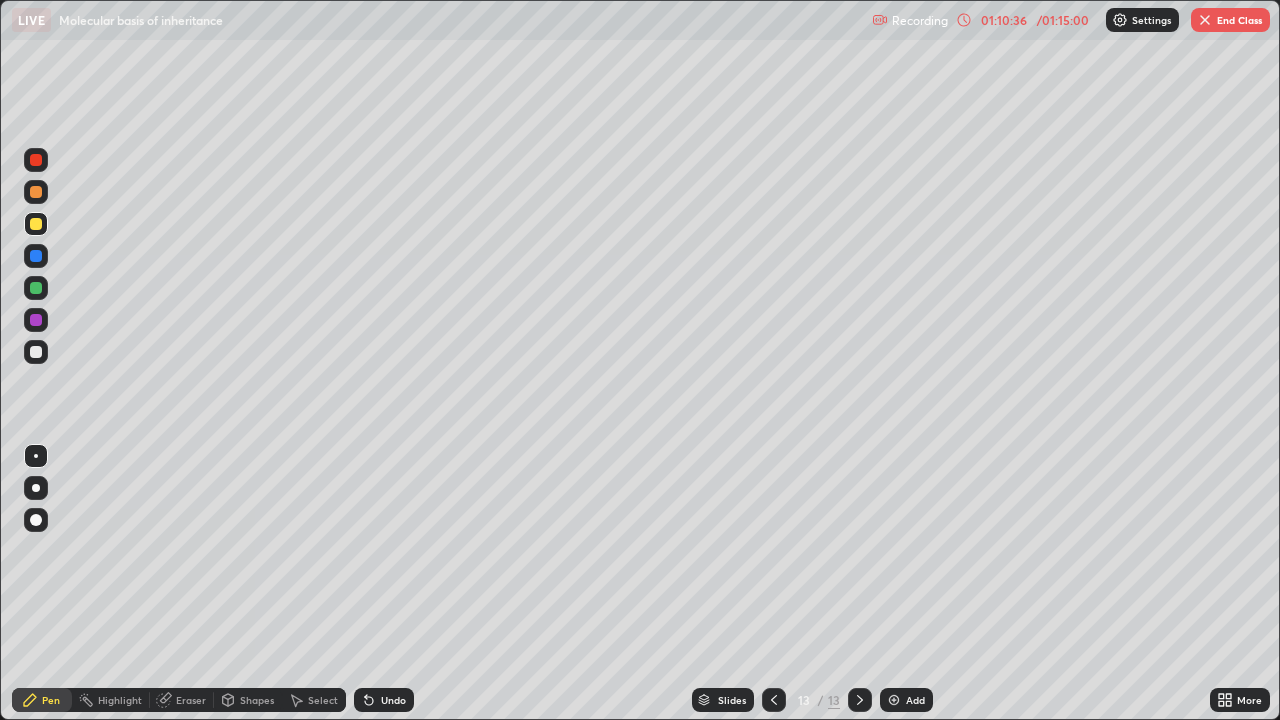 click at bounding box center [36, 352] 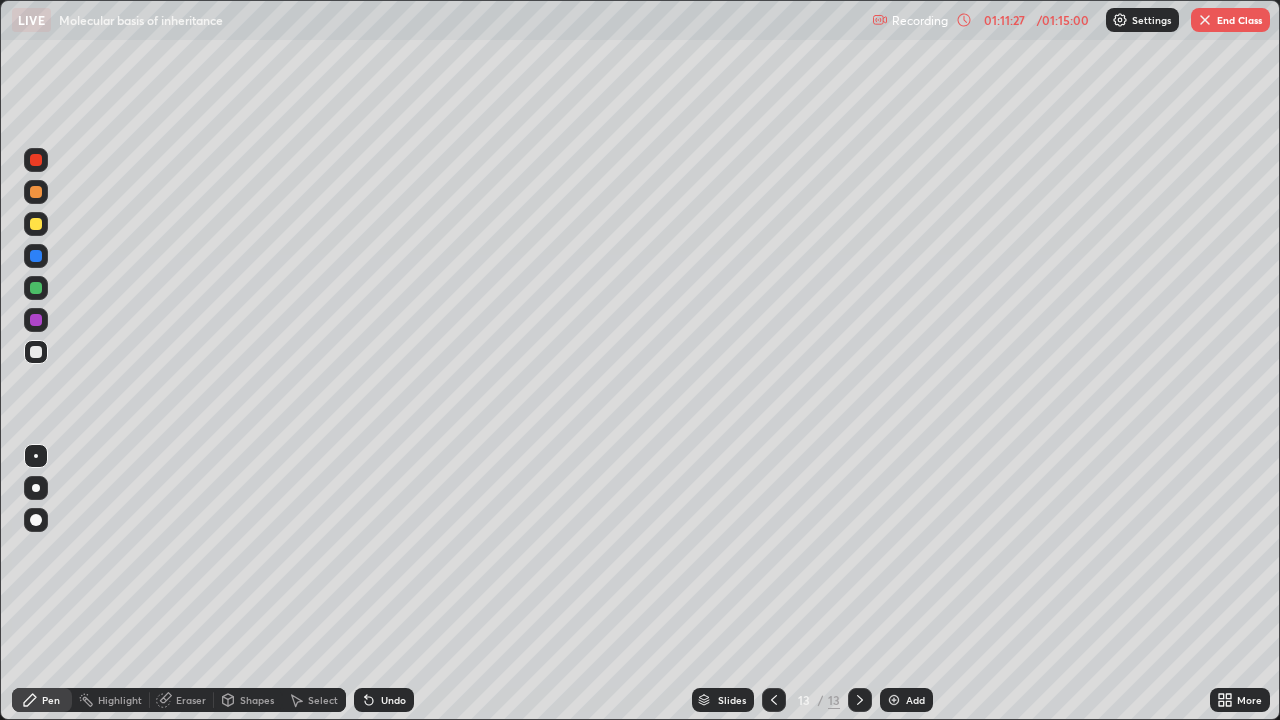 click on "Undo" at bounding box center (393, 700) 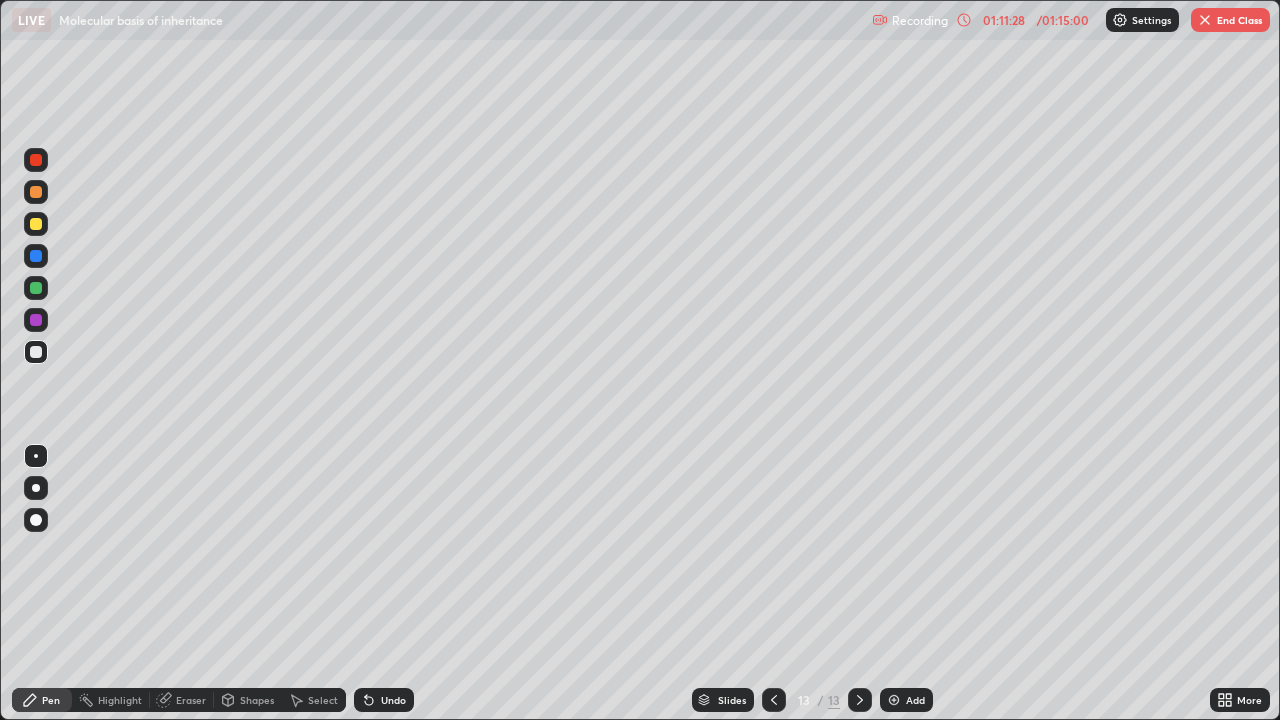 click on "Undo" at bounding box center (393, 700) 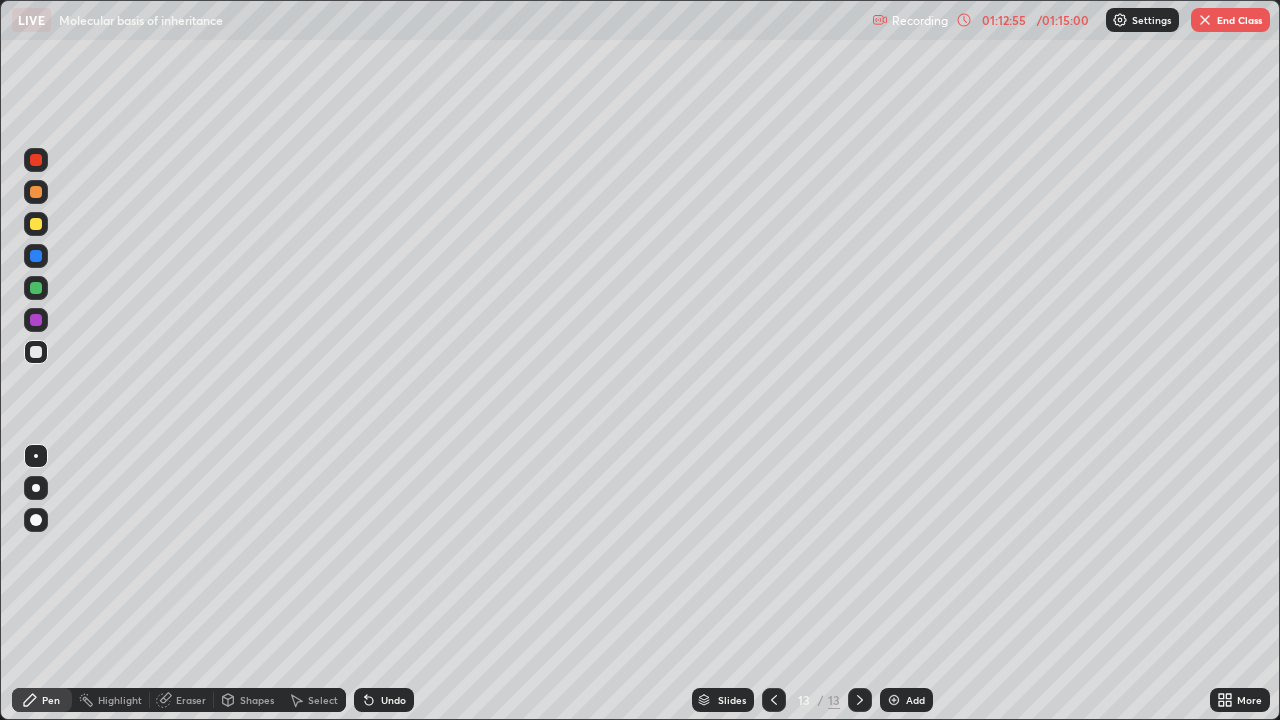click at bounding box center (894, 700) 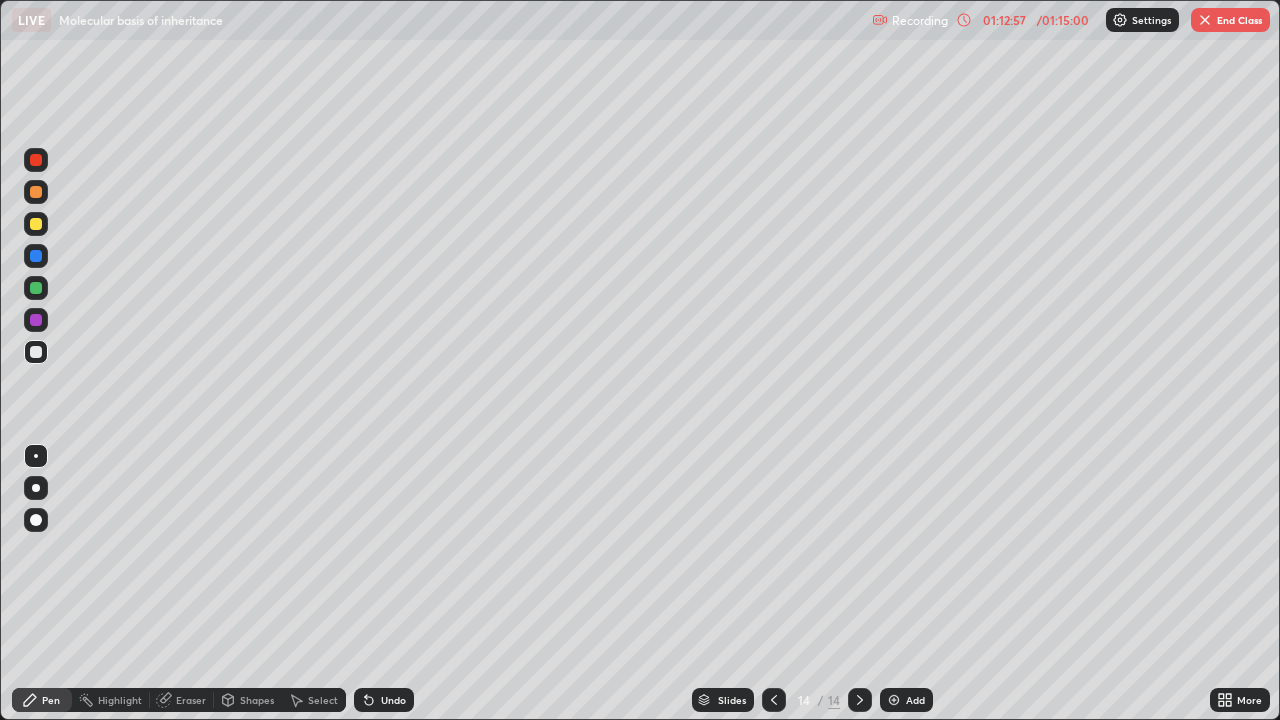 click at bounding box center (36, 224) 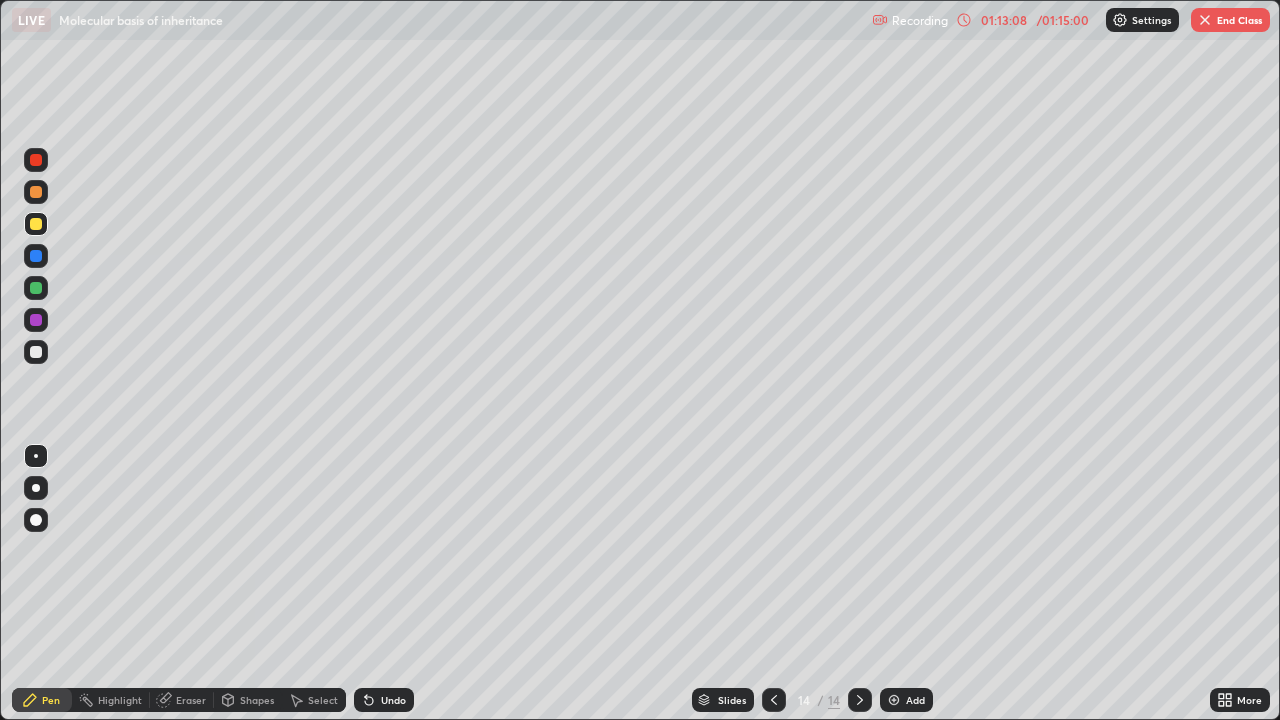 click at bounding box center [36, 352] 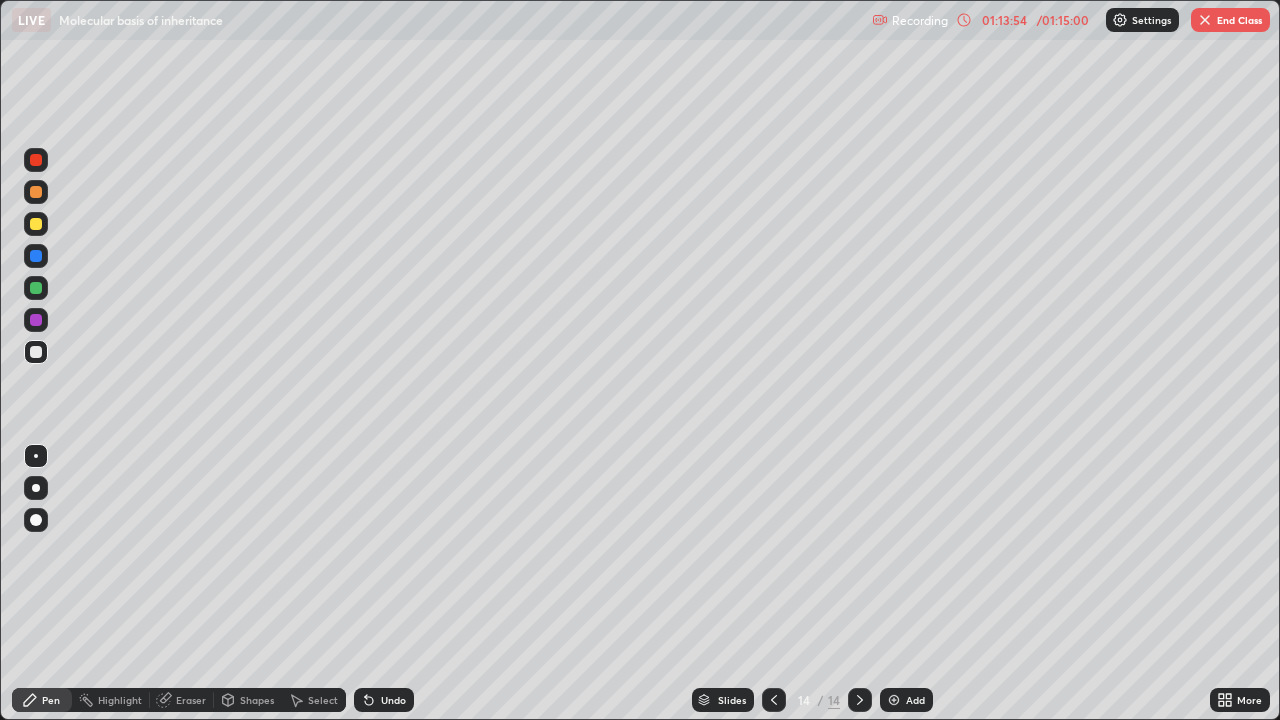 click on "Eraser" at bounding box center [191, 700] 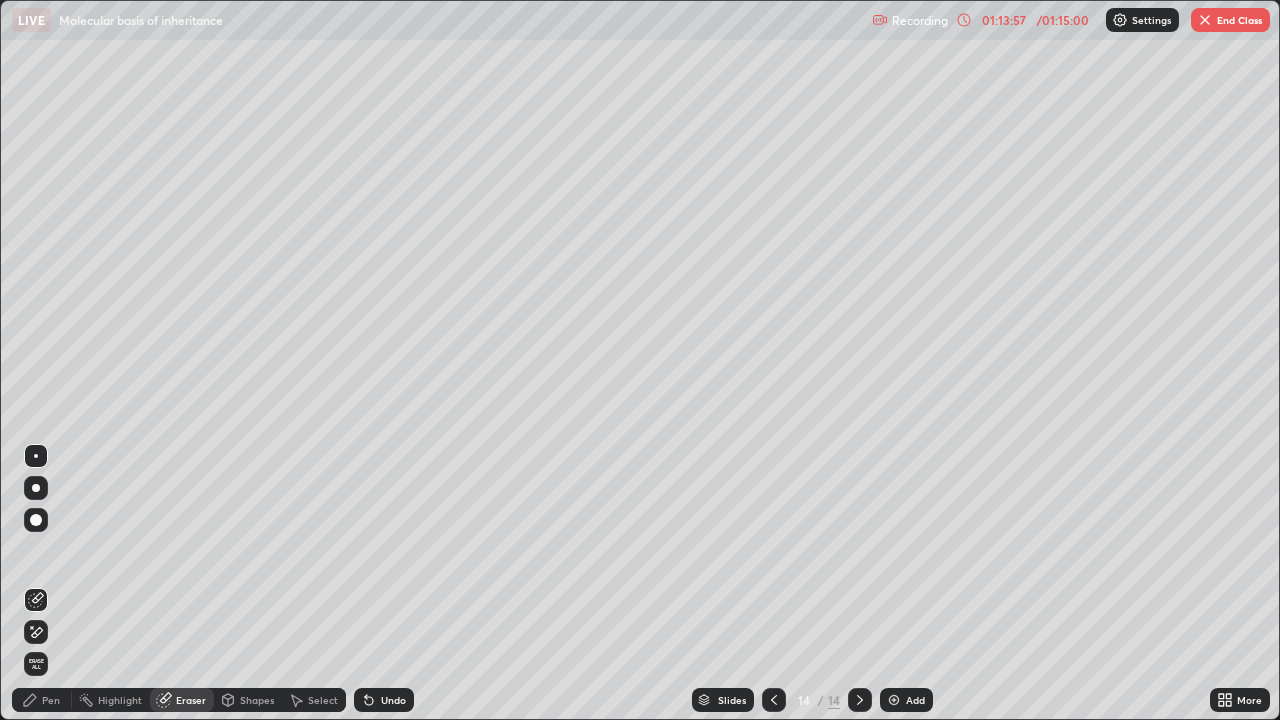 click on "Pen" at bounding box center [42, 700] 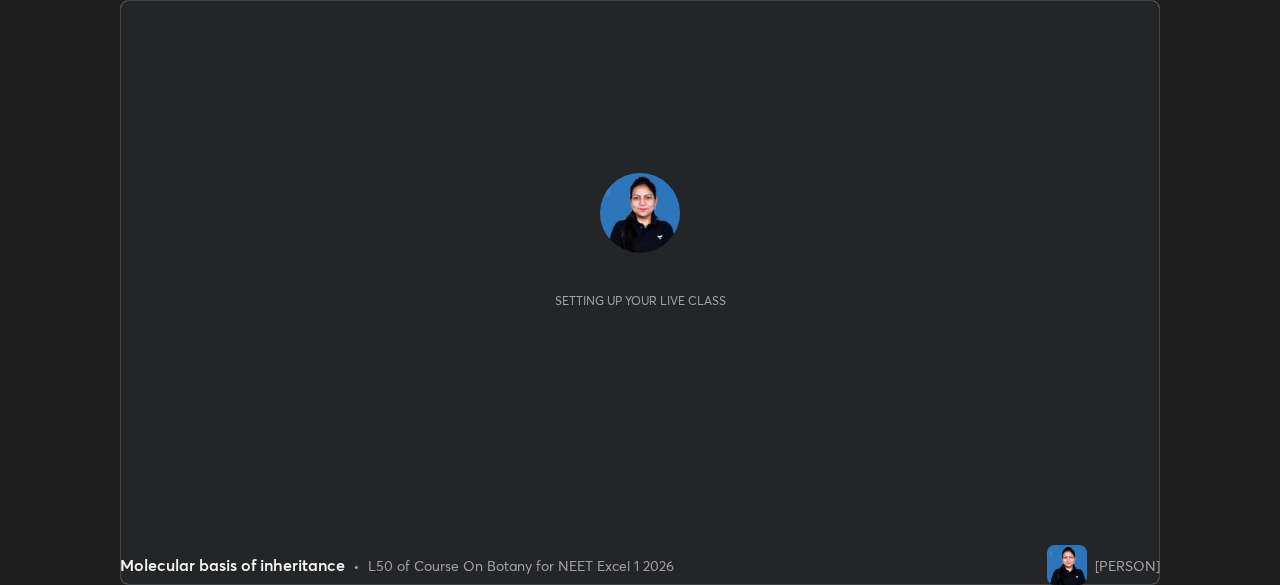 scroll, scrollTop: 0, scrollLeft: 0, axis: both 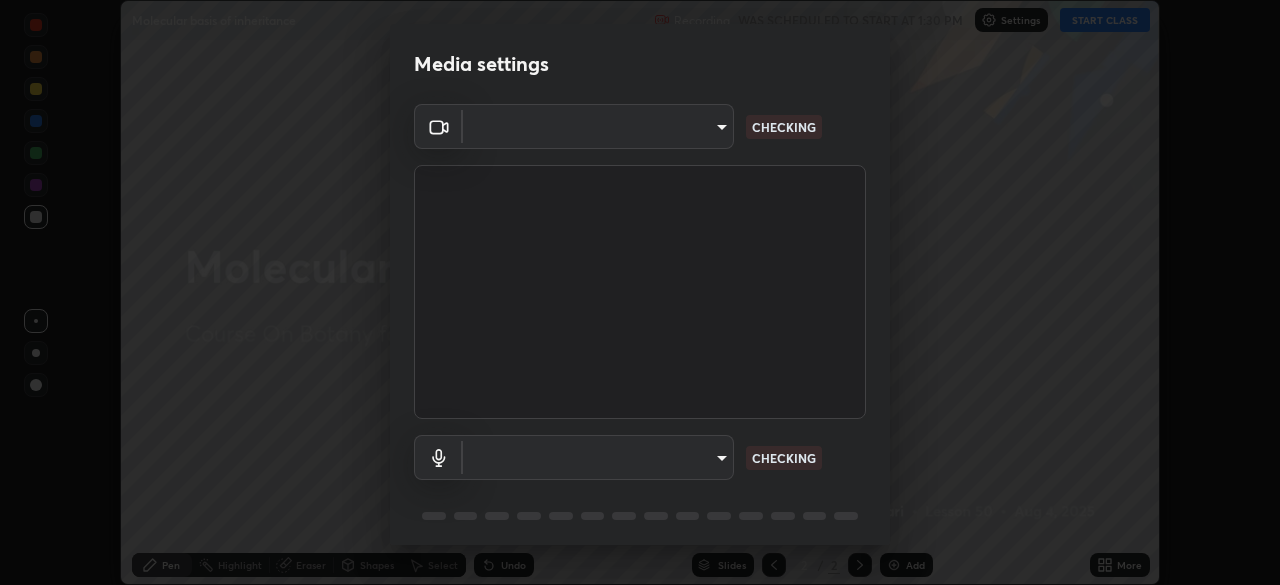 type on "6fd5a11214182fe3dbcd63879dc51230d69f1da36812afabedb7f77605f255ed" 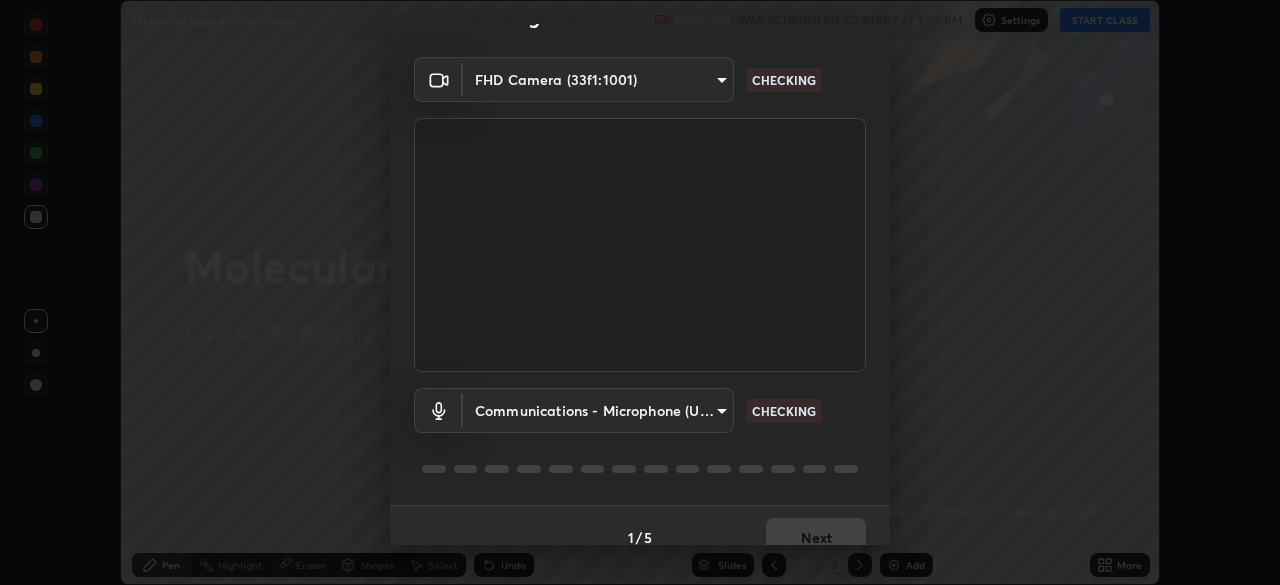 scroll, scrollTop: 71, scrollLeft: 0, axis: vertical 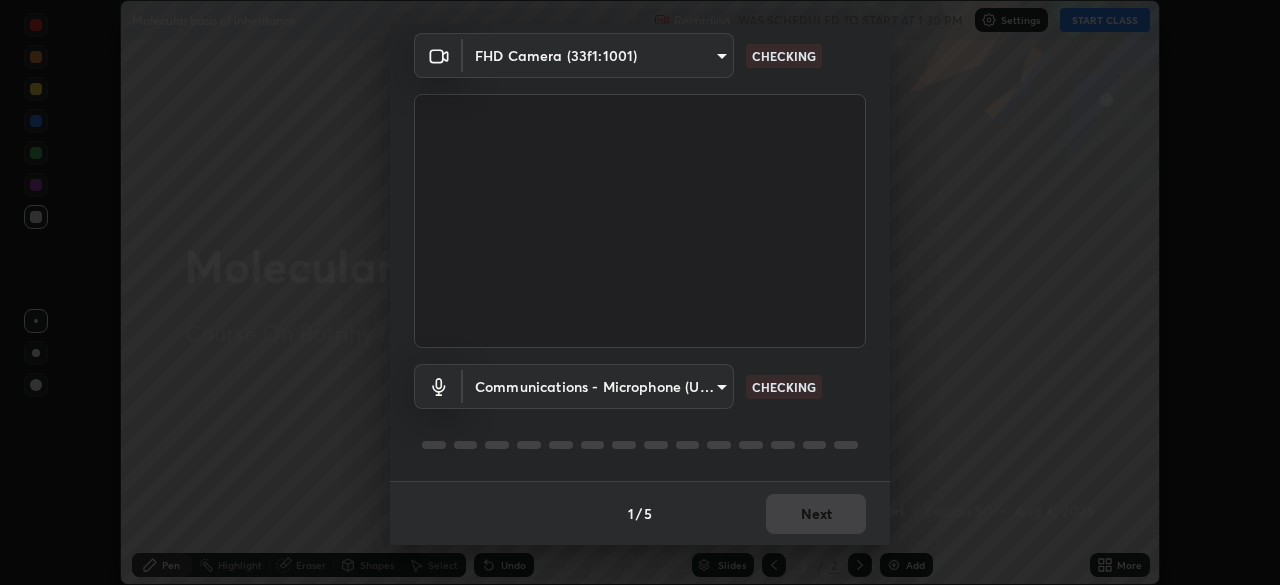 click on "Erase all Molecular basis of inheritance Recording WAS SCHEDULED TO START AT 1:30 PM Settings START CLASS Setting up your live class Molecular basis of inheritance • L50 of Course On Botany for NEET Excel 1 2026 [PERSON] Pen Highlight Eraser Shapes Select Undo Slides 2 / 2 Add More No doubts shared Encourage your learners to ask a doubt for better clarity Report an issue Reason for reporting Buffering Chat not working Audio - Video sync issue Educator video quality low Attach an image Report Media settings FHD Camera ([DEVICE_ID]) [HASH] CHECKING Communications - Microphone (USB PnP Sound Device) communications CHECKING 1 / 5 Next" at bounding box center (640, 292) 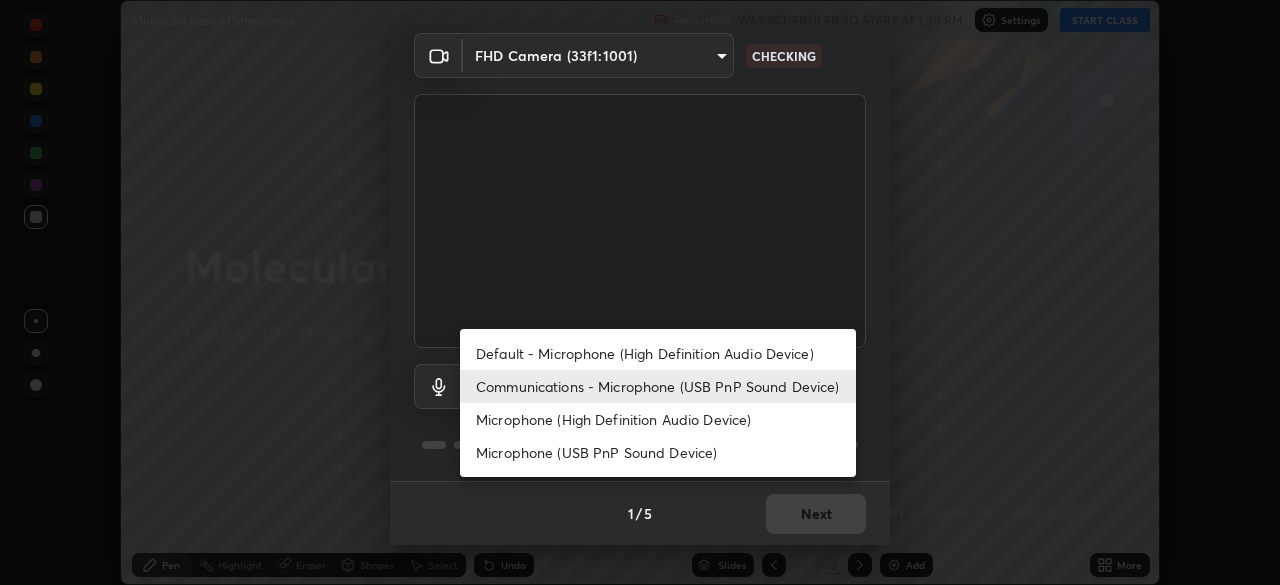click on "Microphone (High Definition Audio Device)" at bounding box center (658, 419) 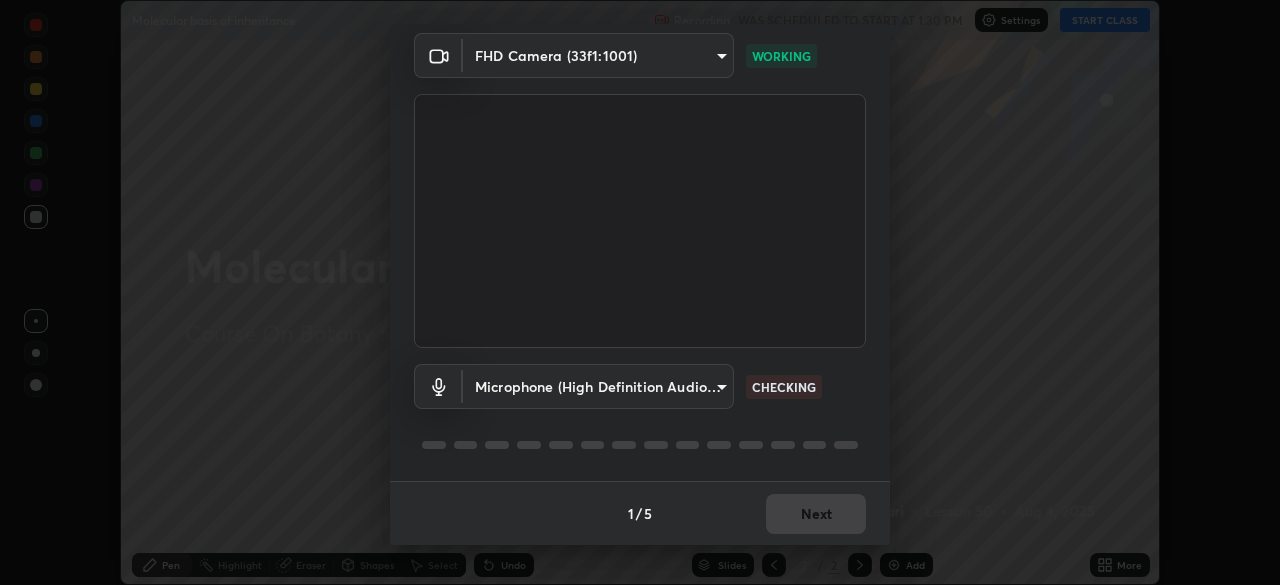 click on "Erase all Molecular basis of inheritance Recording WAS SCHEDULED TO START AT 1:30 PM Settings START CLASS Setting up your live class Molecular basis of inheritance • L50 of Course On Botany for NEET Excel 1 2026 [PERSON] Pen Highlight Eraser Shapes Select Undo Slides 2 / 2 Add More No doubts shared Encourage your learners to ask a doubt for better clarity Report an issue Reason for reporting Buffering Chat not working Audio - Video sync issue Educator video quality low Attach an image Report Media settings FHD Camera ([DEVICE_ID]) [HASH] WORKING Microphone (High Definition Audio Device) [HASH] CHECKING 1 / 5 Next" at bounding box center (640, 292) 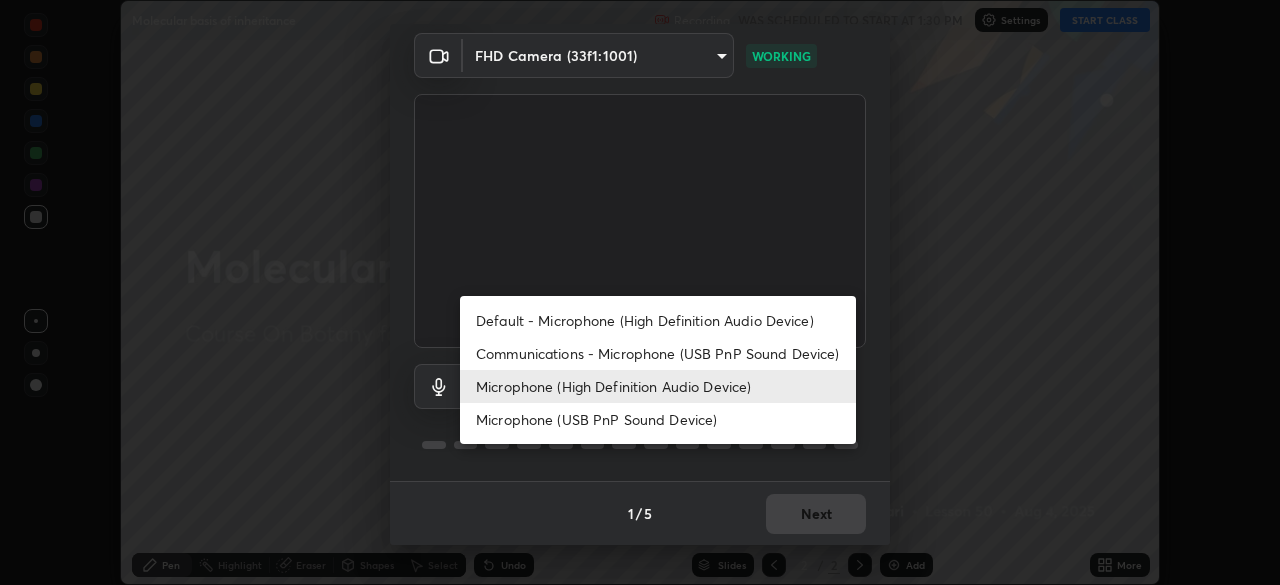 click on "Communications - Microphone (USB PnP Sound Device)" at bounding box center [658, 353] 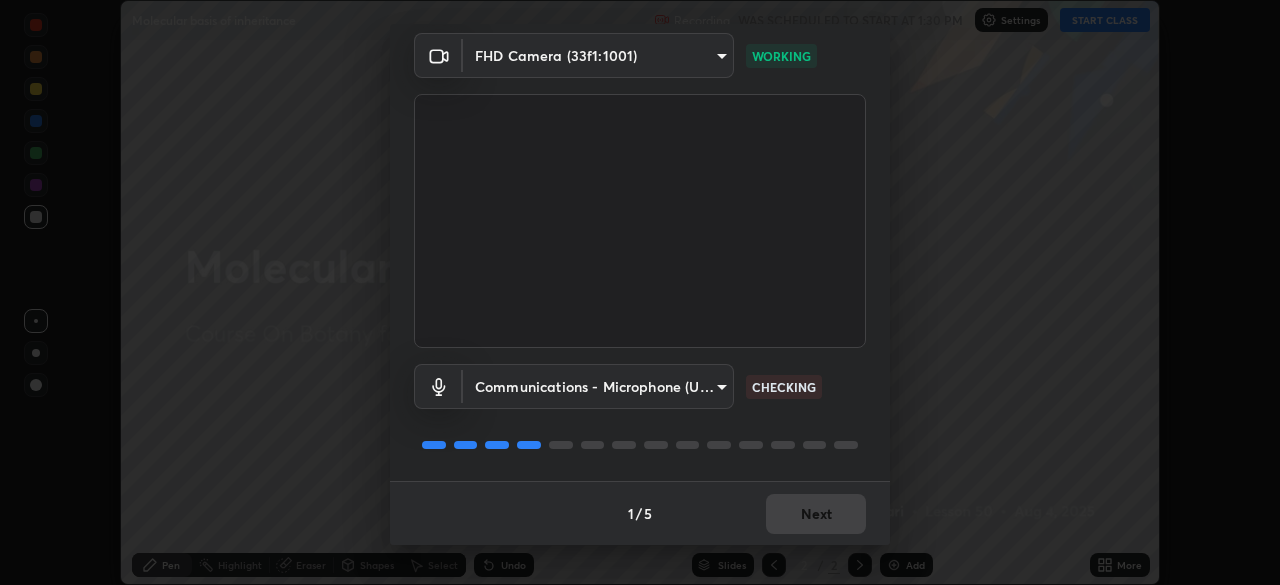 click on "1 / 5 Next" at bounding box center (640, 513) 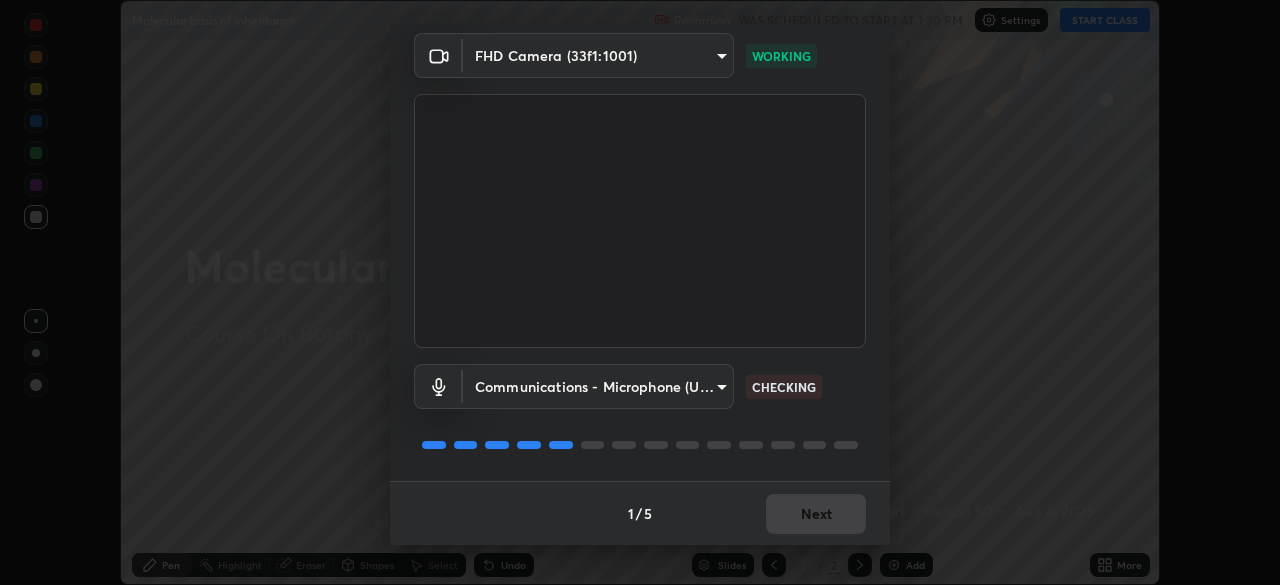 click on "1 / 5 Next" at bounding box center (640, 513) 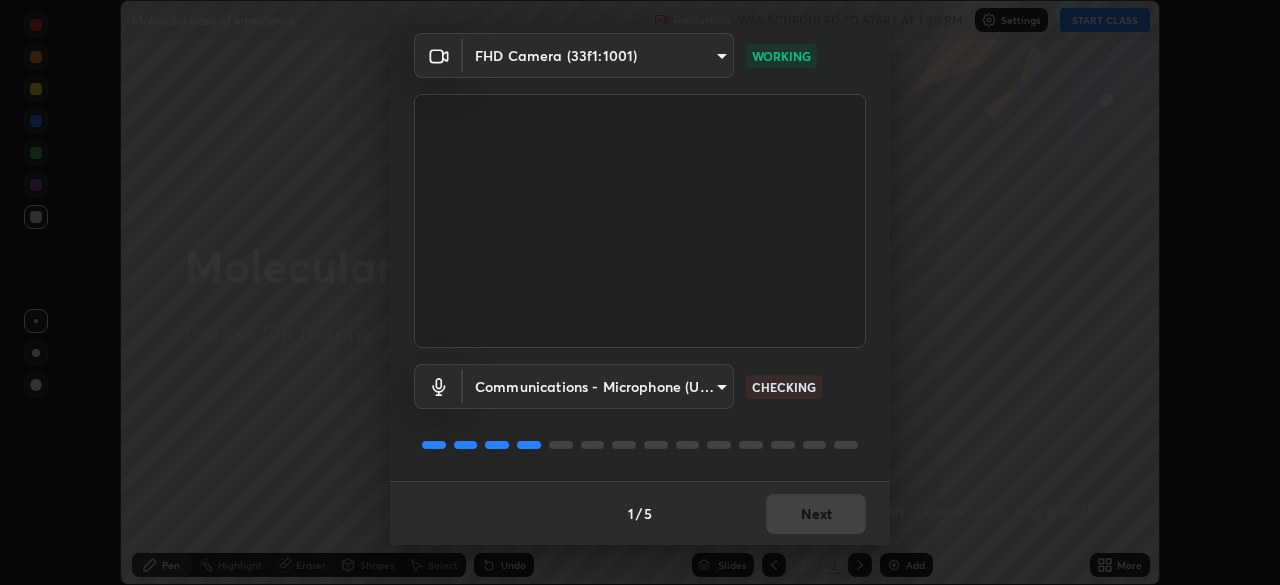 click on "1 / 5 Next" at bounding box center (640, 513) 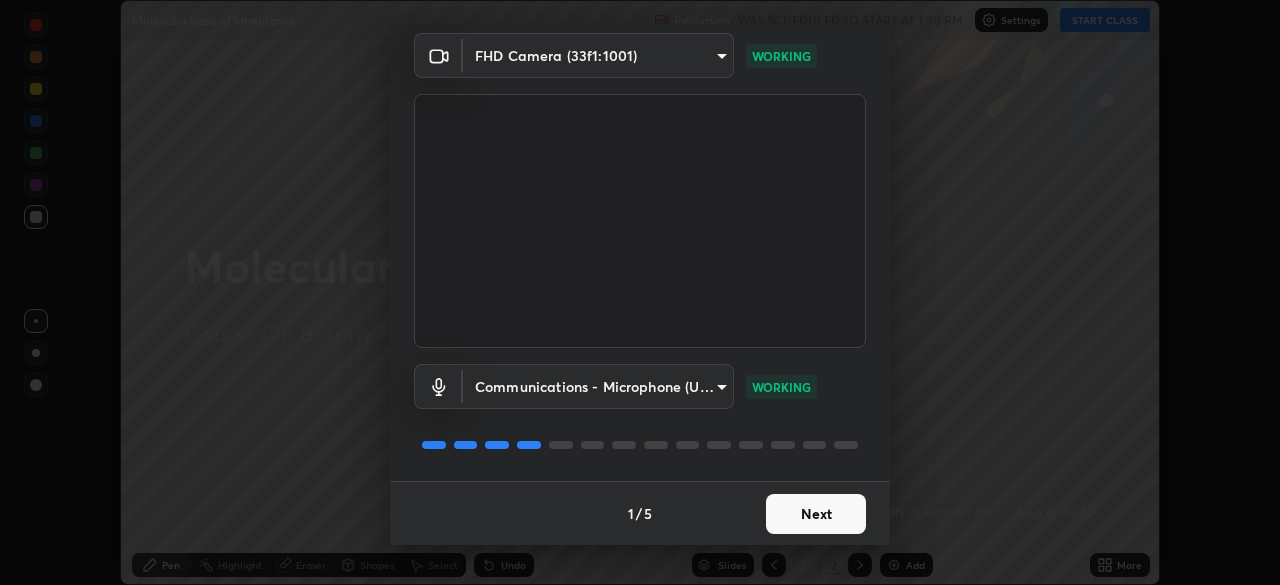 click on "Next" at bounding box center [816, 514] 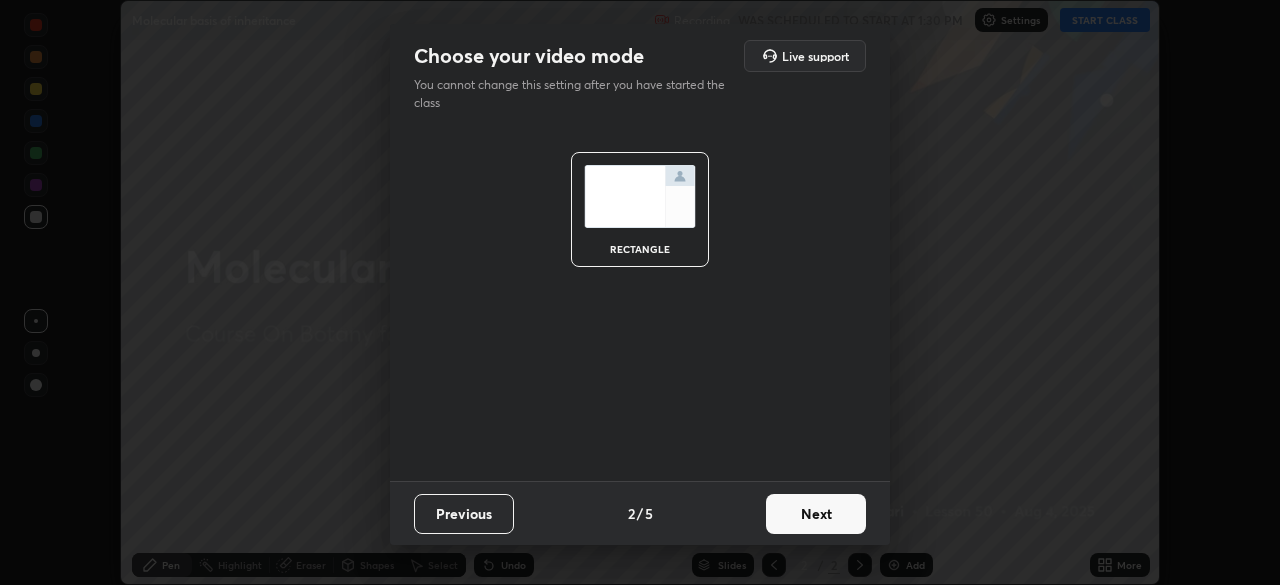 scroll, scrollTop: 0, scrollLeft: 0, axis: both 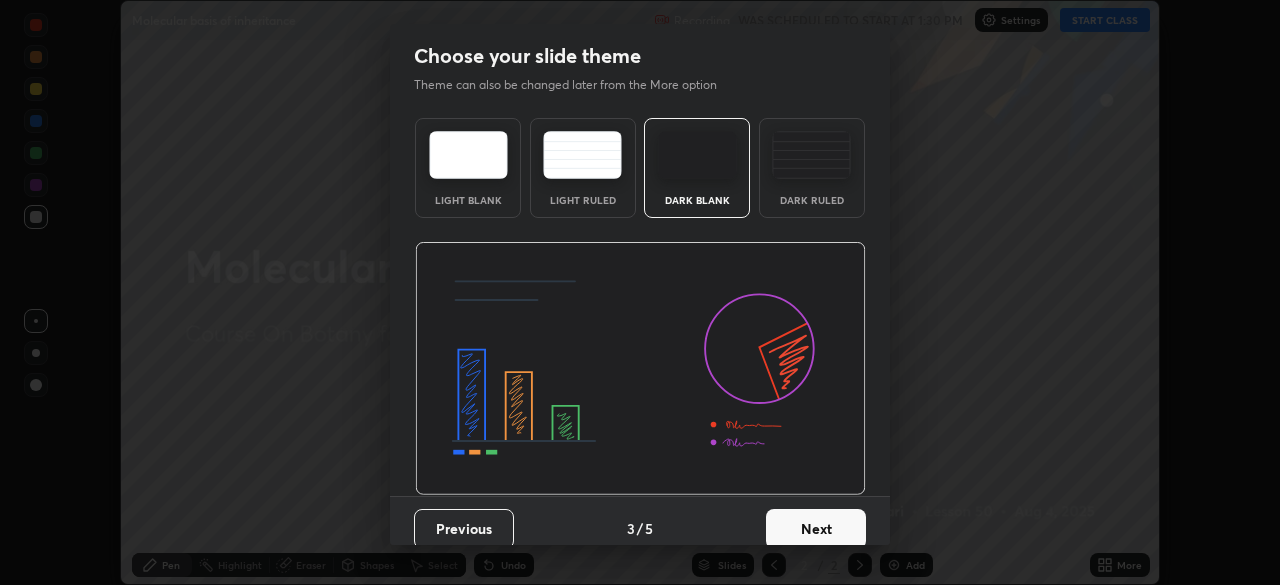 click on "Next" at bounding box center [816, 529] 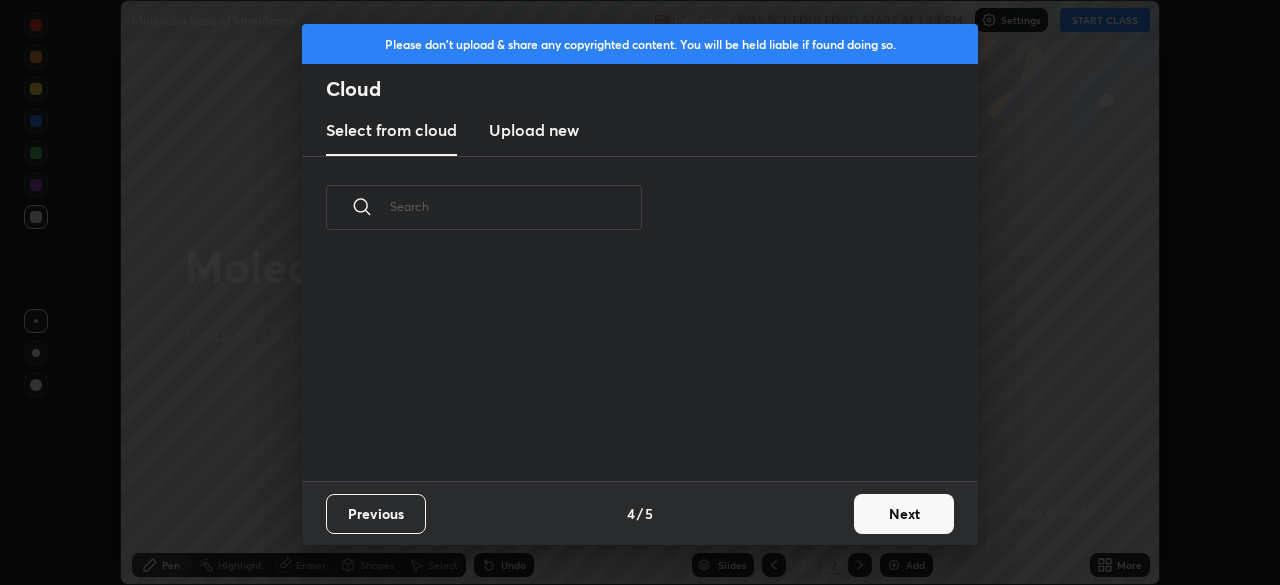 click on "Next" at bounding box center [904, 514] 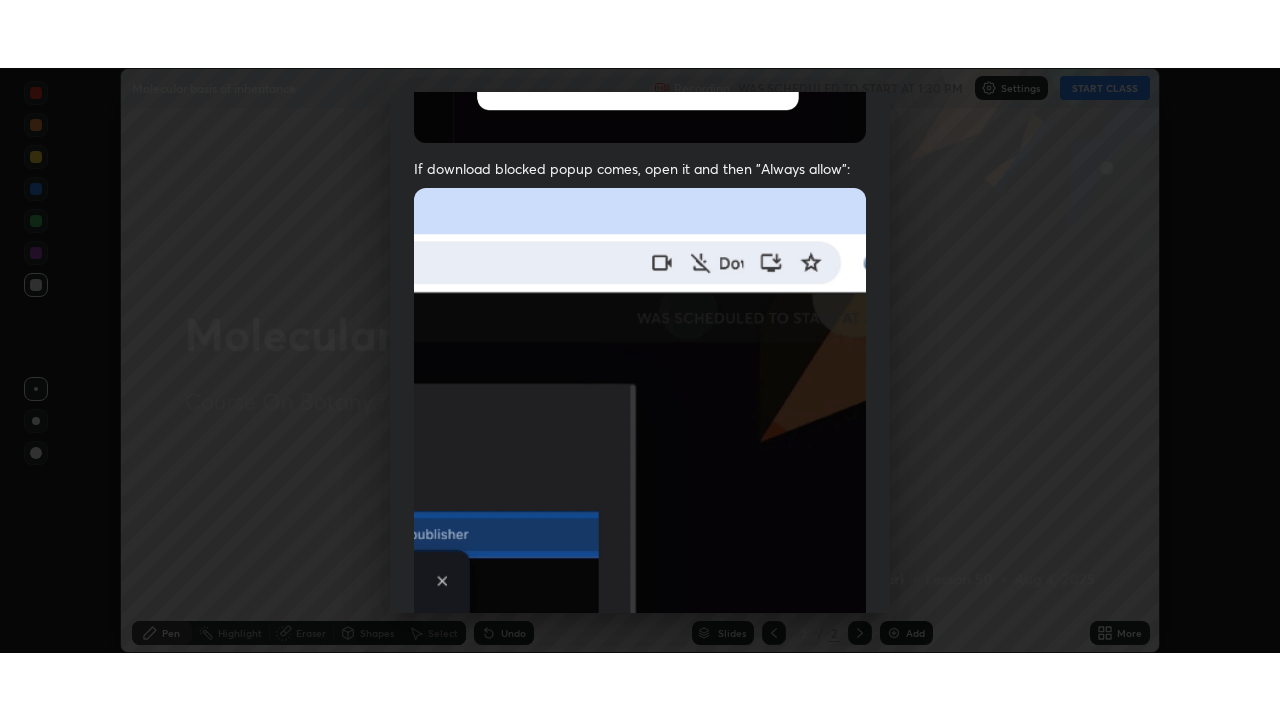 scroll, scrollTop: 479, scrollLeft: 0, axis: vertical 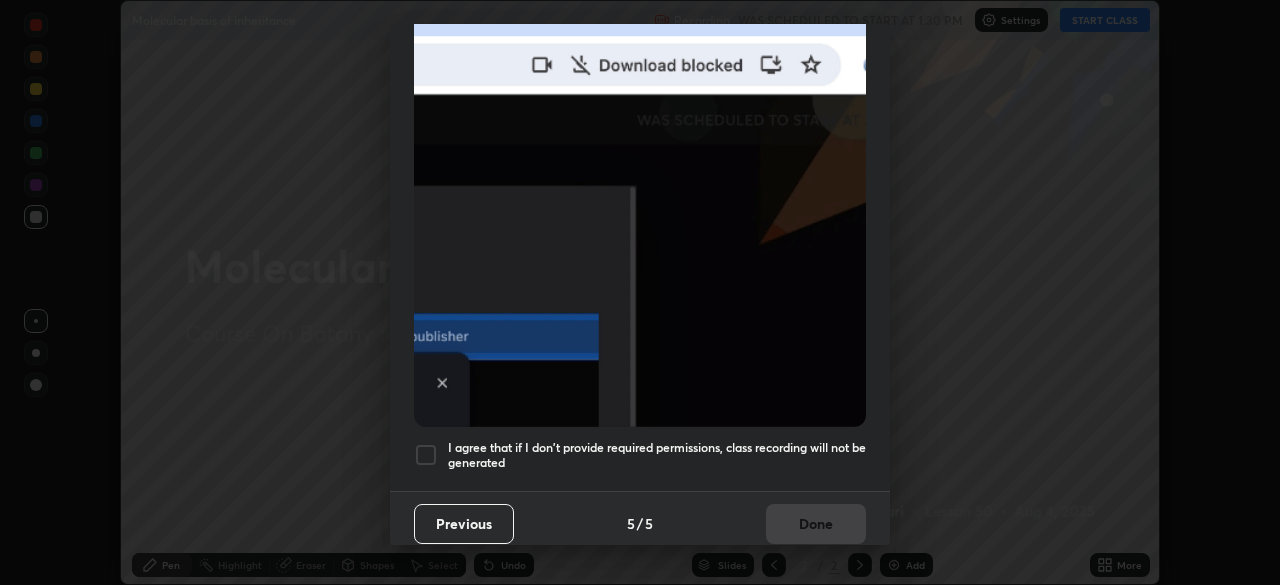 click at bounding box center (426, 455) 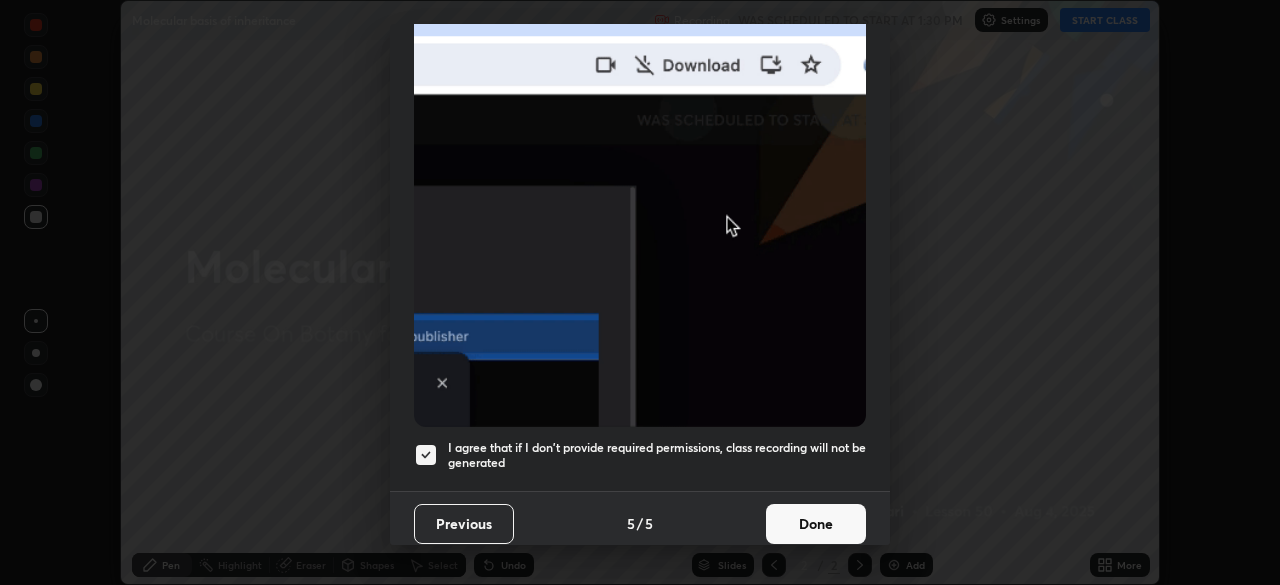 click on "Done" at bounding box center [816, 524] 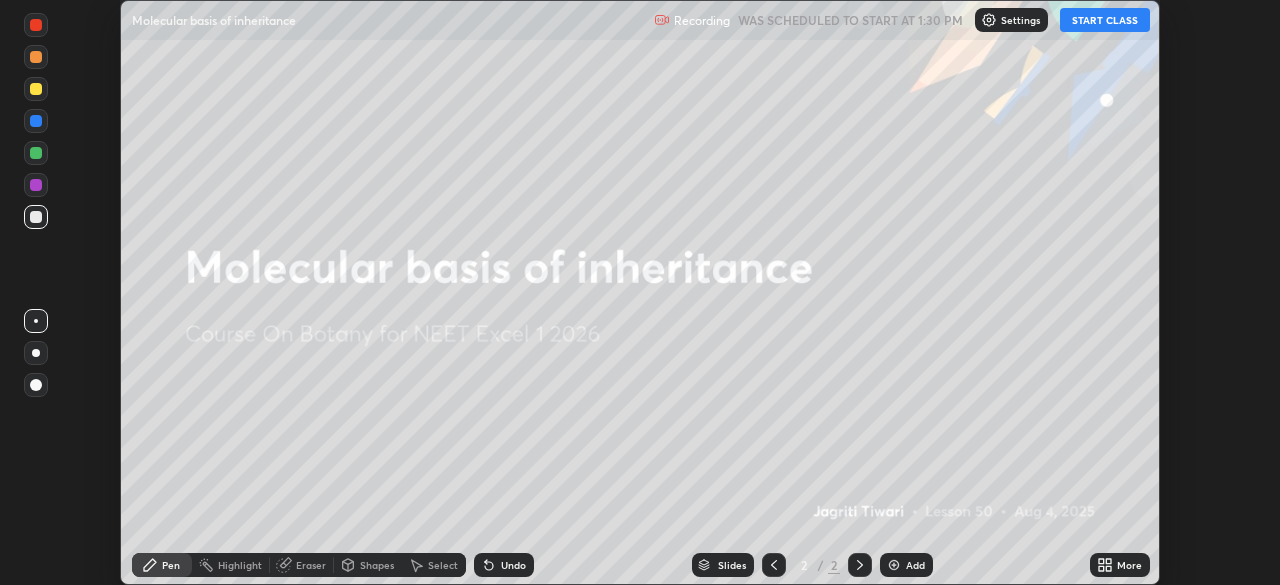 click on "START CLASS" at bounding box center [1105, 20] 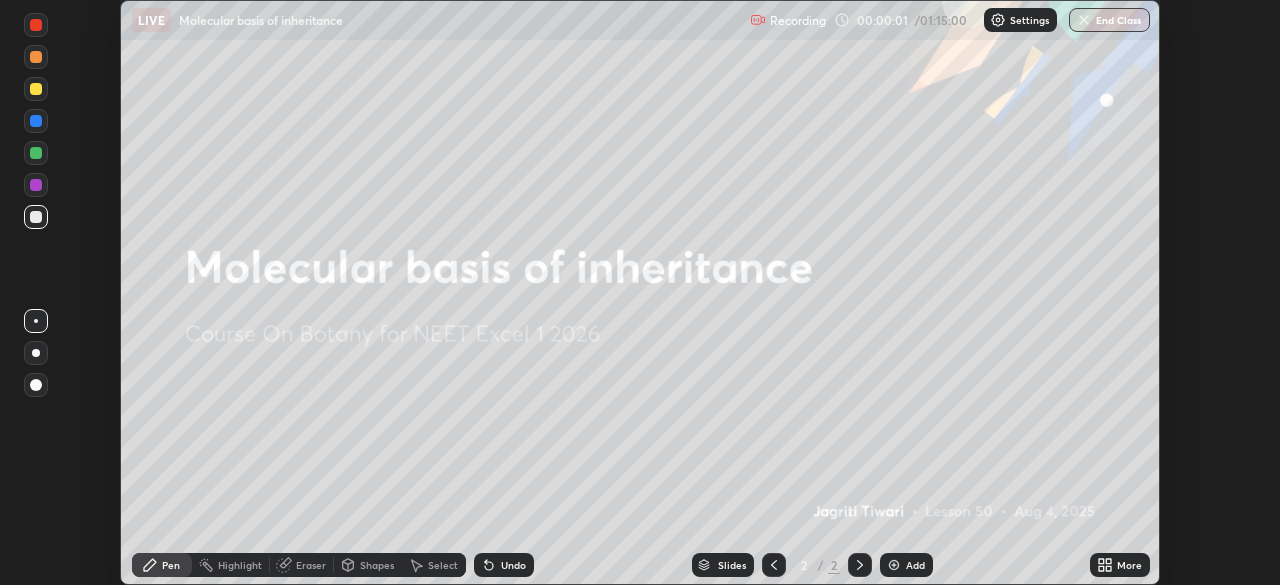 click on "More" at bounding box center (1129, 565) 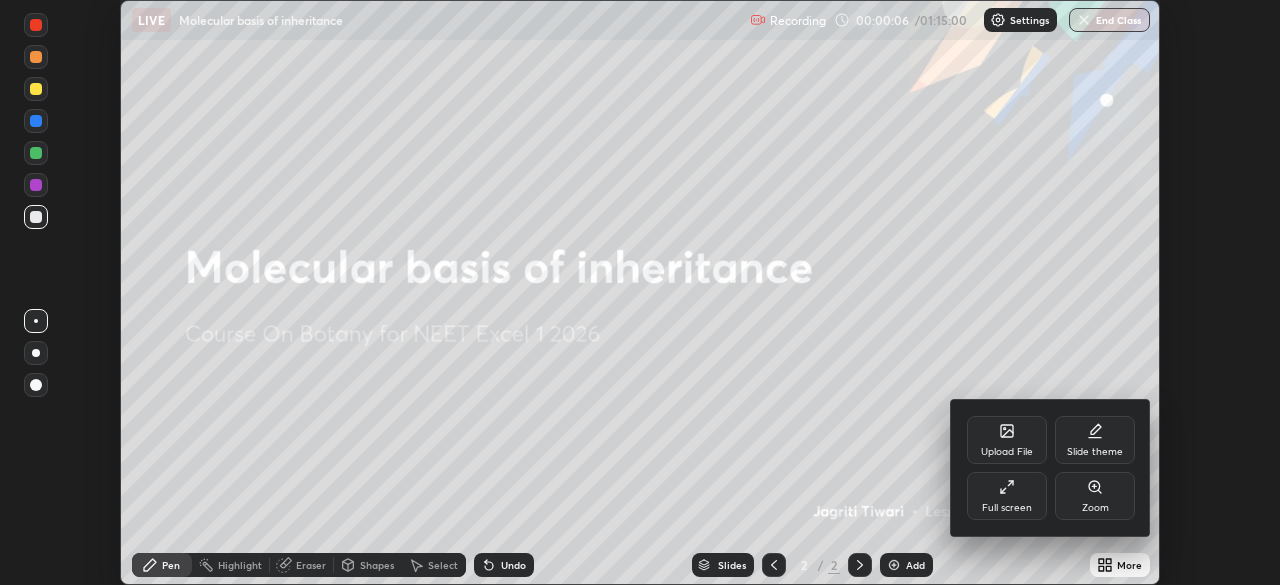 click at bounding box center [640, 292] 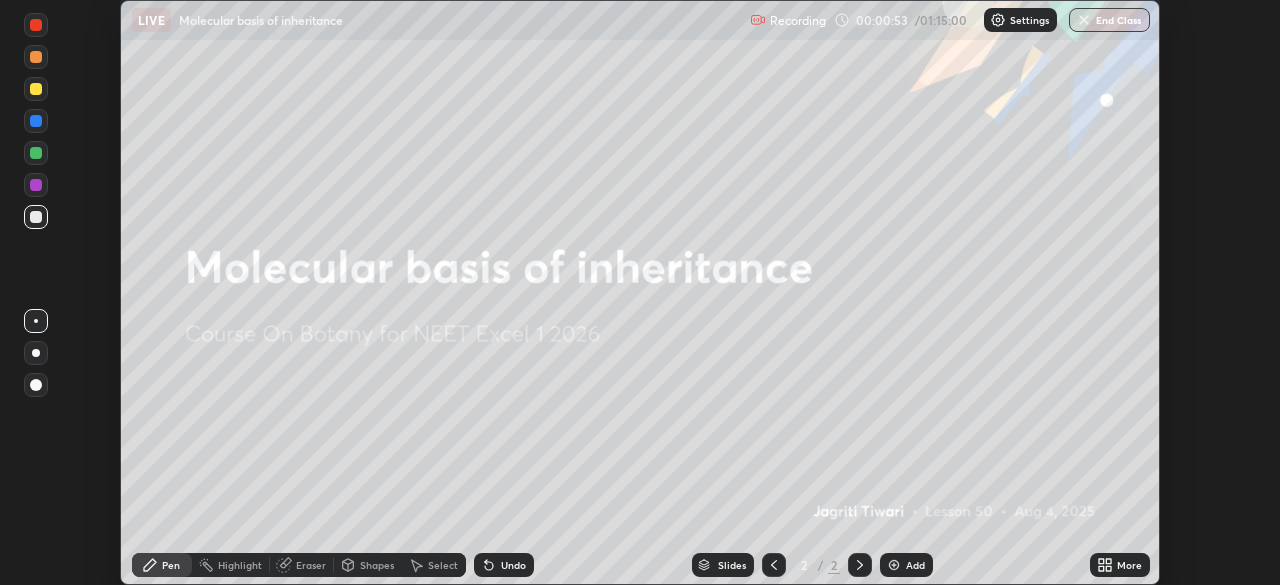 click 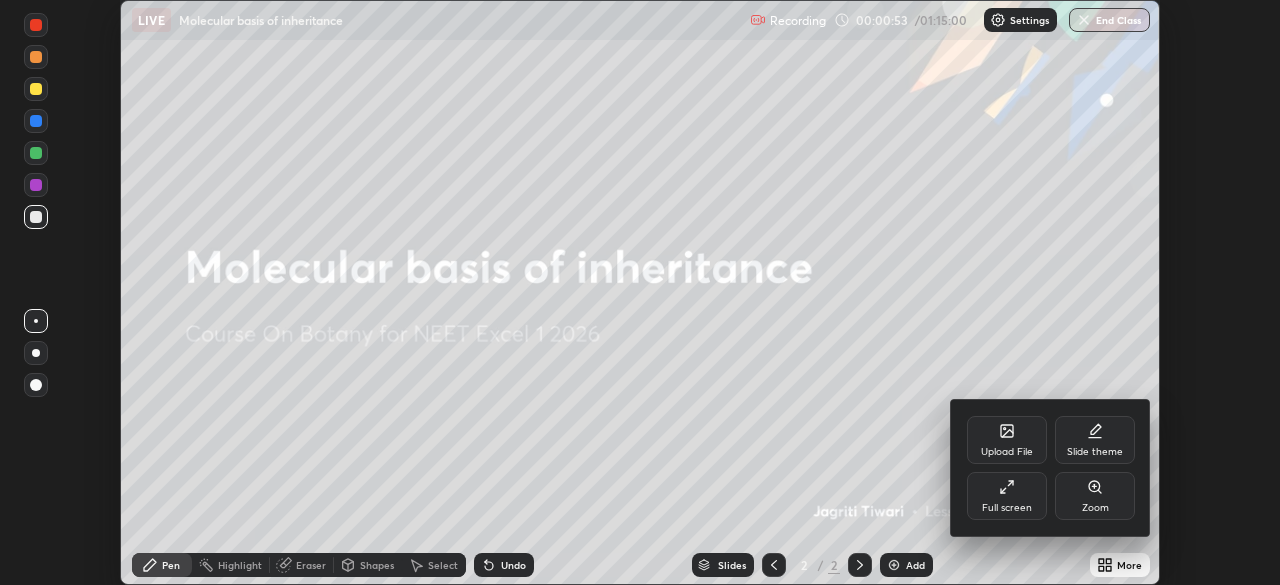 click on "Full screen" at bounding box center [1007, 508] 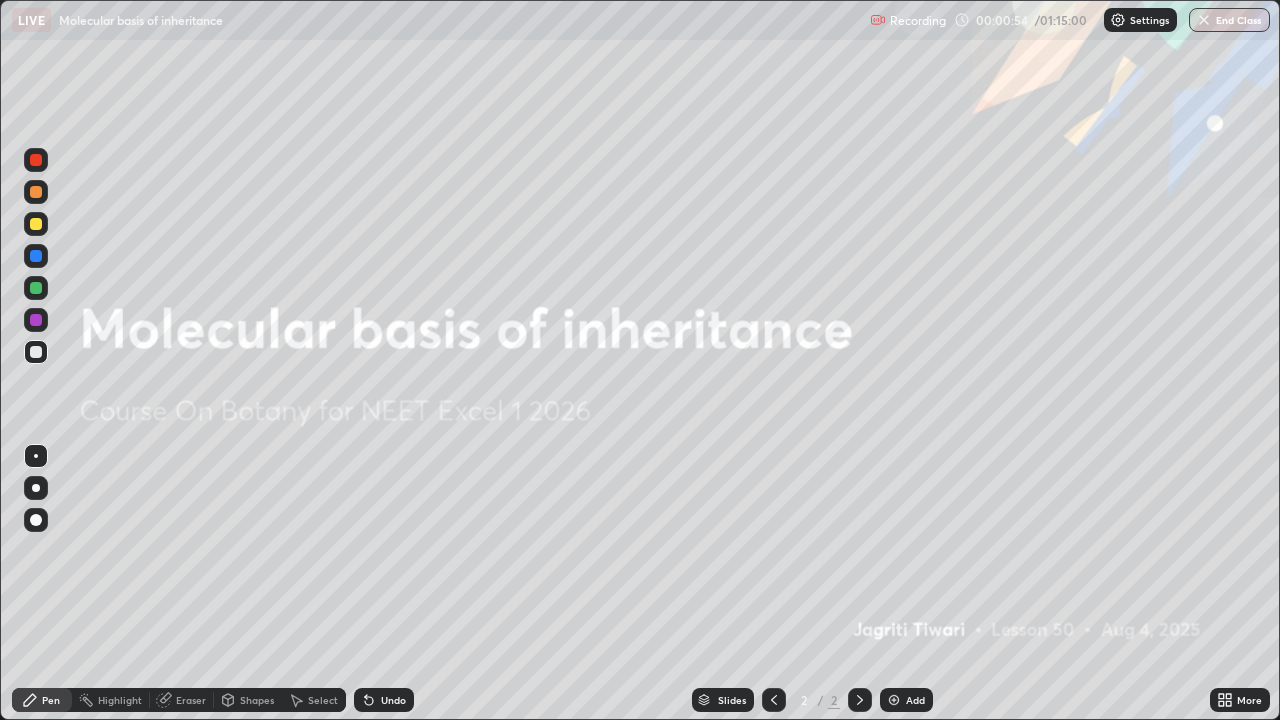 scroll, scrollTop: 99280, scrollLeft: 98720, axis: both 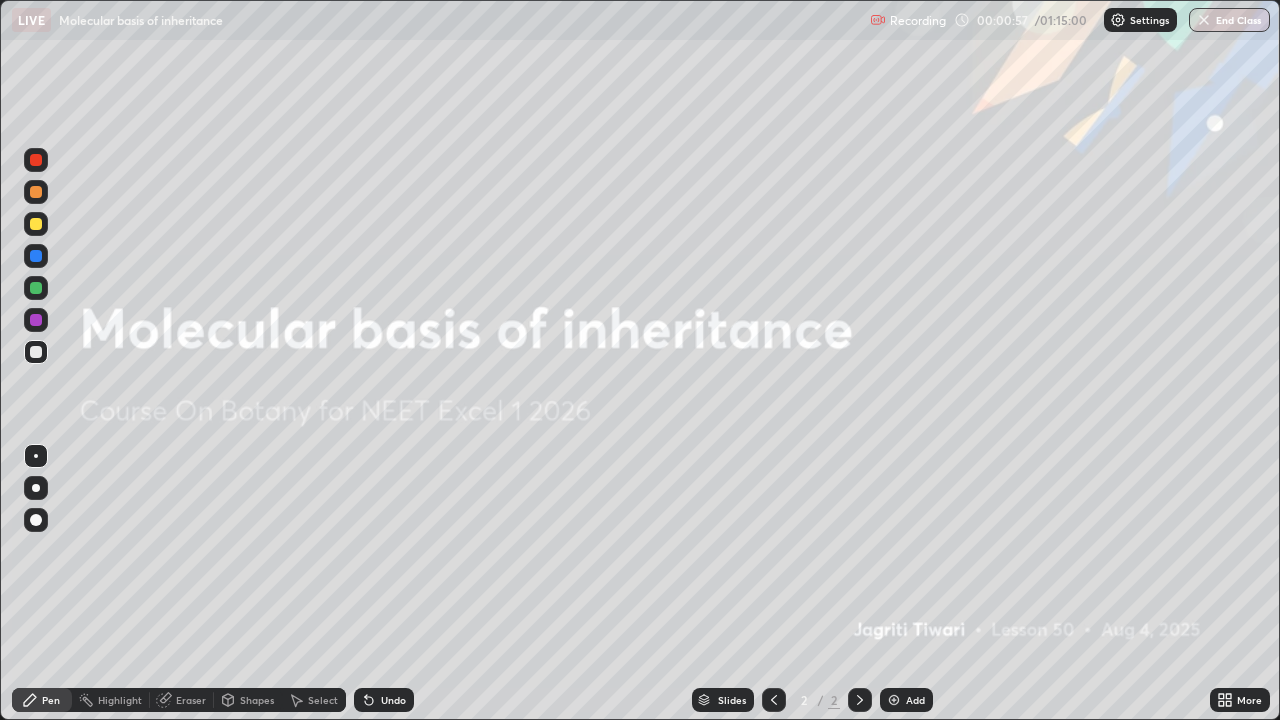 click 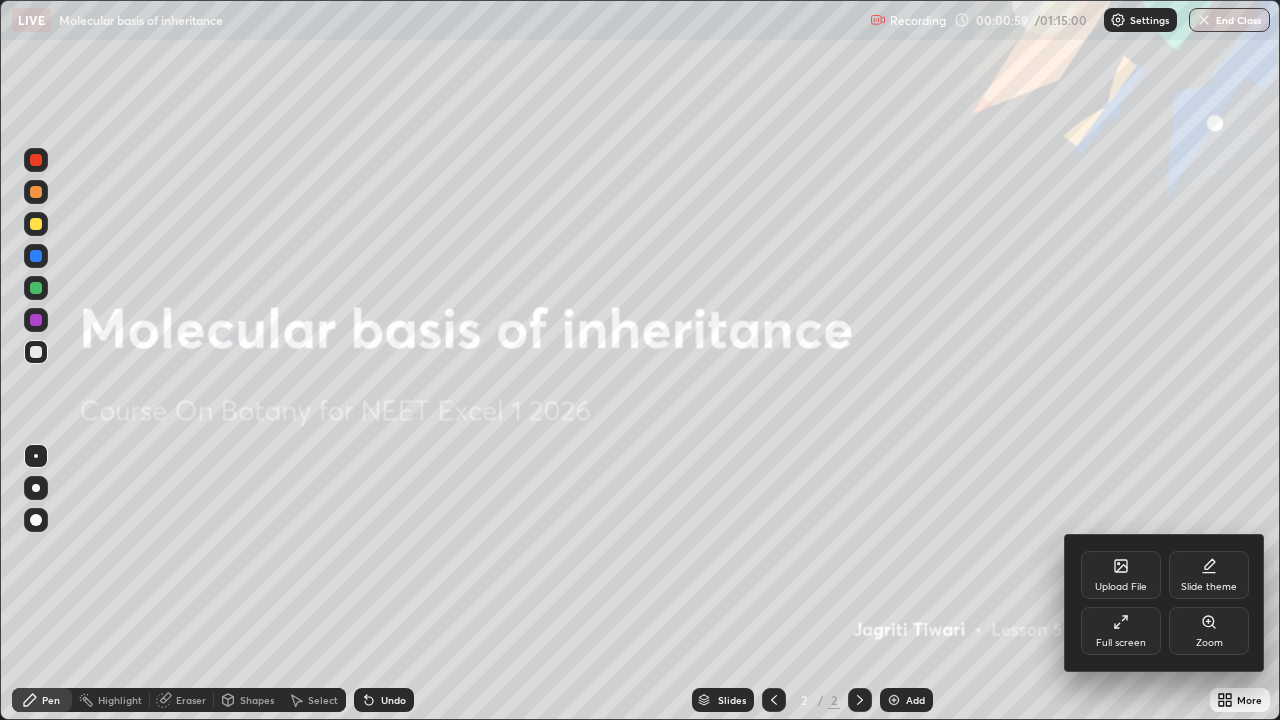 click on "Upload File" at bounding box center (1121, 575) 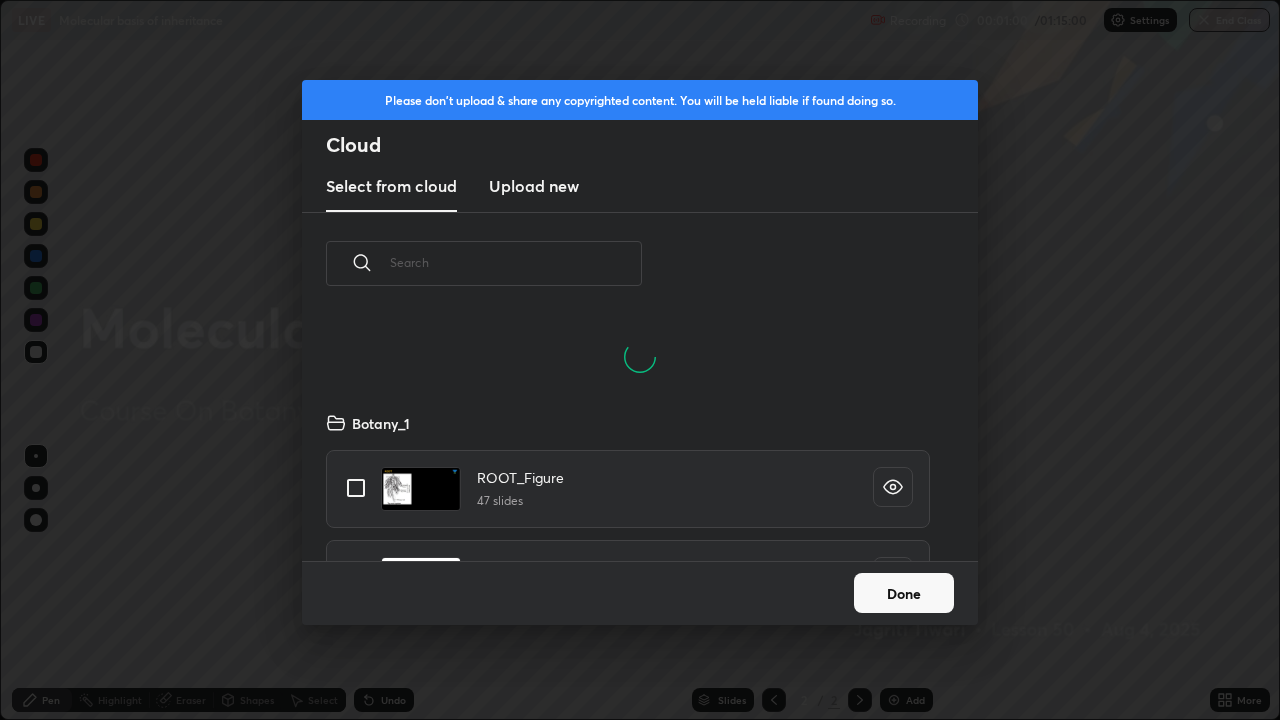 scroll, scrollTop: 7, scrollLeft: 11, axis: both 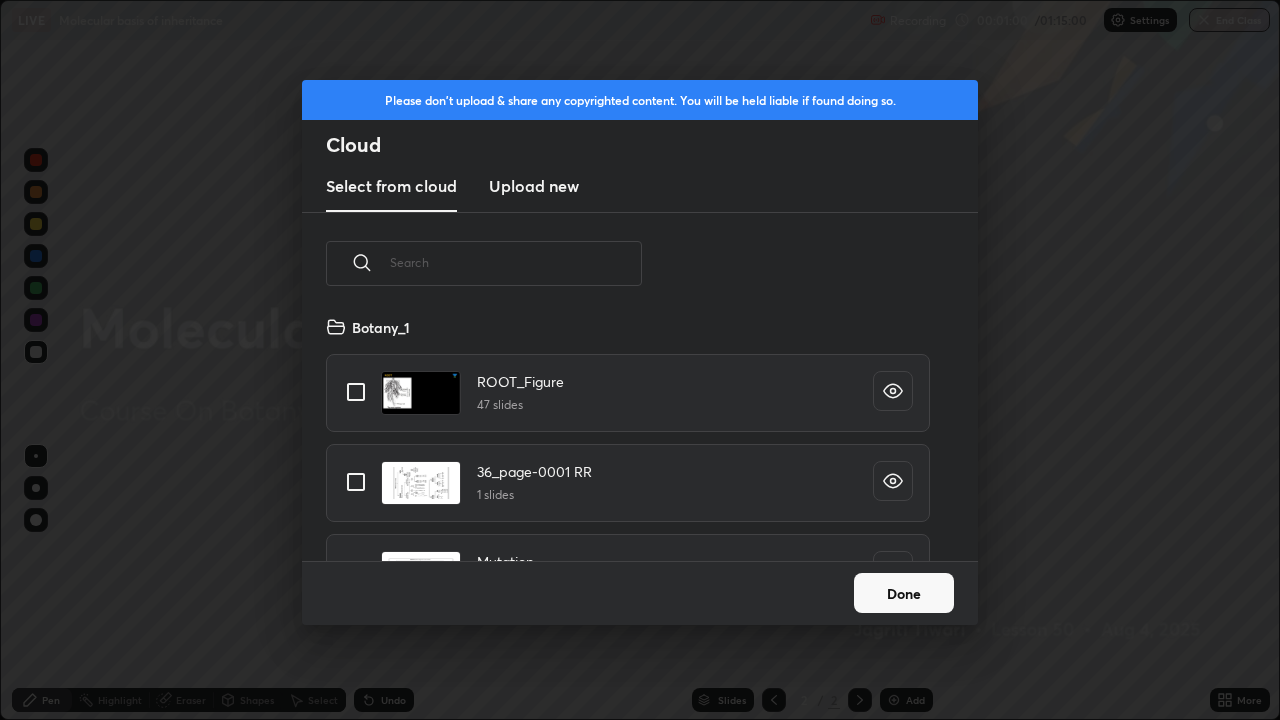click on "Upload new" at bounding box center (534, 186) 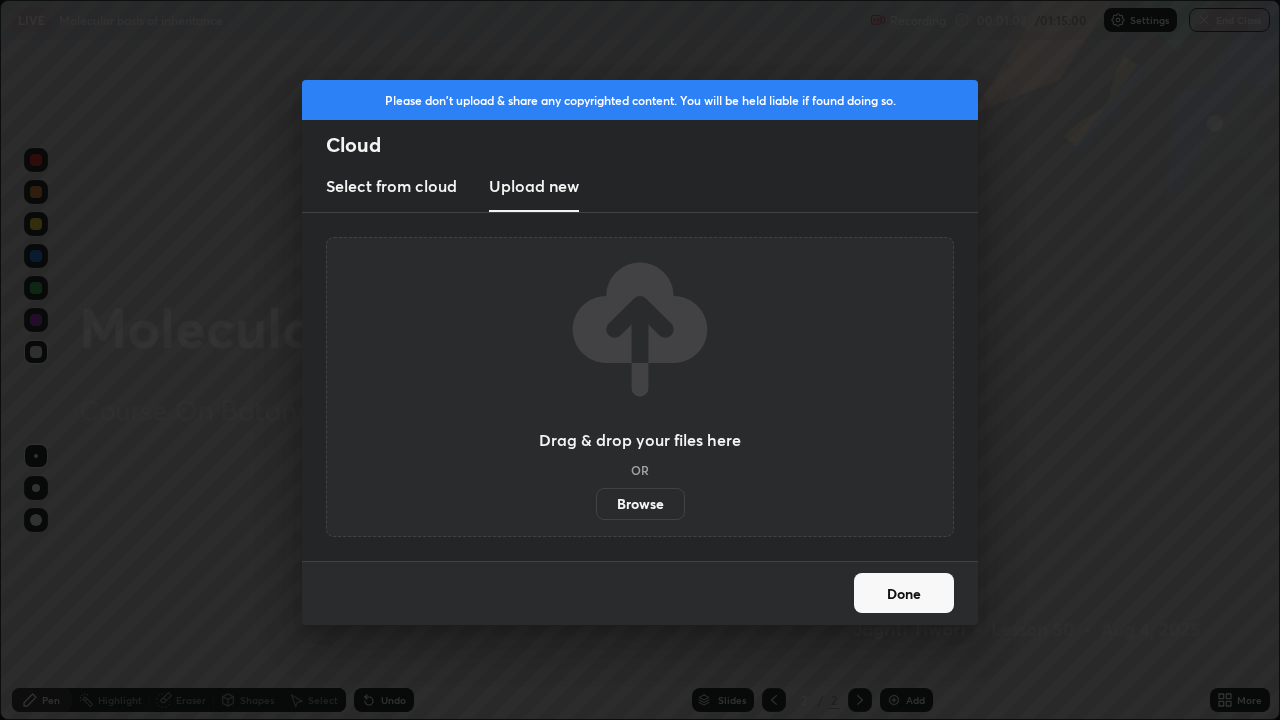 click on "Browse" at bounding box center [640, 504] 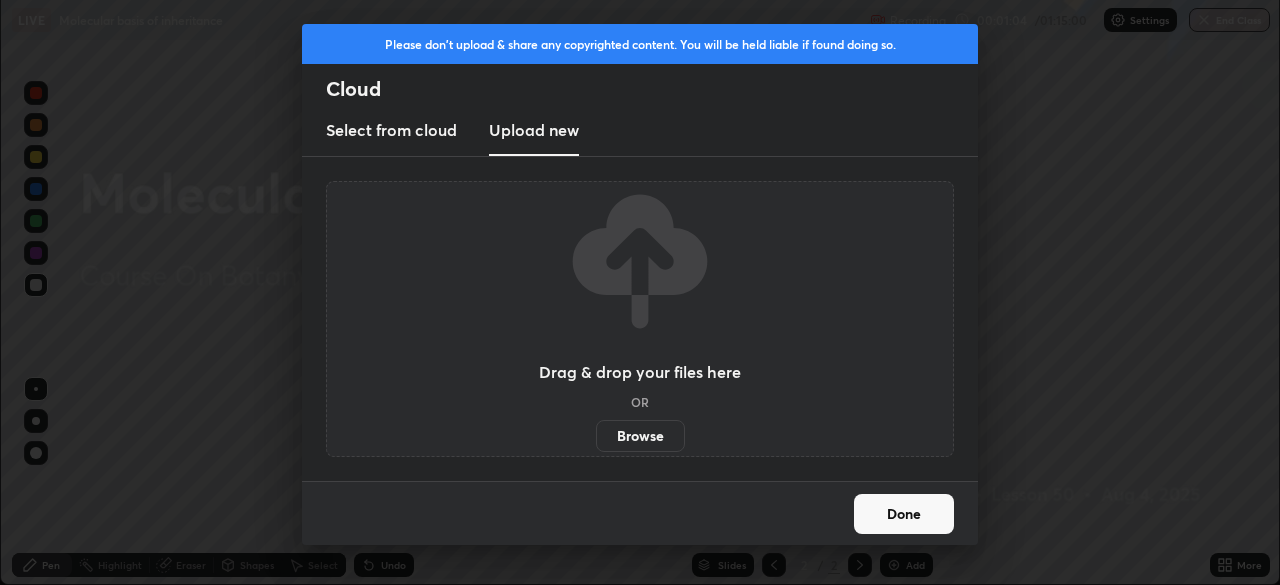 scroll, scrollTop: 585, scrollLeft: 1280, axis: both 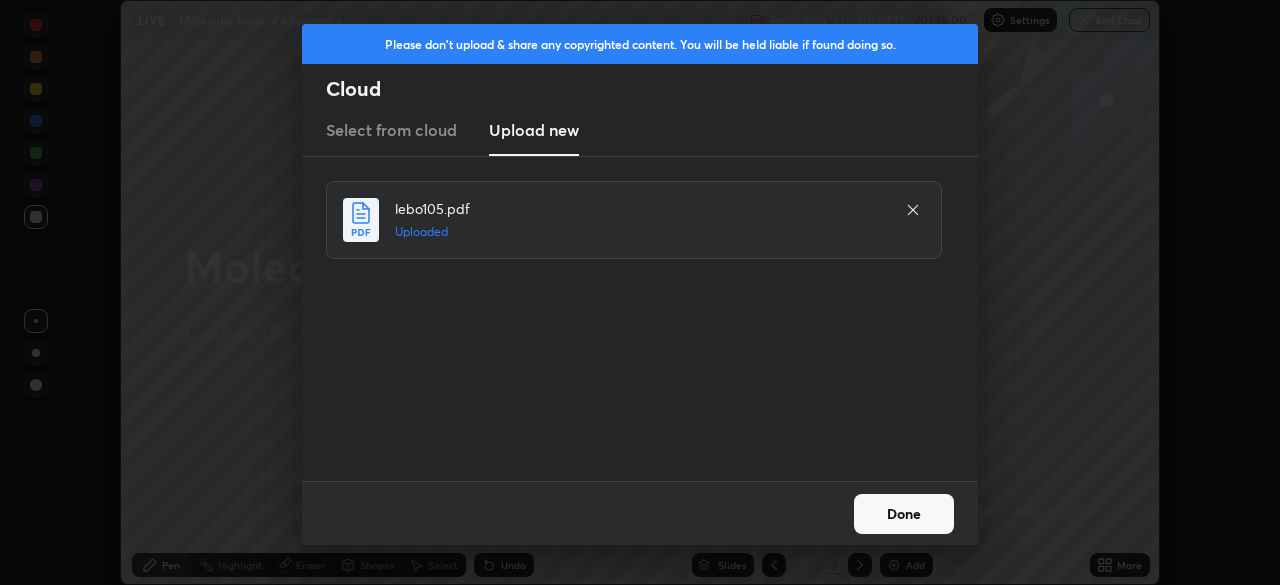 click on "Done" at bounding box center [904, 514] 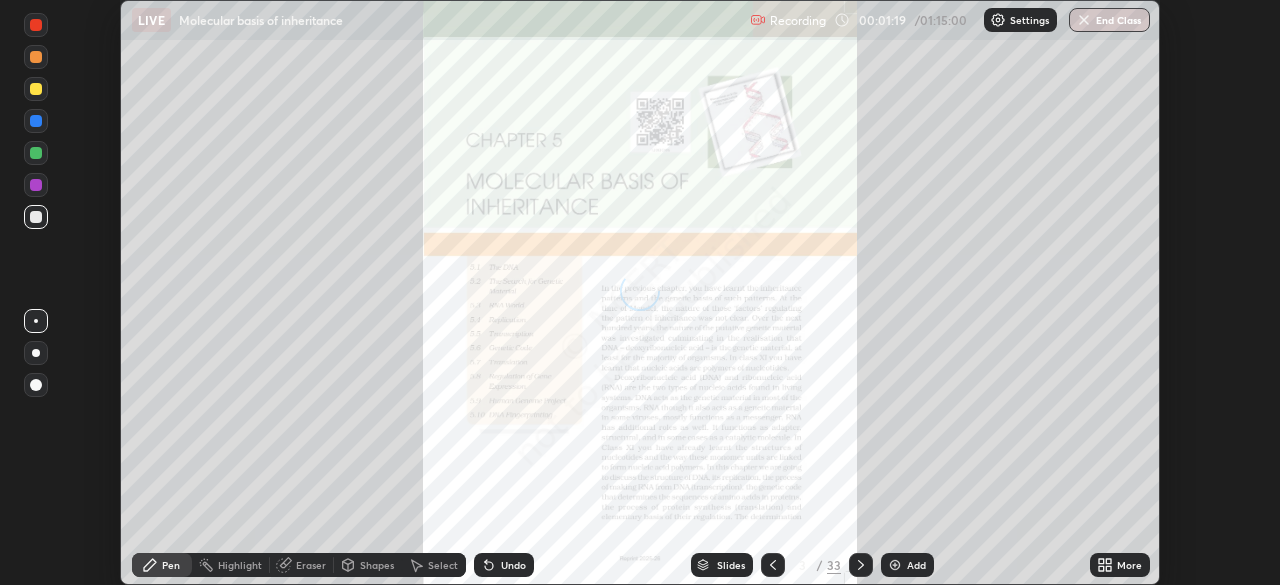 click 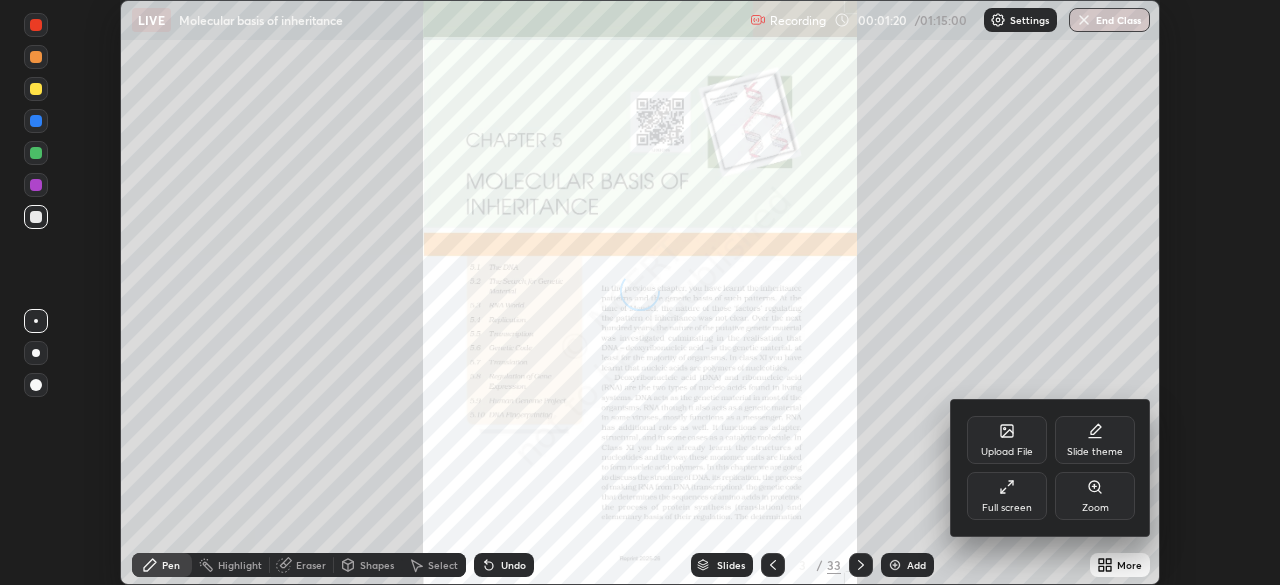click on "Full screen" at bounding box center [1007, 496] 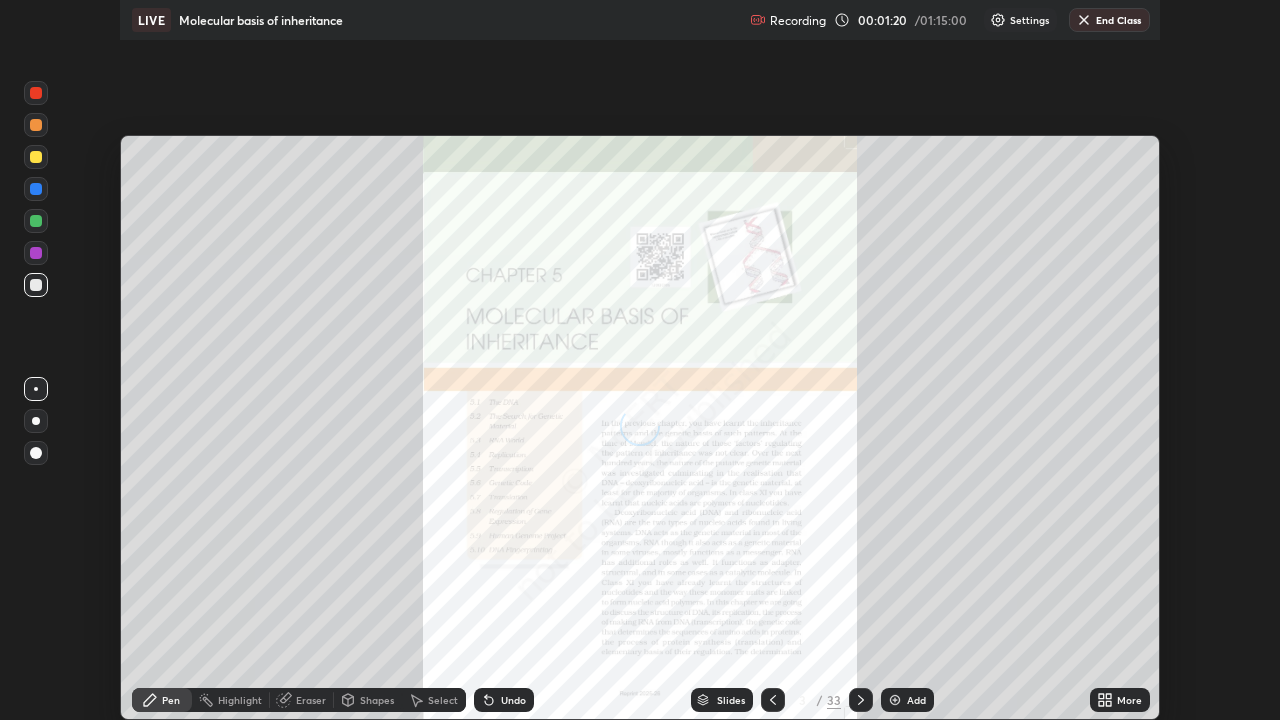 scroll, scrollTop: 99280, scrollLeft: 98720, axis: both 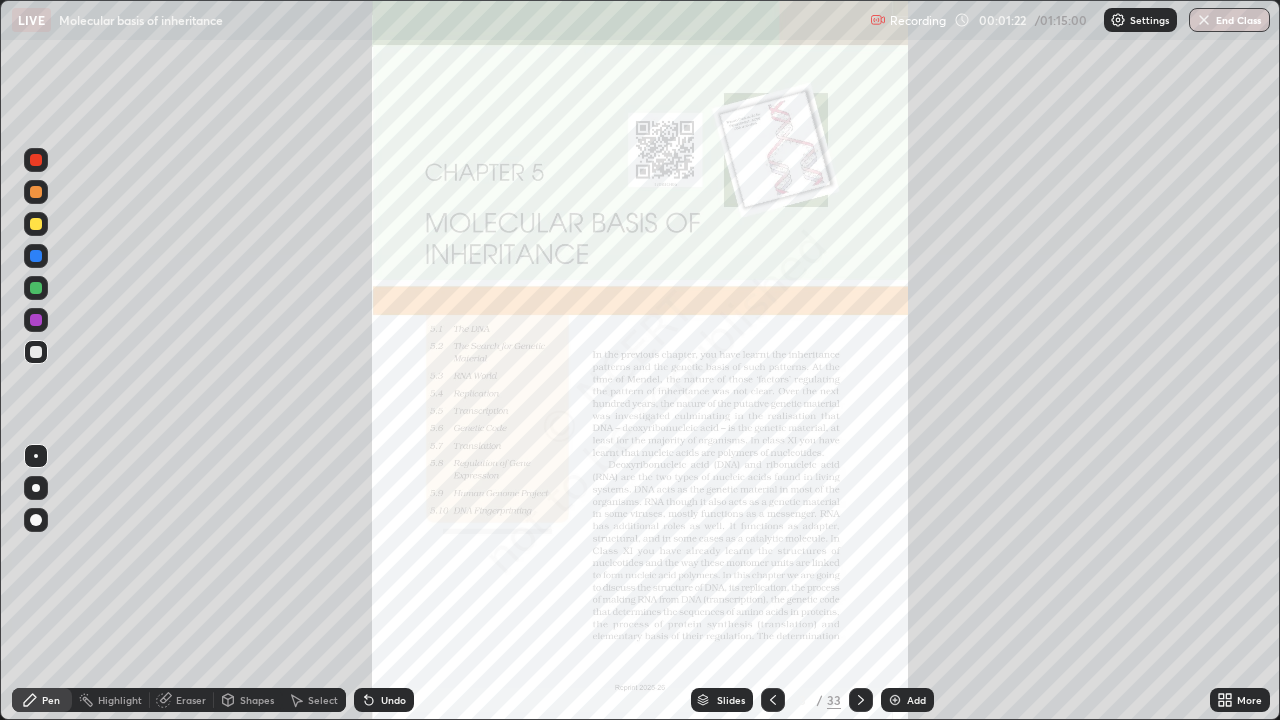 click 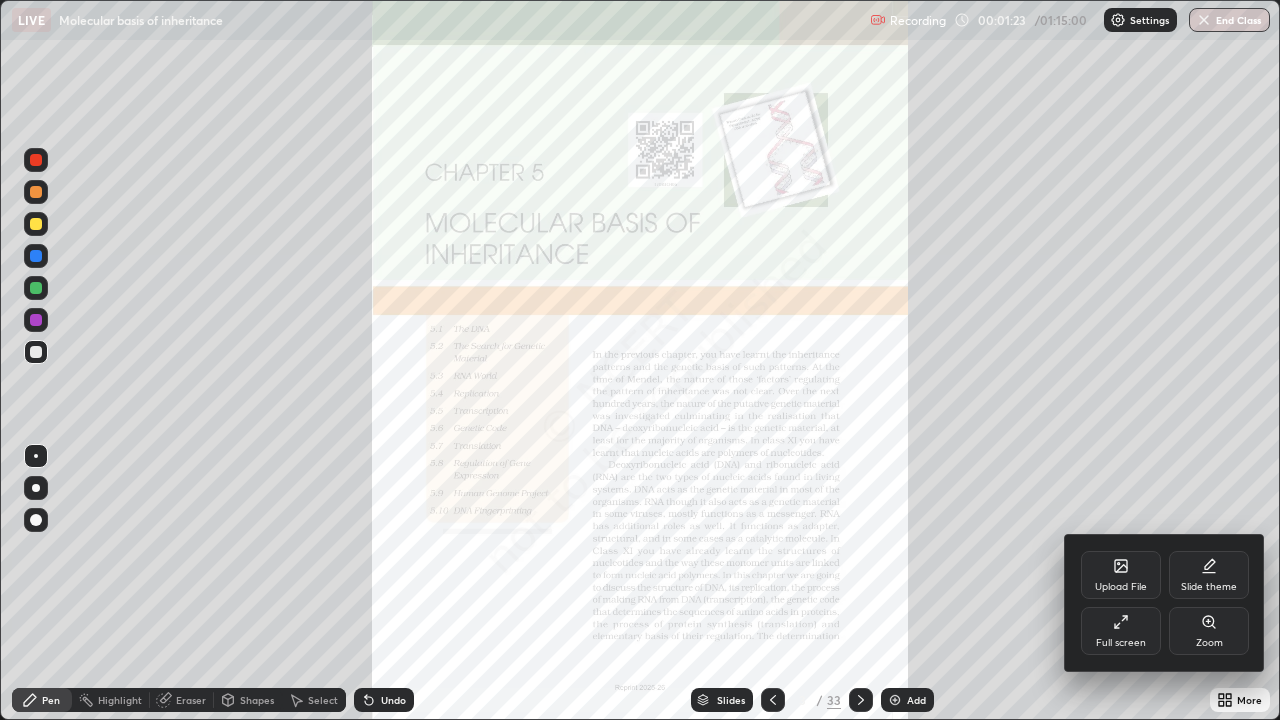 click 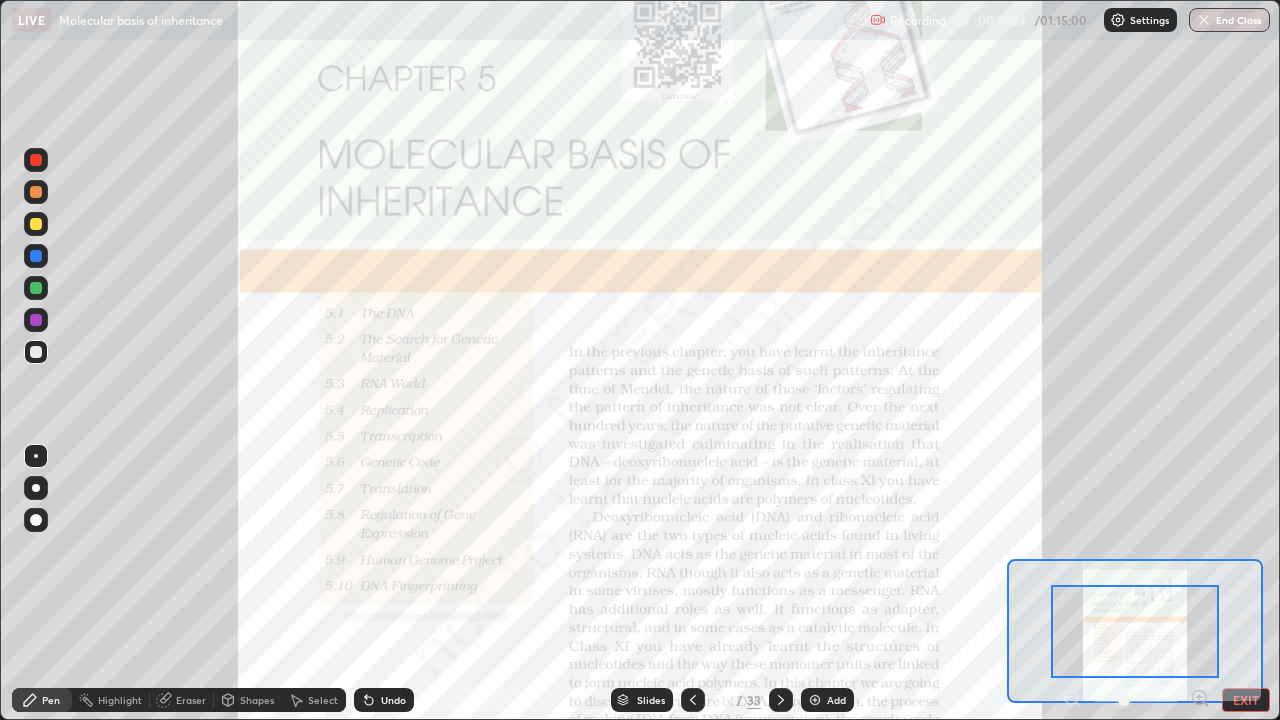 click 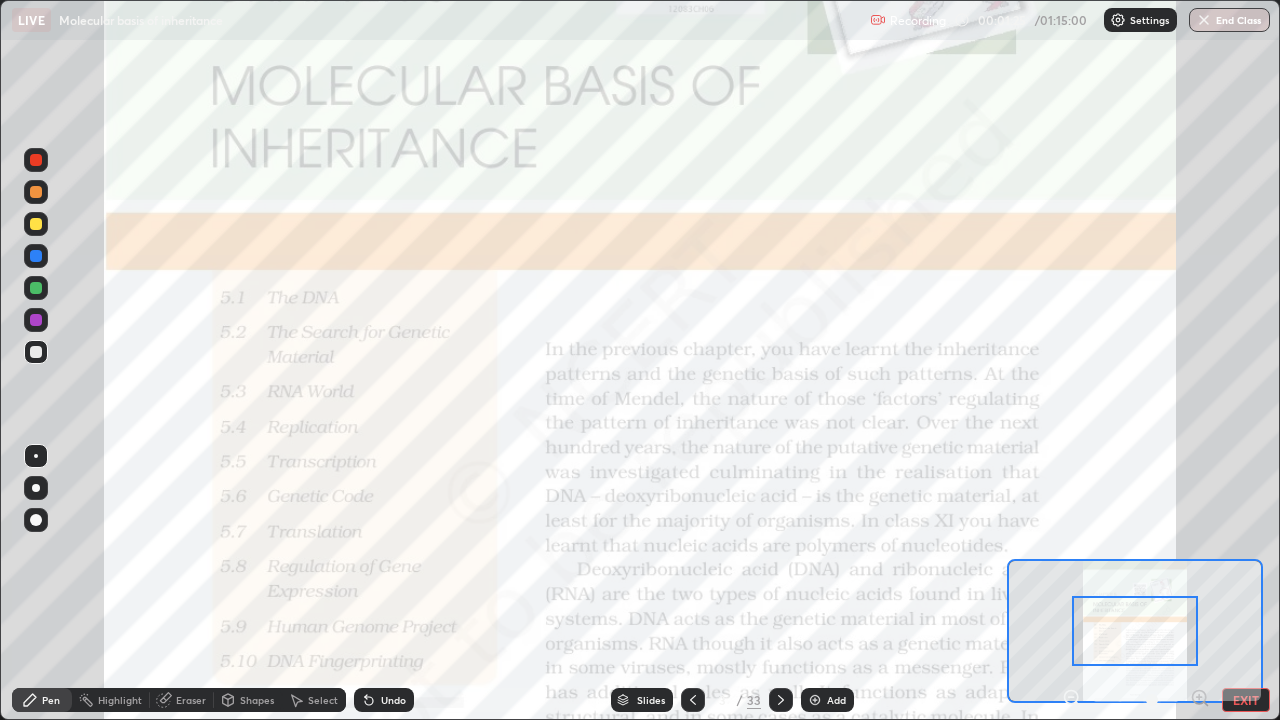 click 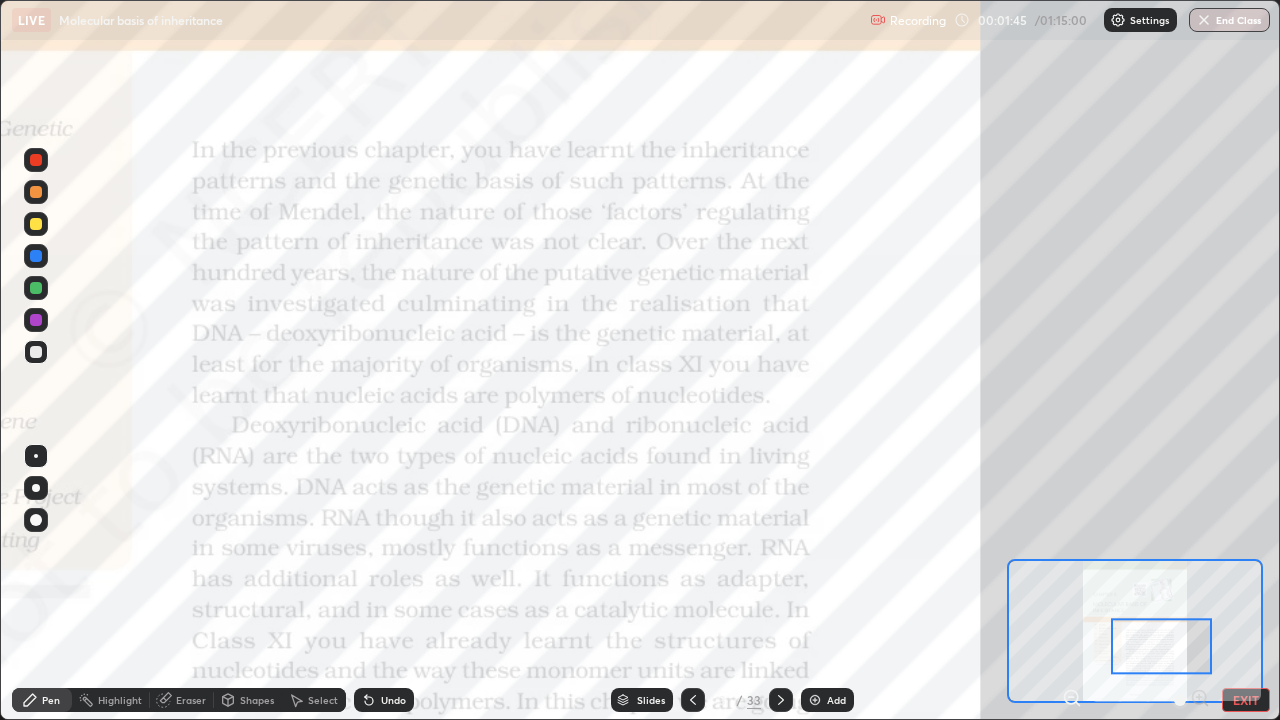 click at bounding box center (1161, 647) 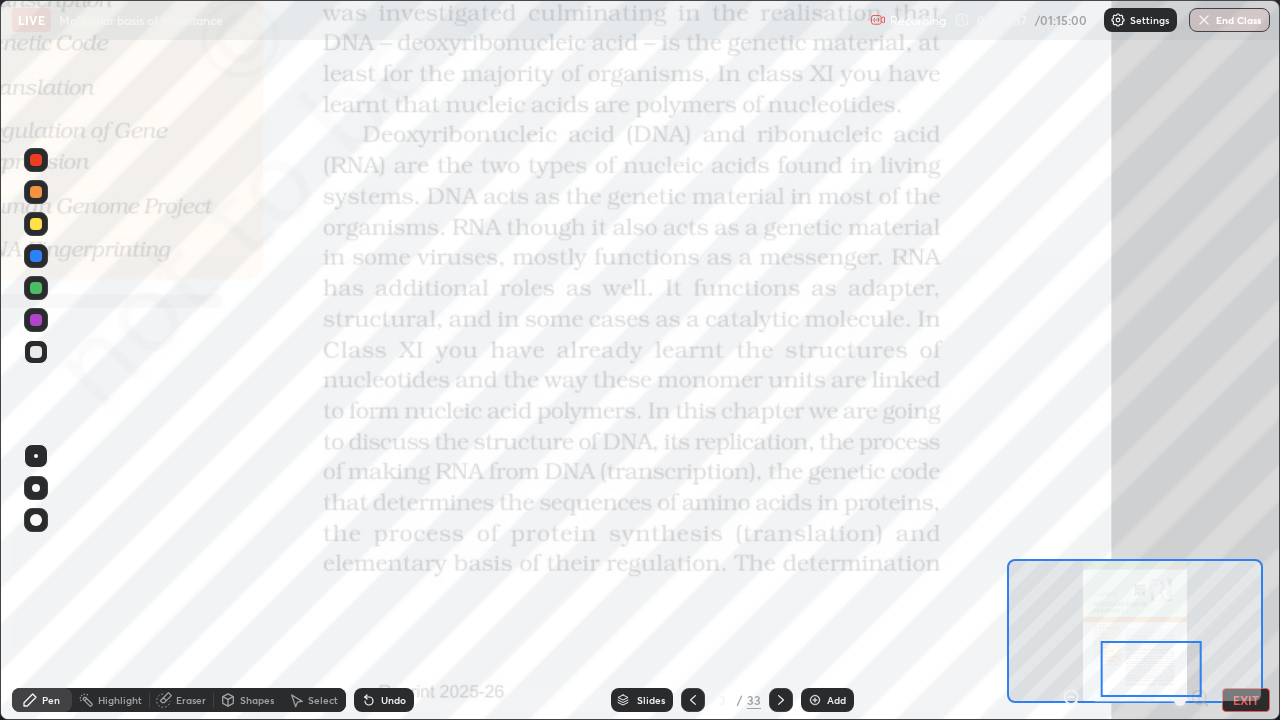 click 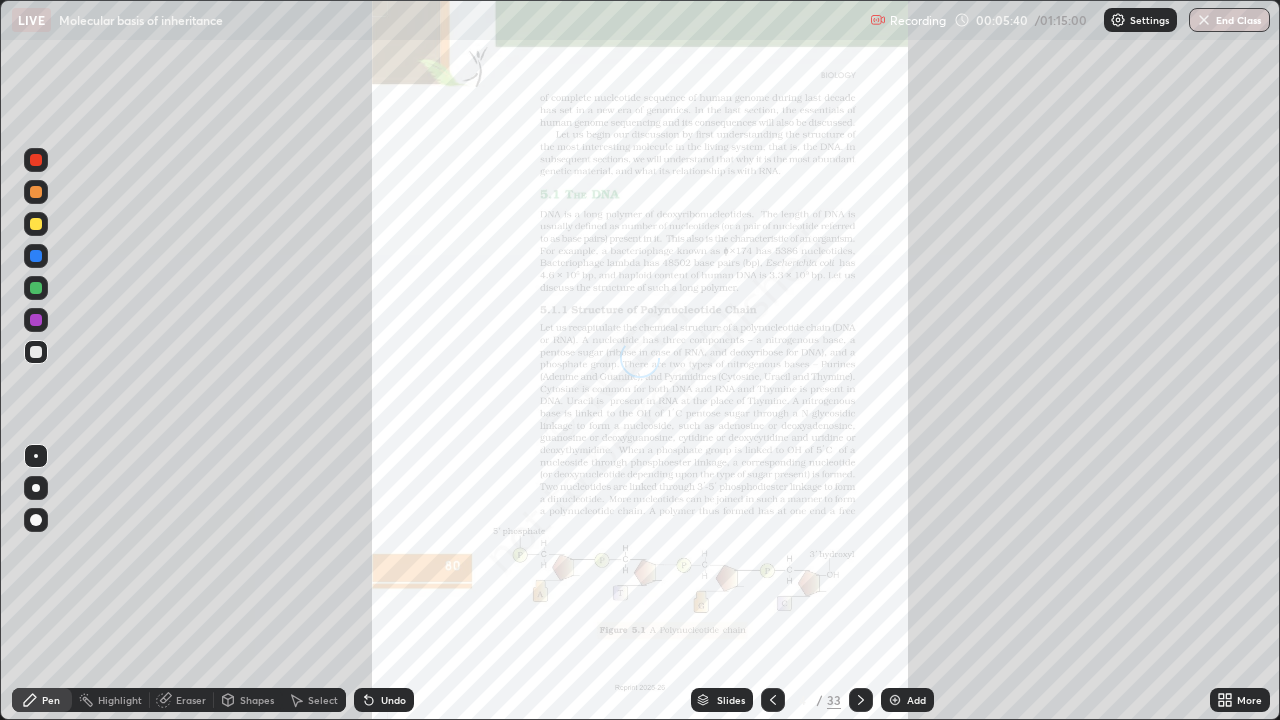 click 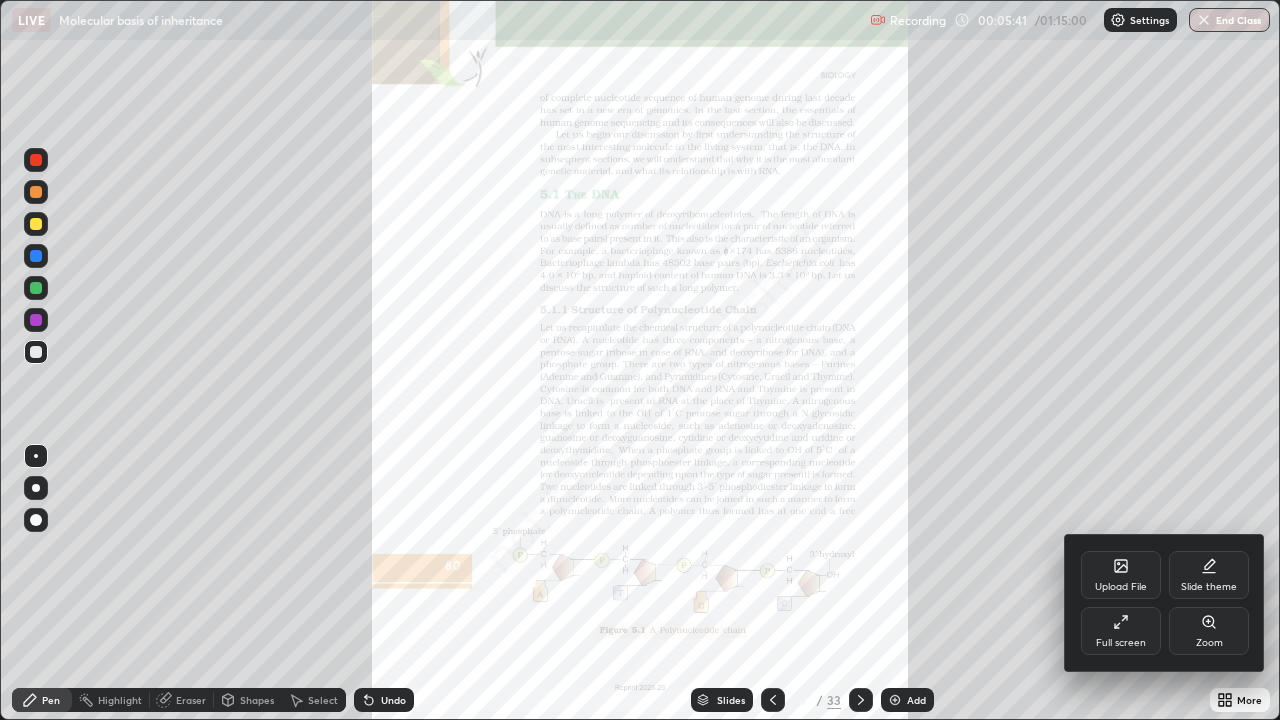 click on "Zoom" at bounding box center [1209, 631] 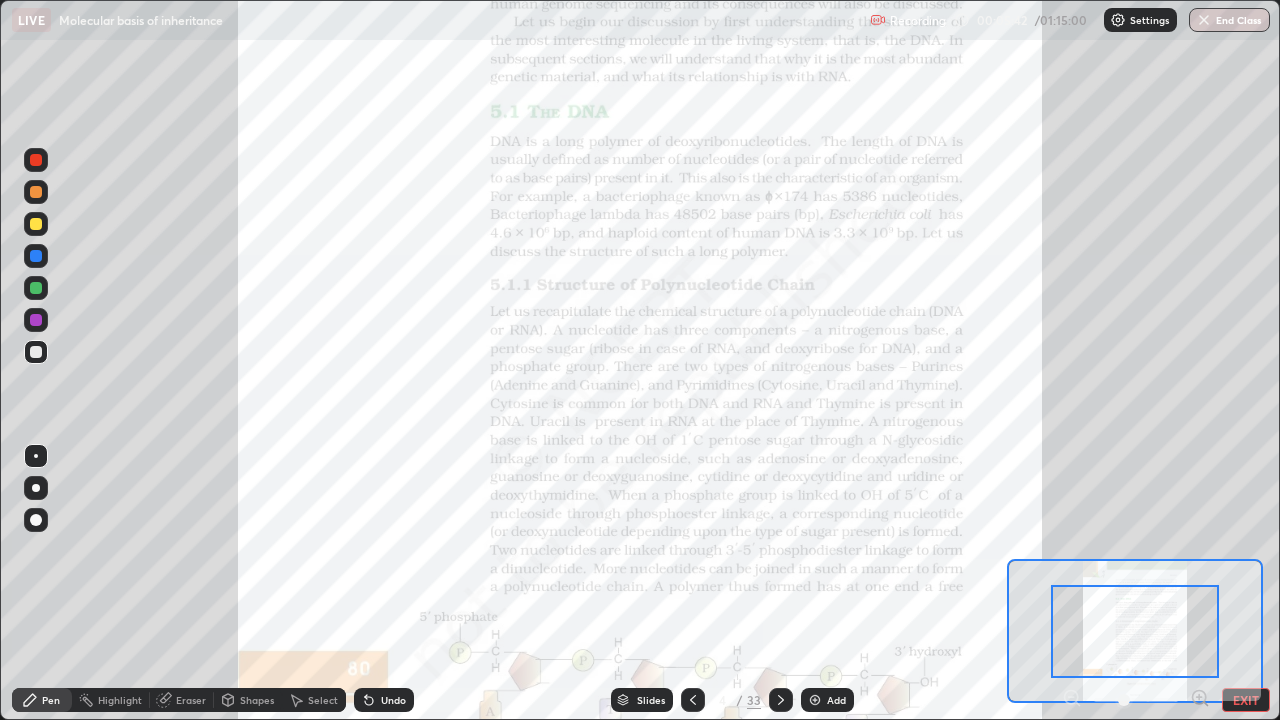 click 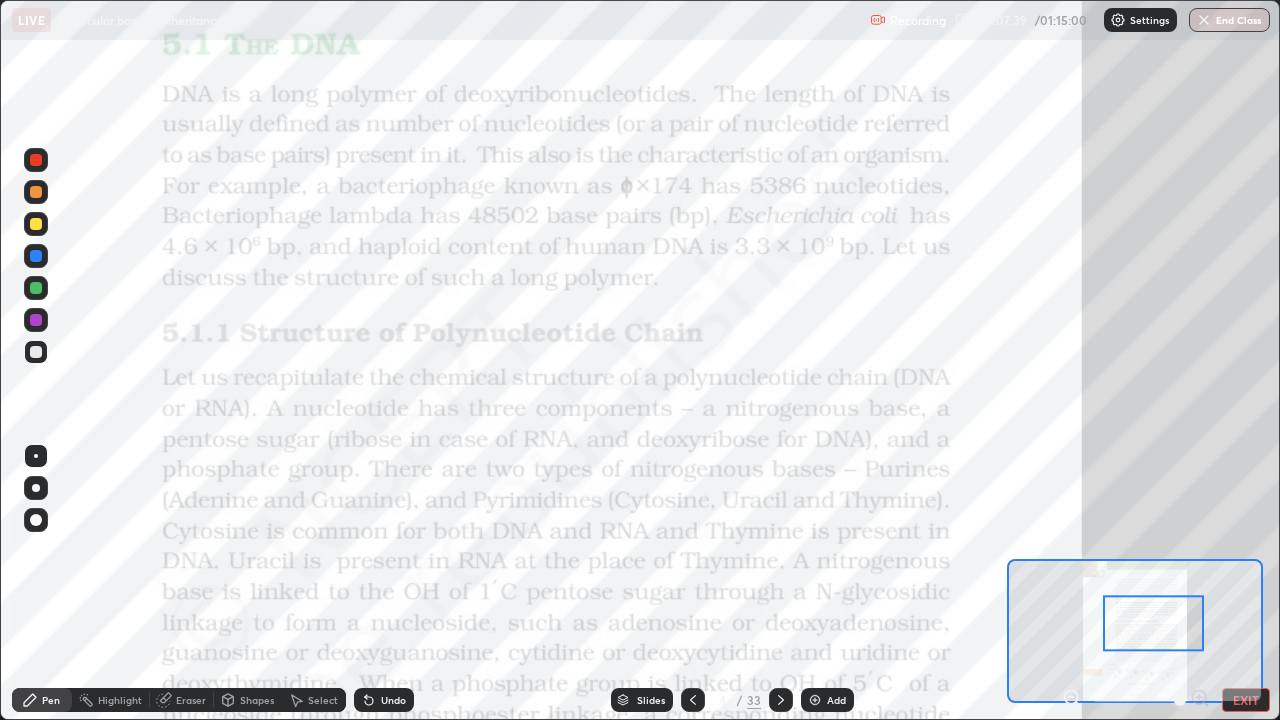 click at bounding box center [36, 320] 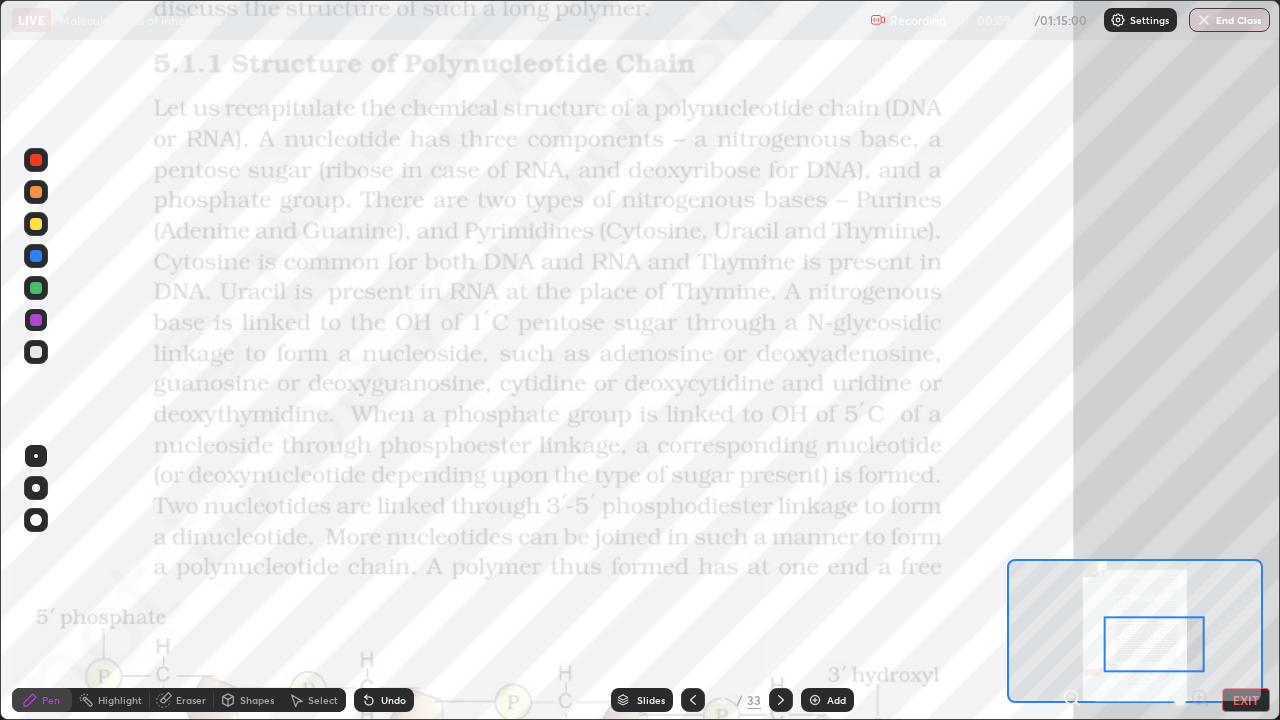 click at bounding box center (36, 320) 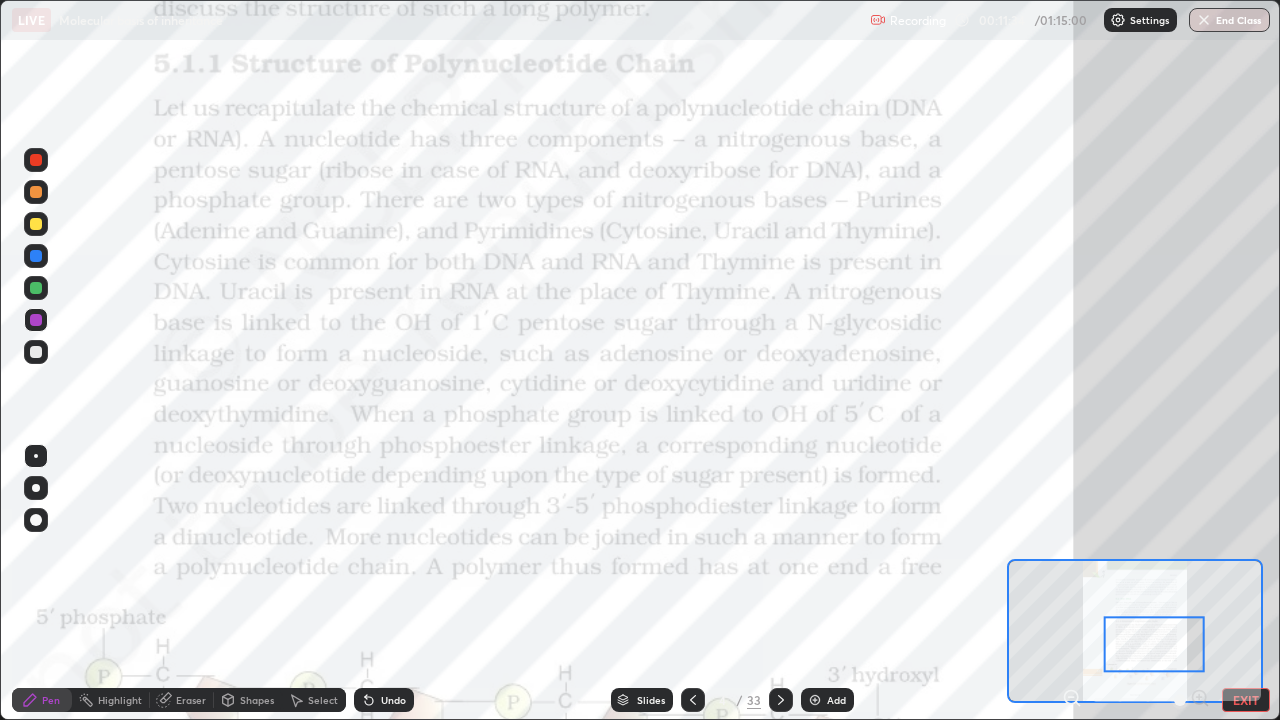 click 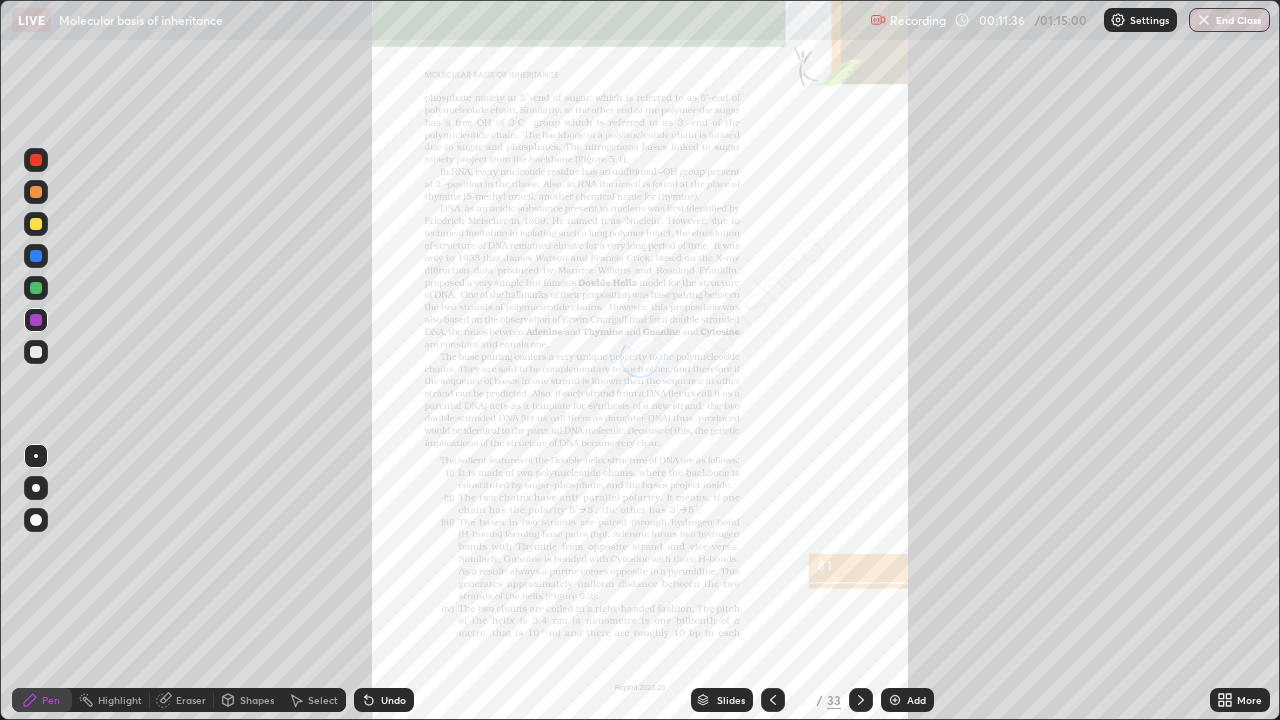 click 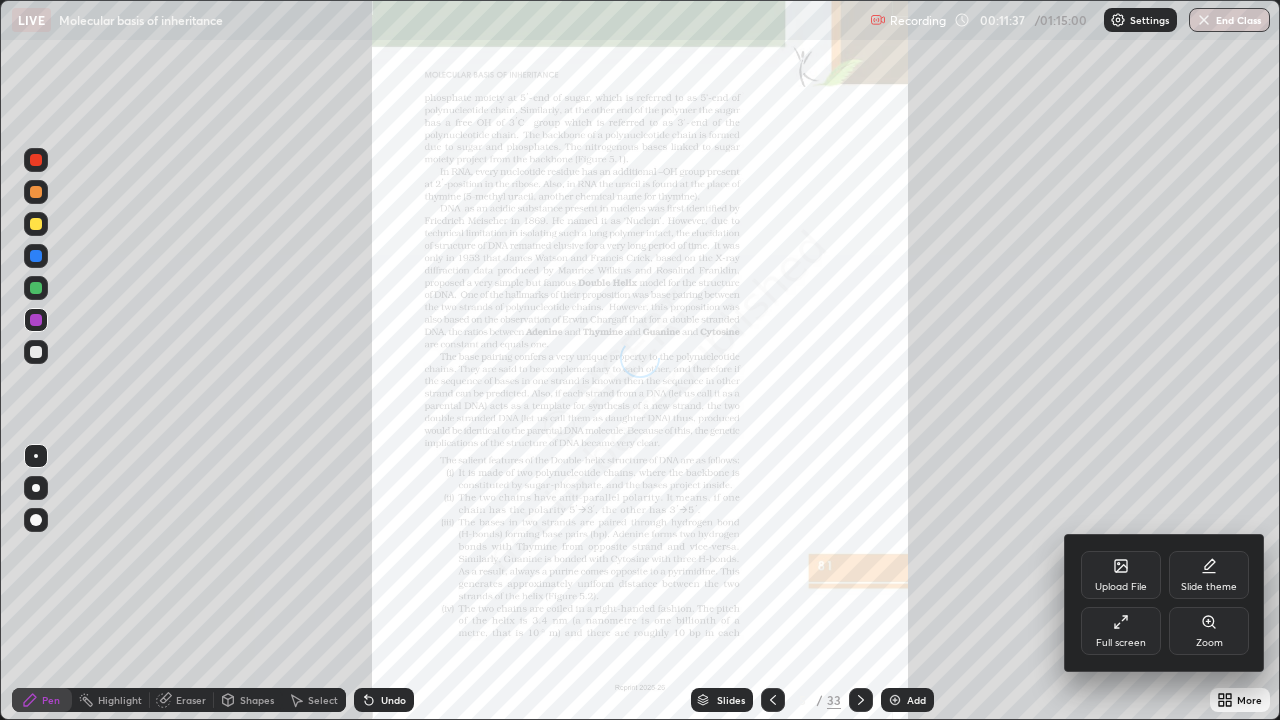 click on "Zoom" at bounding box center [1209, 631] 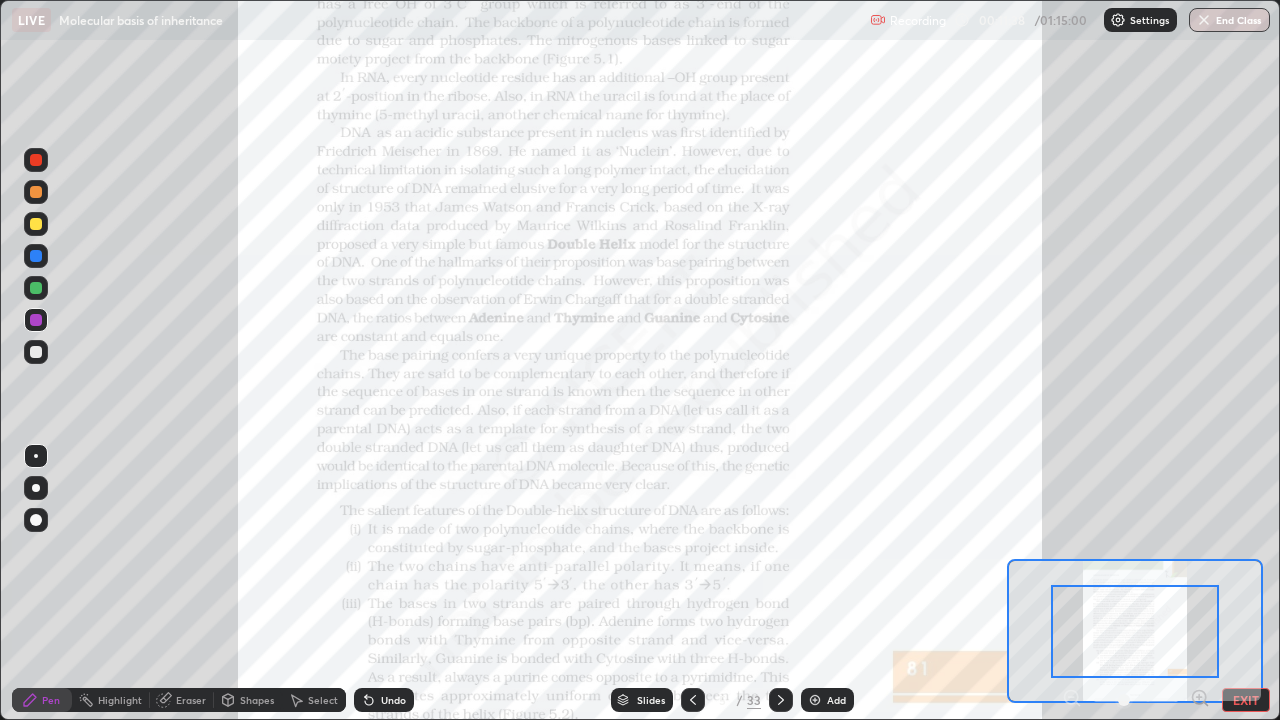 click 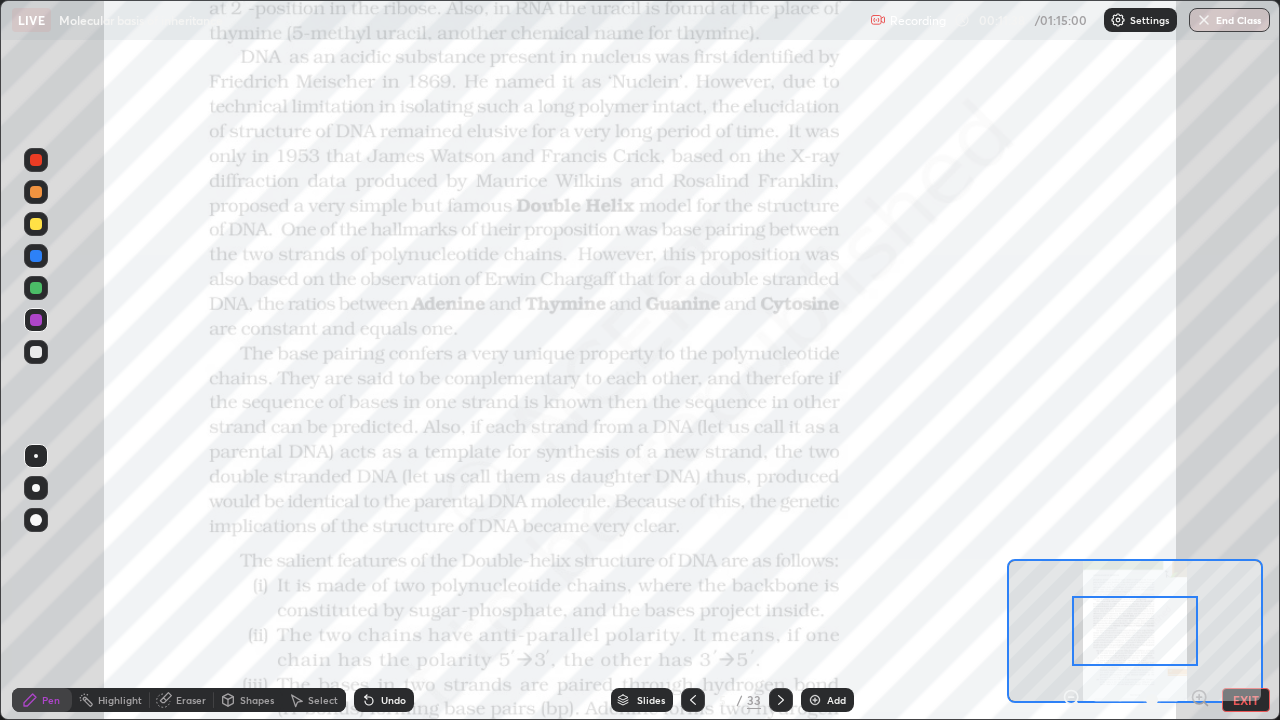 click 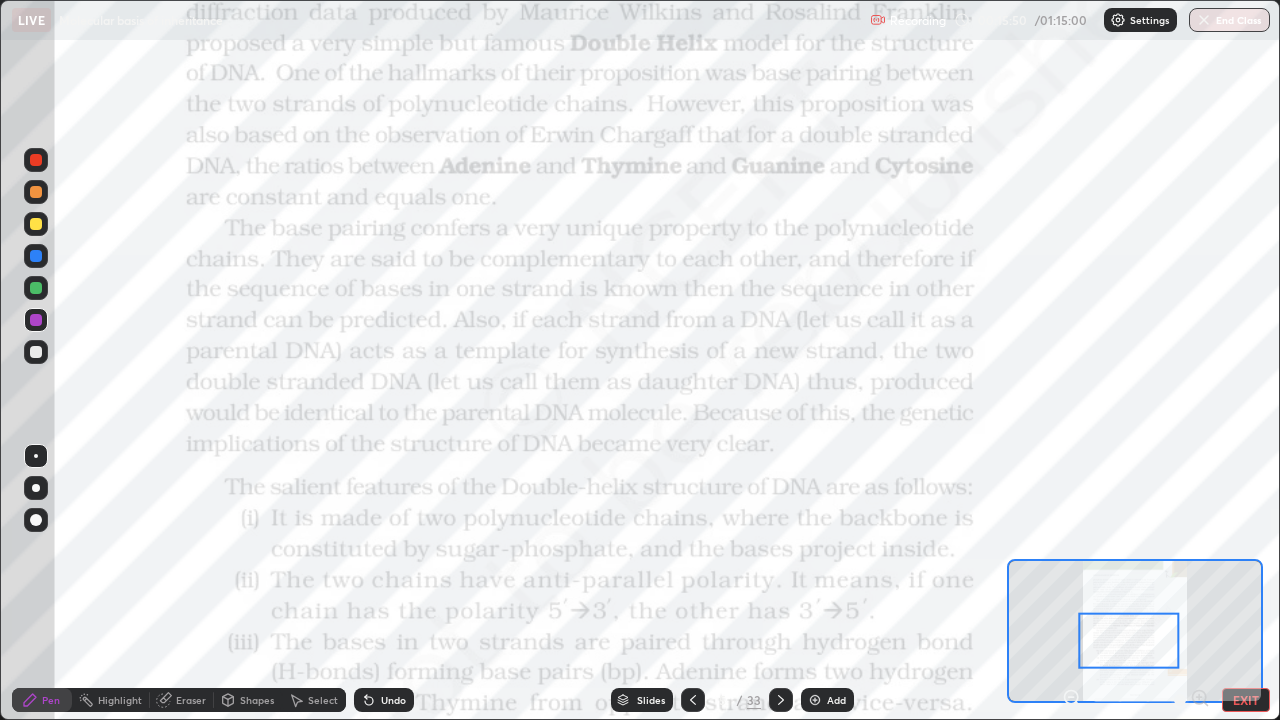 click at bounding box center [1128, 641] 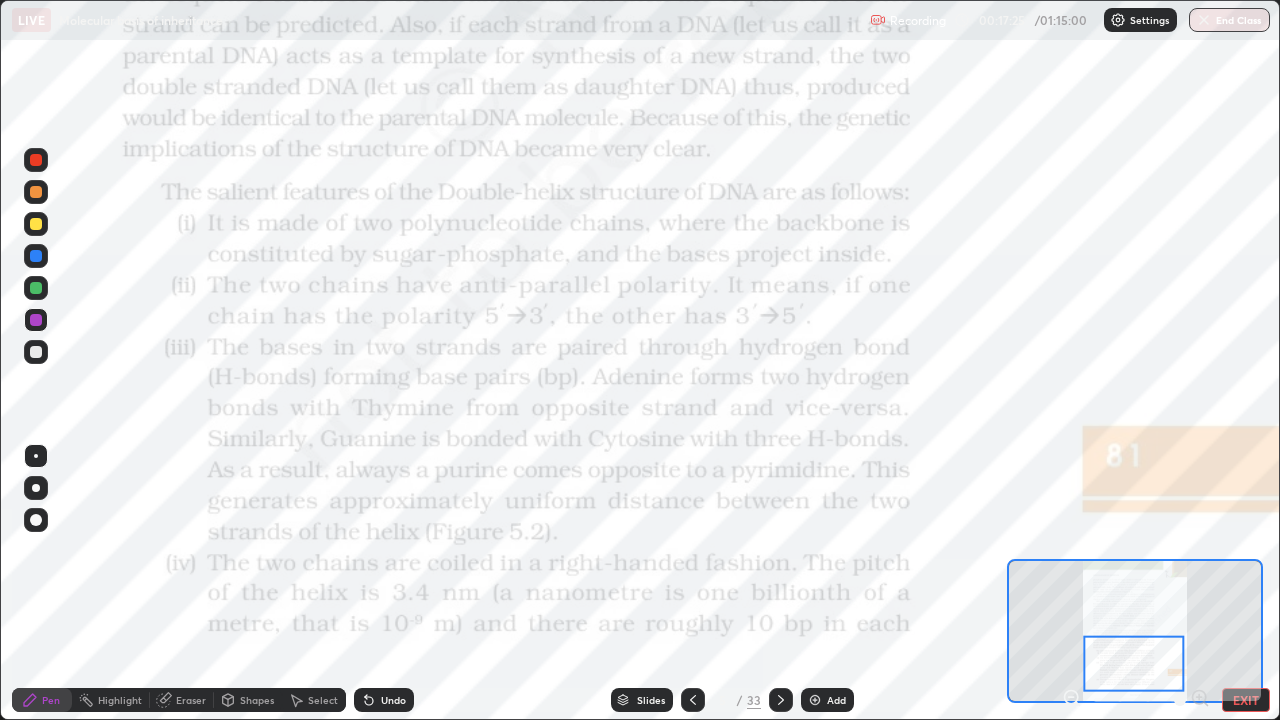 click 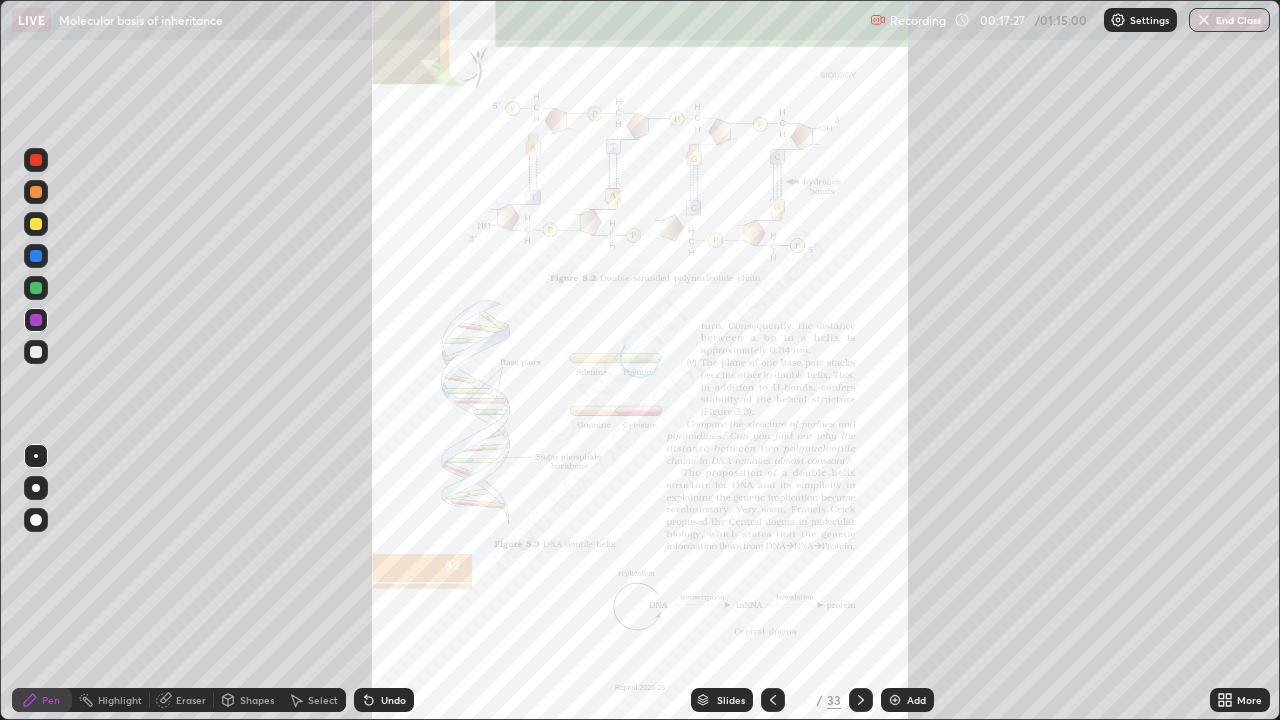 click 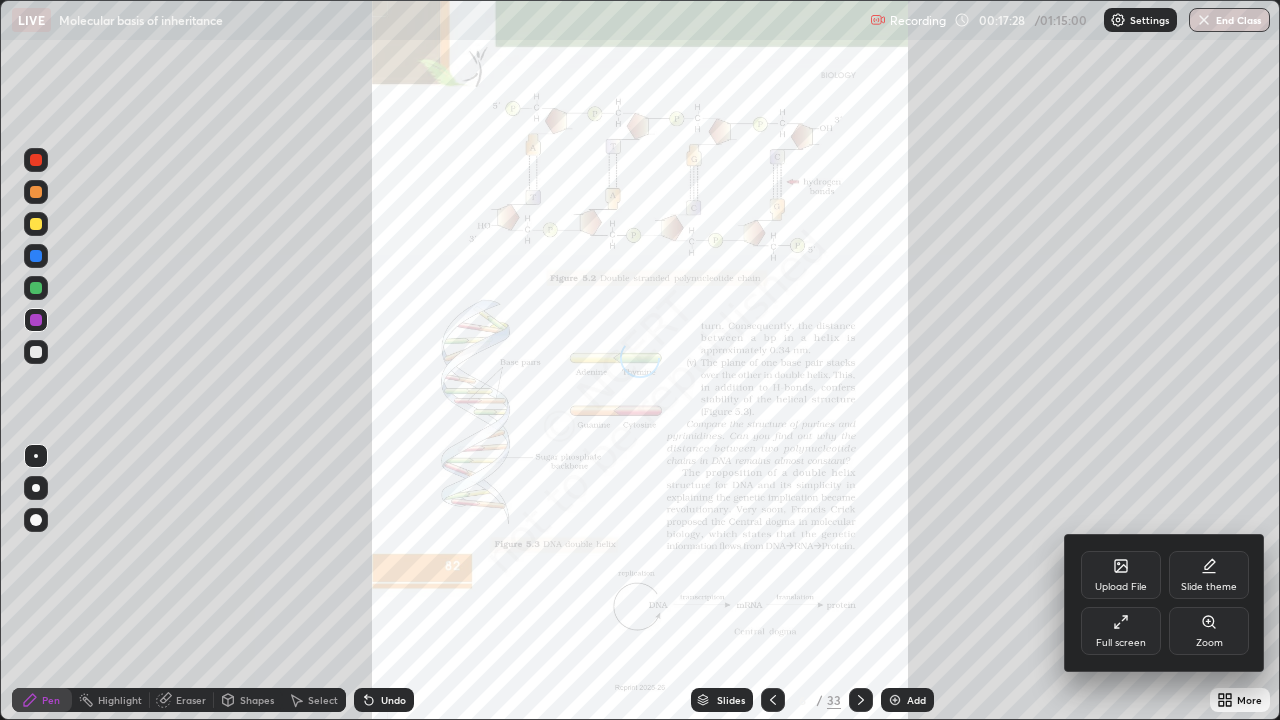 click on "Zoom" at bounding box center [1209, 631] 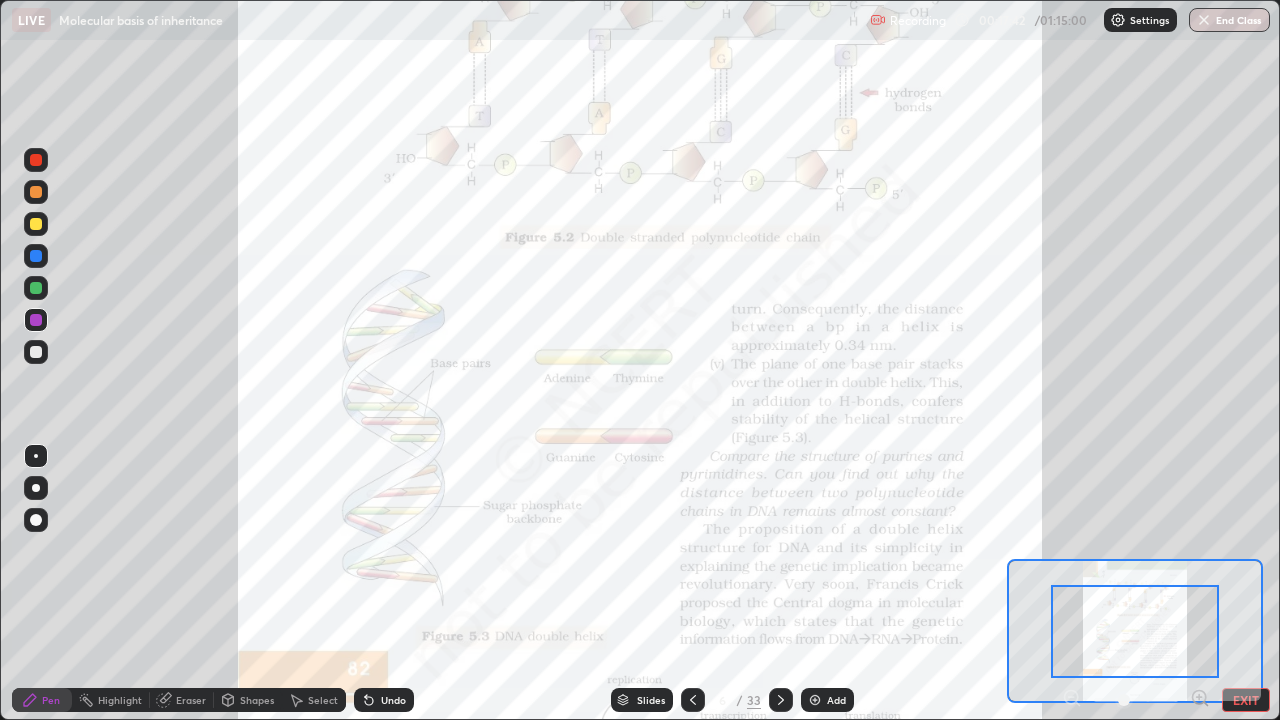 click 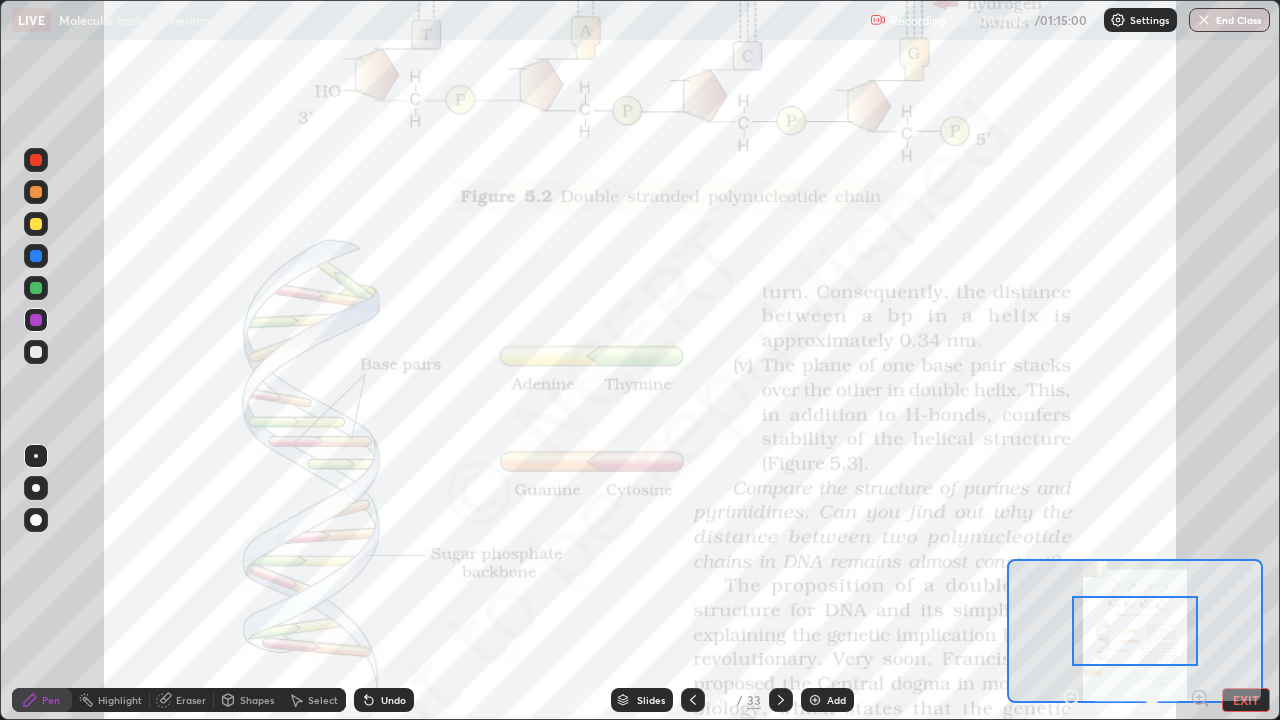 click 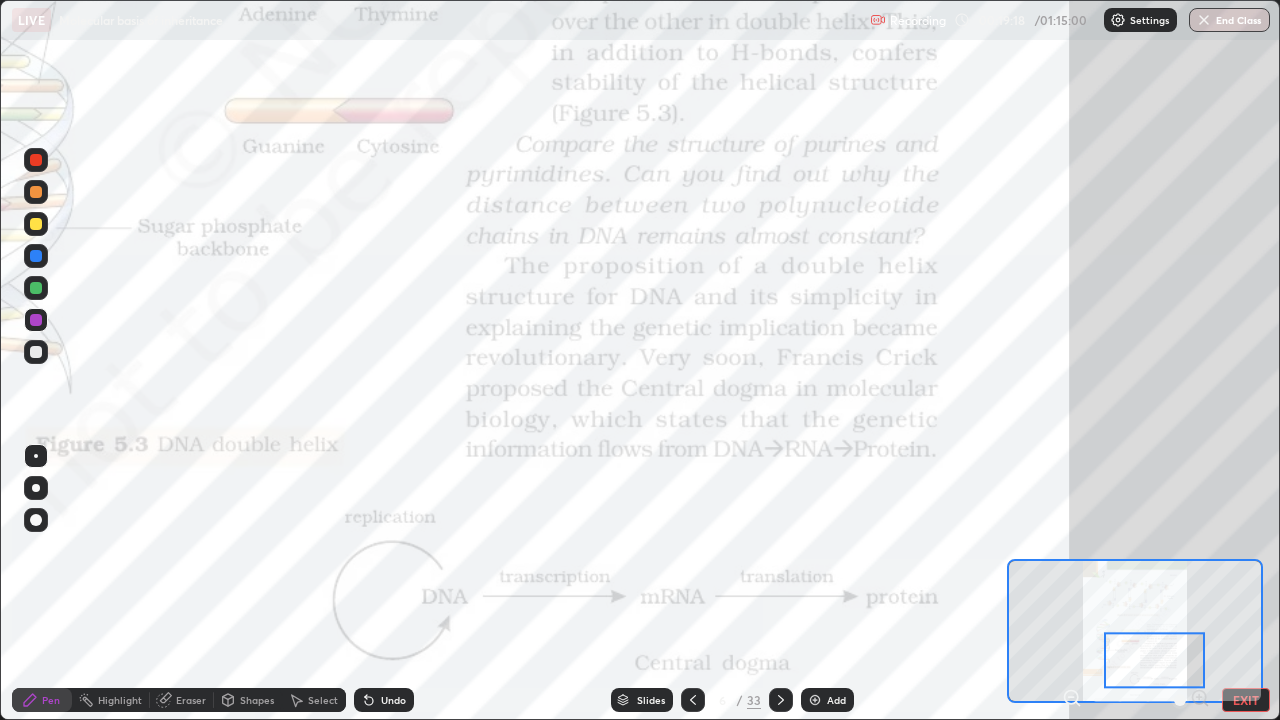 click on "Slides" at bounding box center (651, 700) 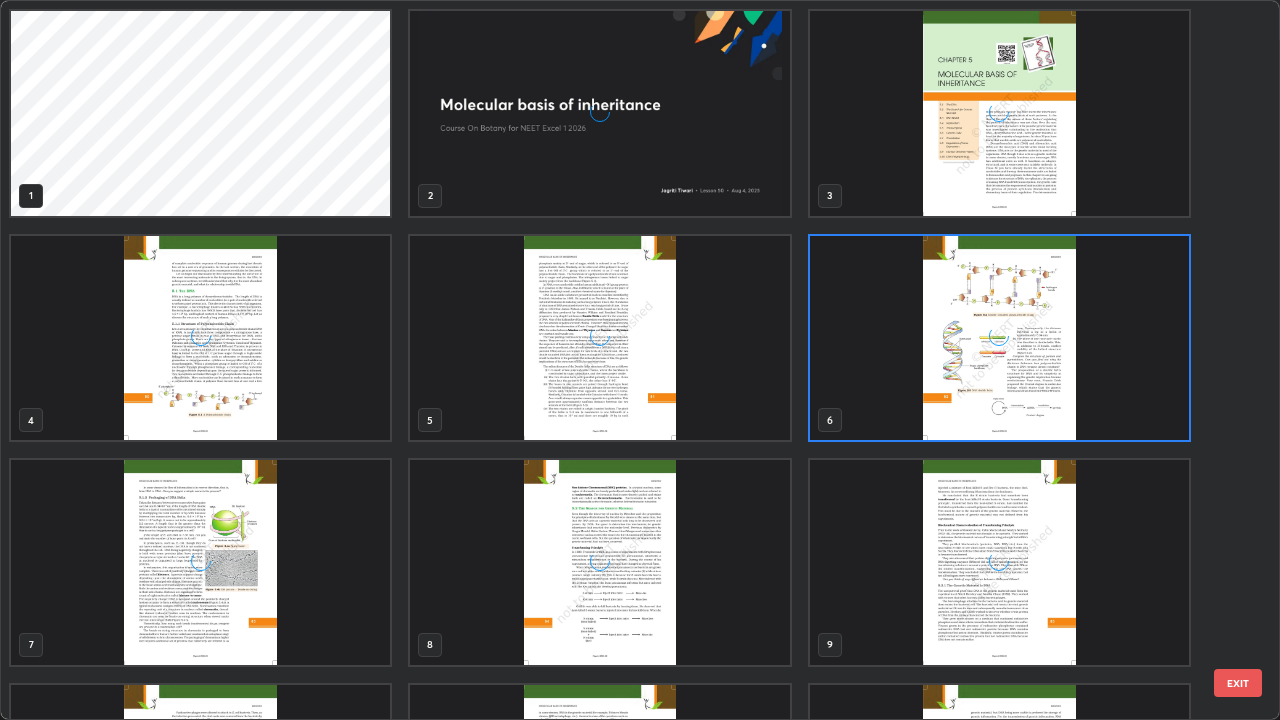 scroll, scrollTop: 7, scrollLeft: 11, axis: both 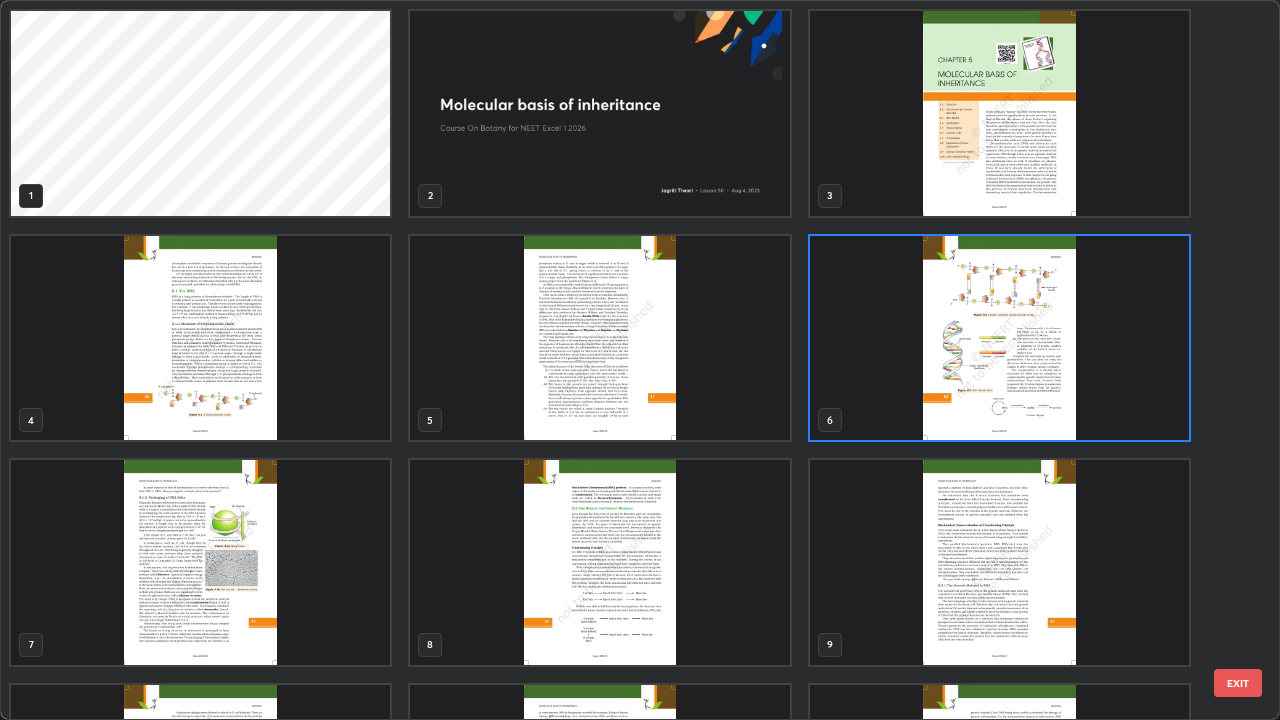 click at bounding box center (599, 113) 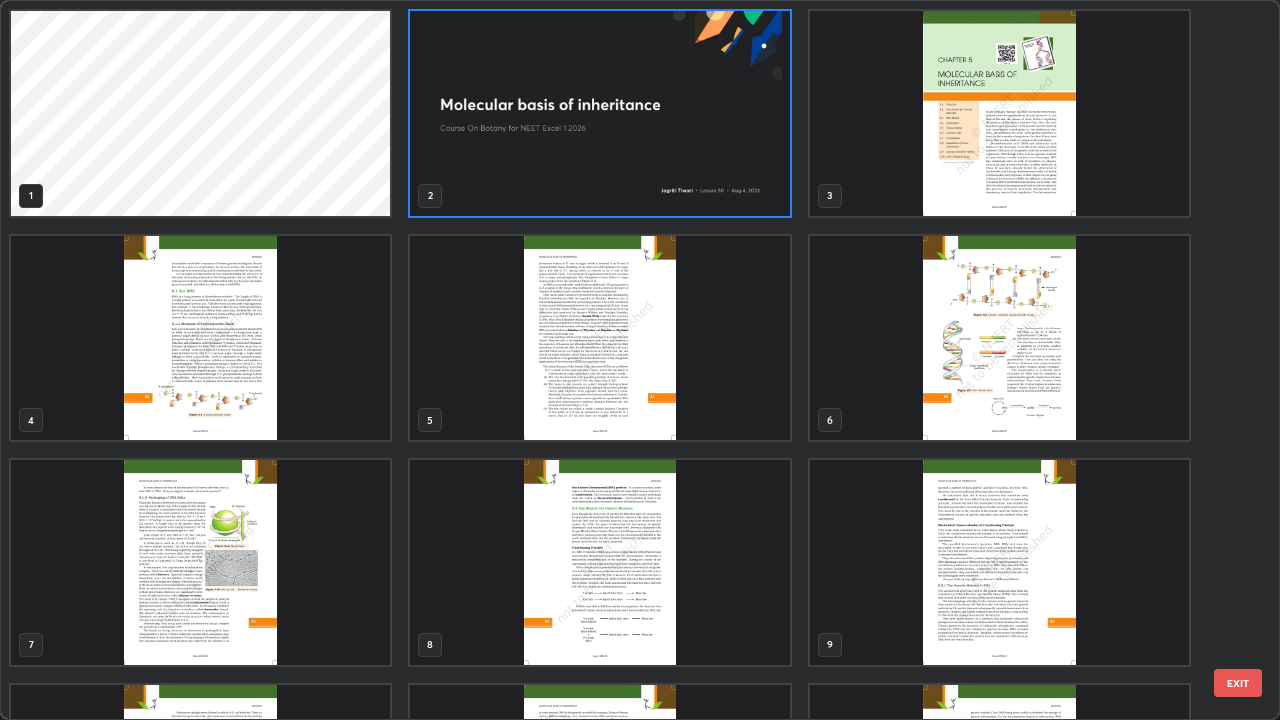 click at bounding box center (599, 113) 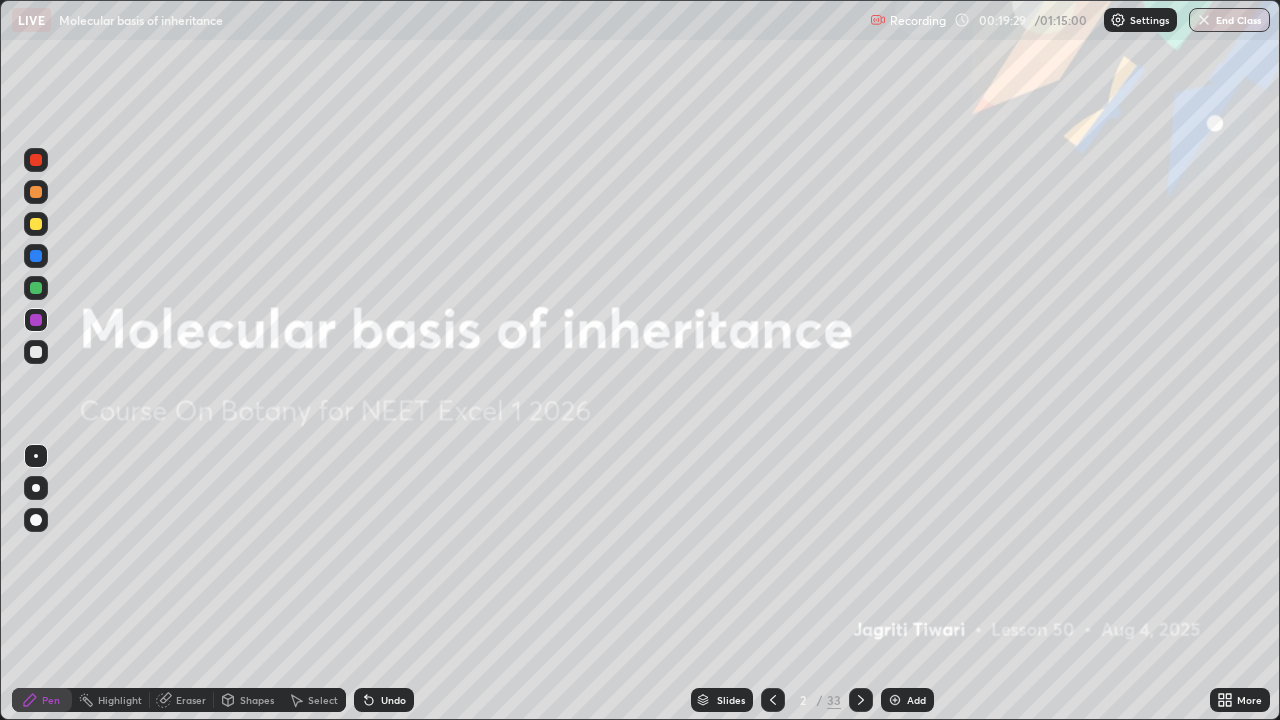 click at bounding box center [599, 113] 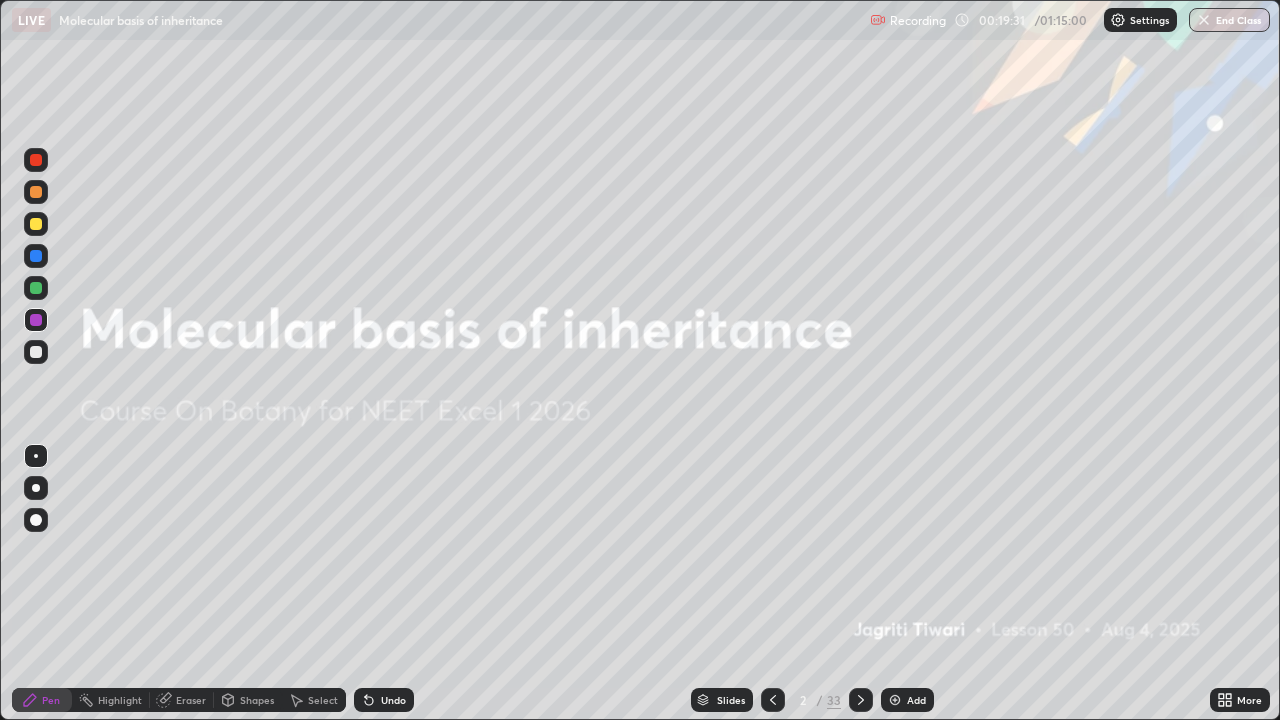 click at bounding box center [895, 700] 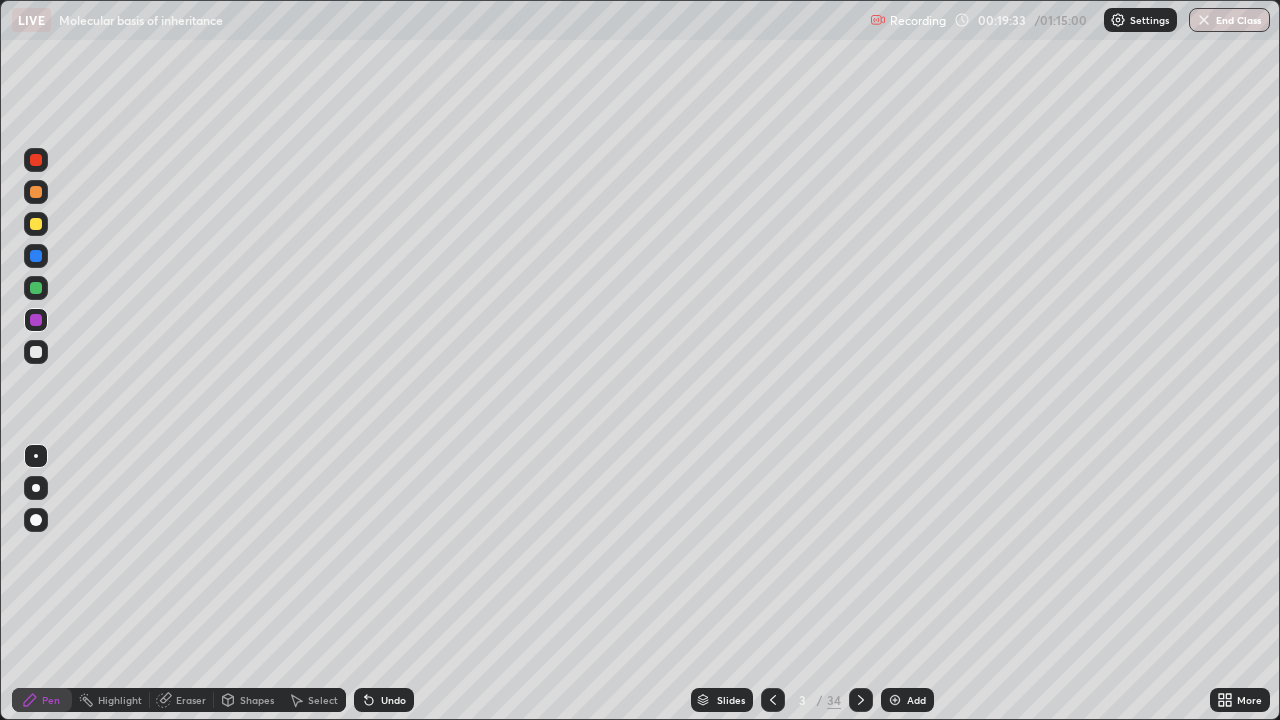 click at bounding box center (36, 352) 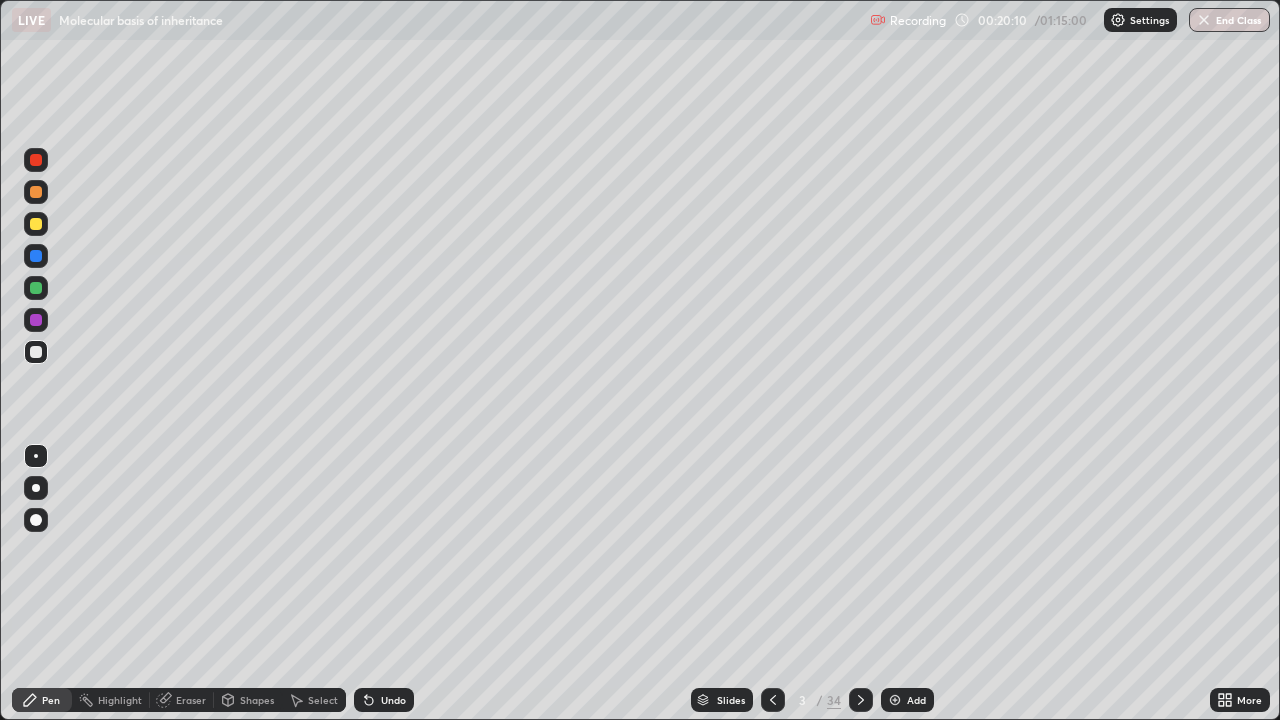 click at bounding box center [36, 352] 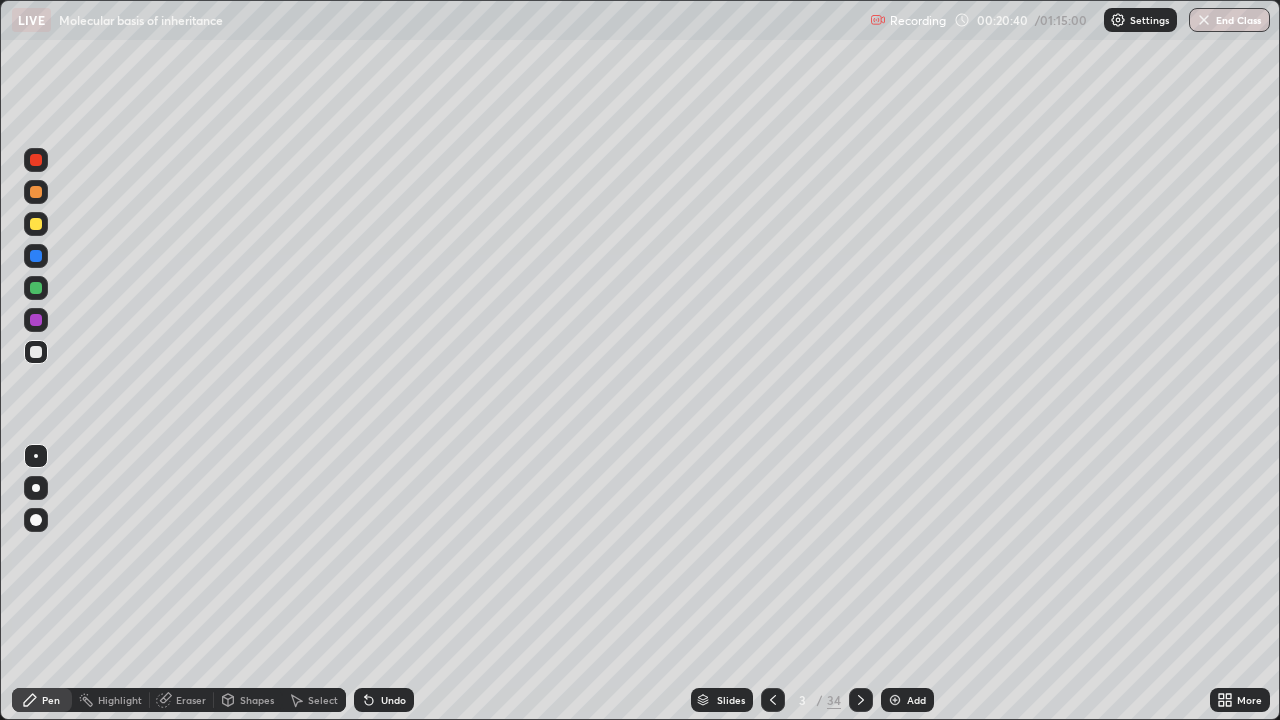 click at bounding box center (36, 224) 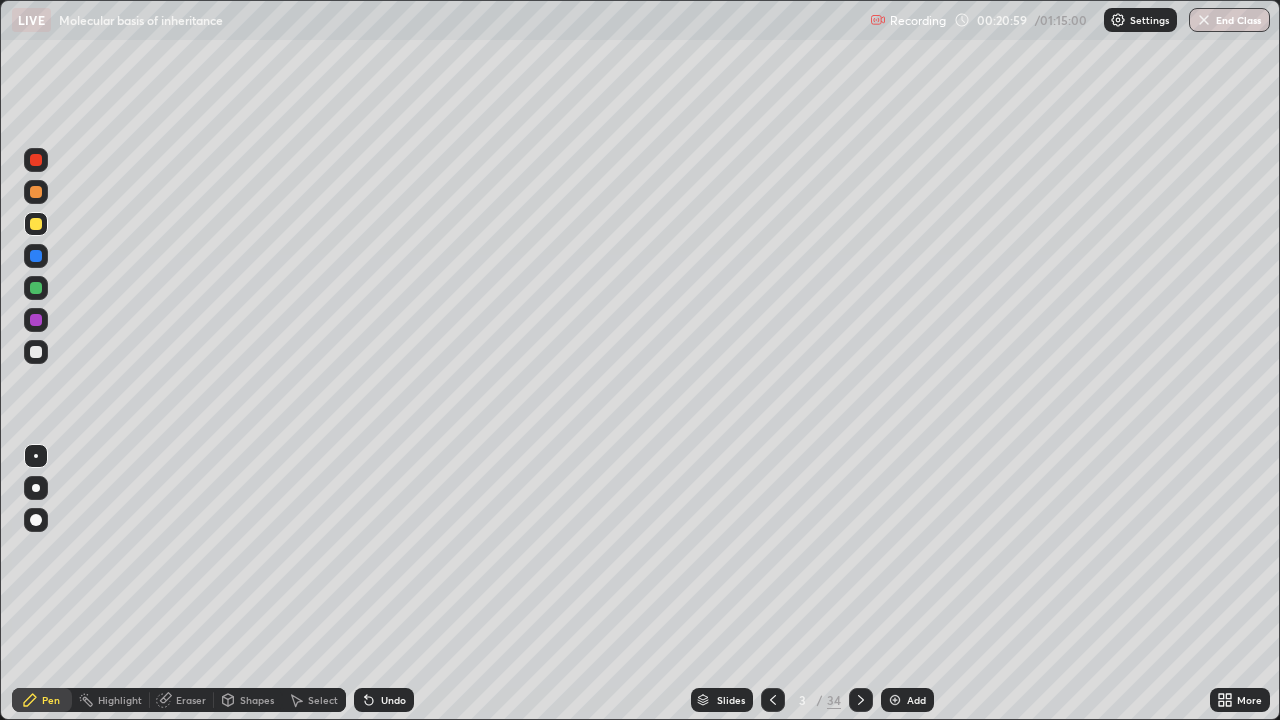 click at bounding box center (36, 352) 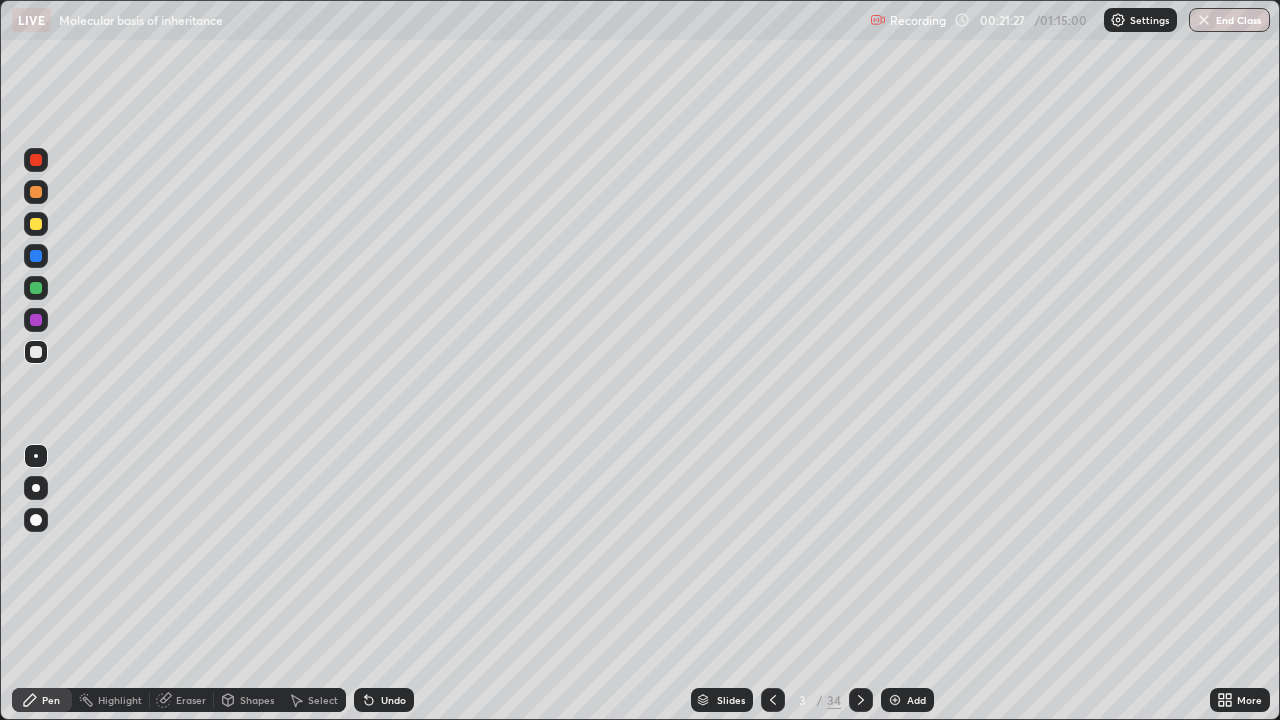 click on "Undo" at bounding box center (393, 700) 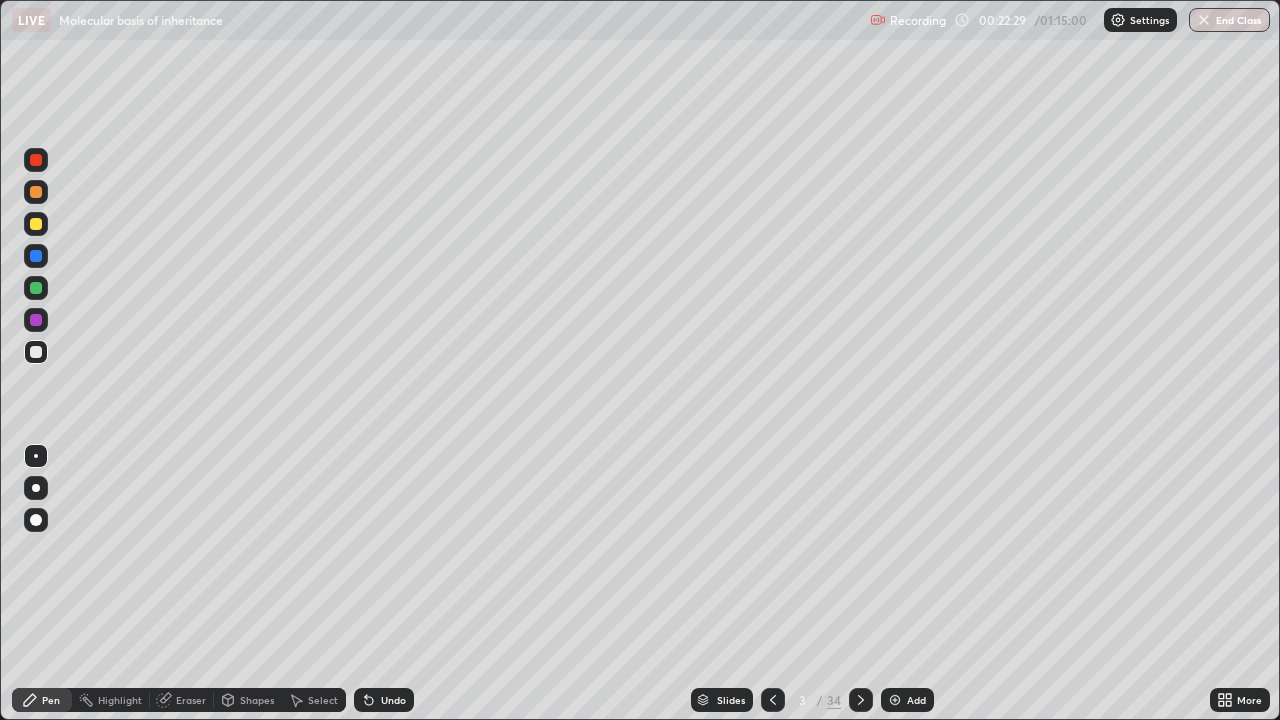 click on "Eraser" at bounding box center [182, 700] 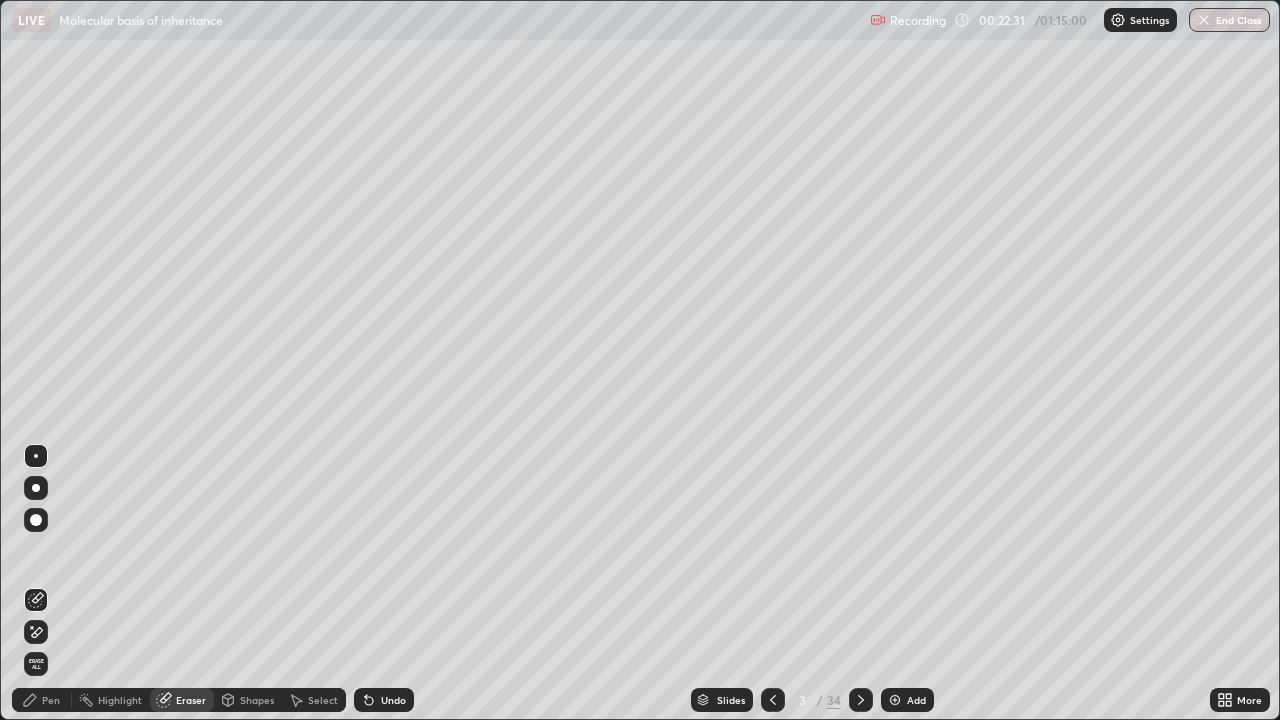 click on "Pen" at bounding box center (42, 700) 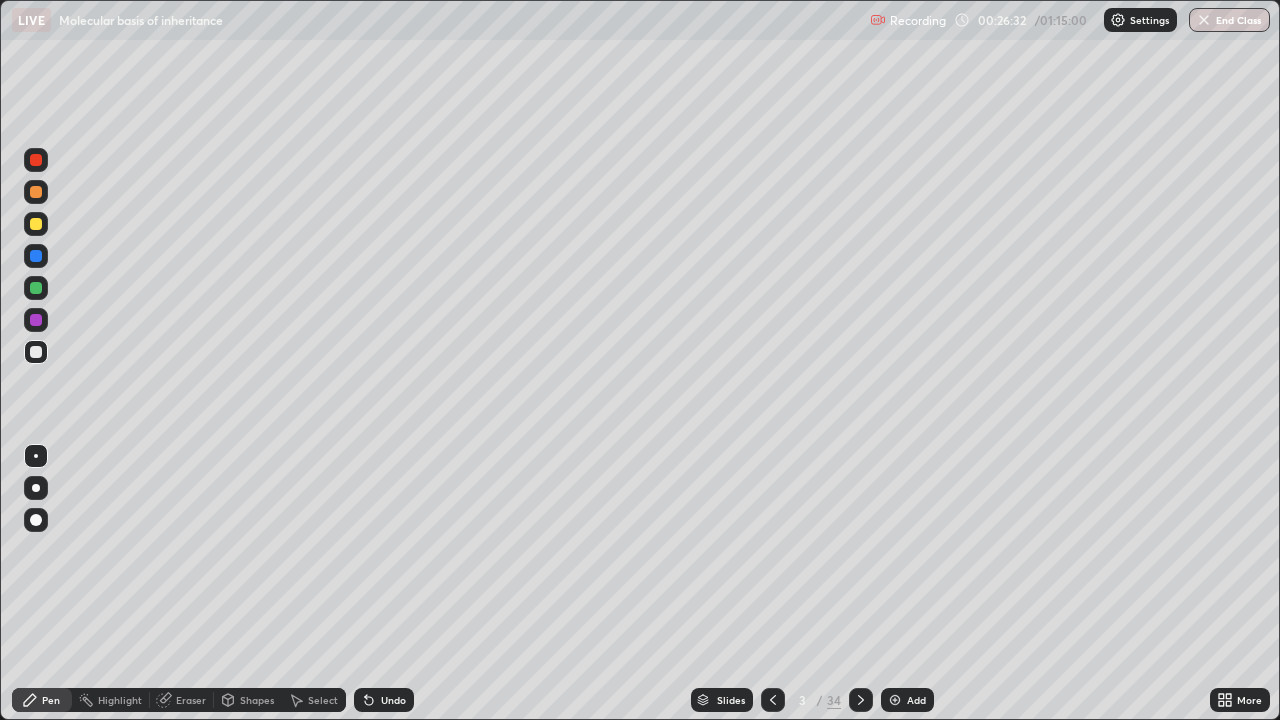 click on "Add" at bounding box center (916, 700) 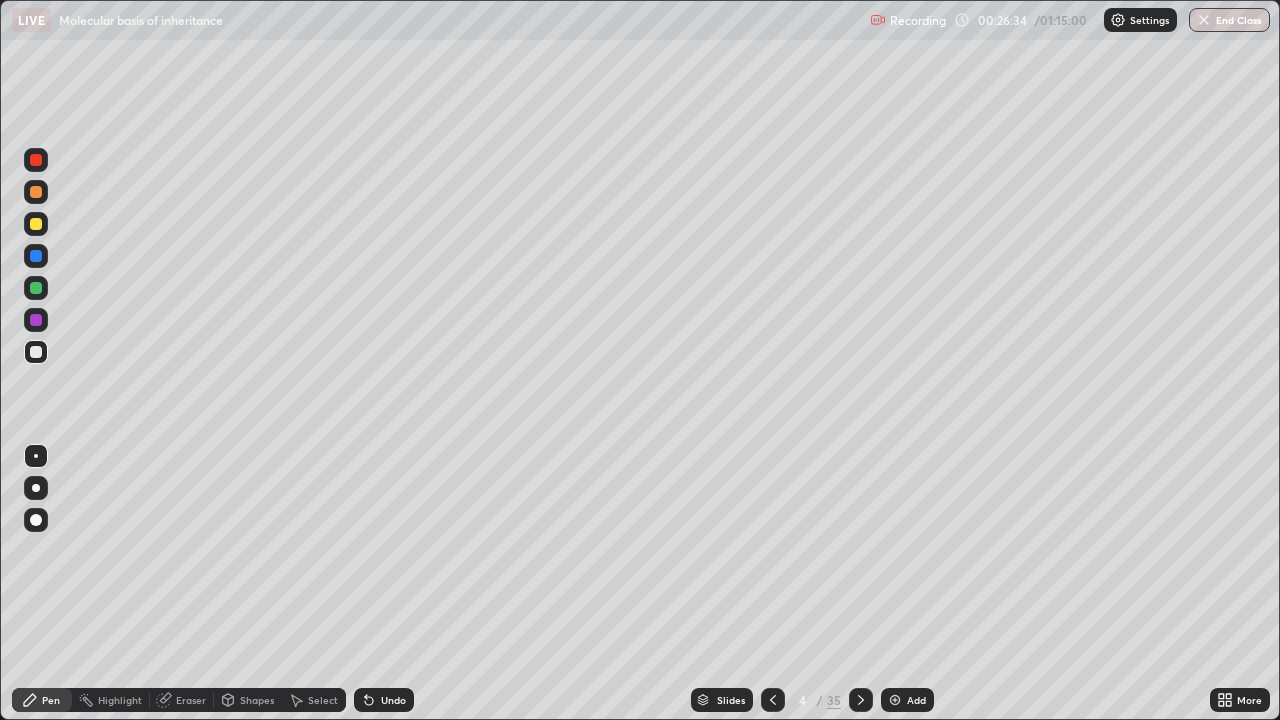 click at bounding box center [36, 224] 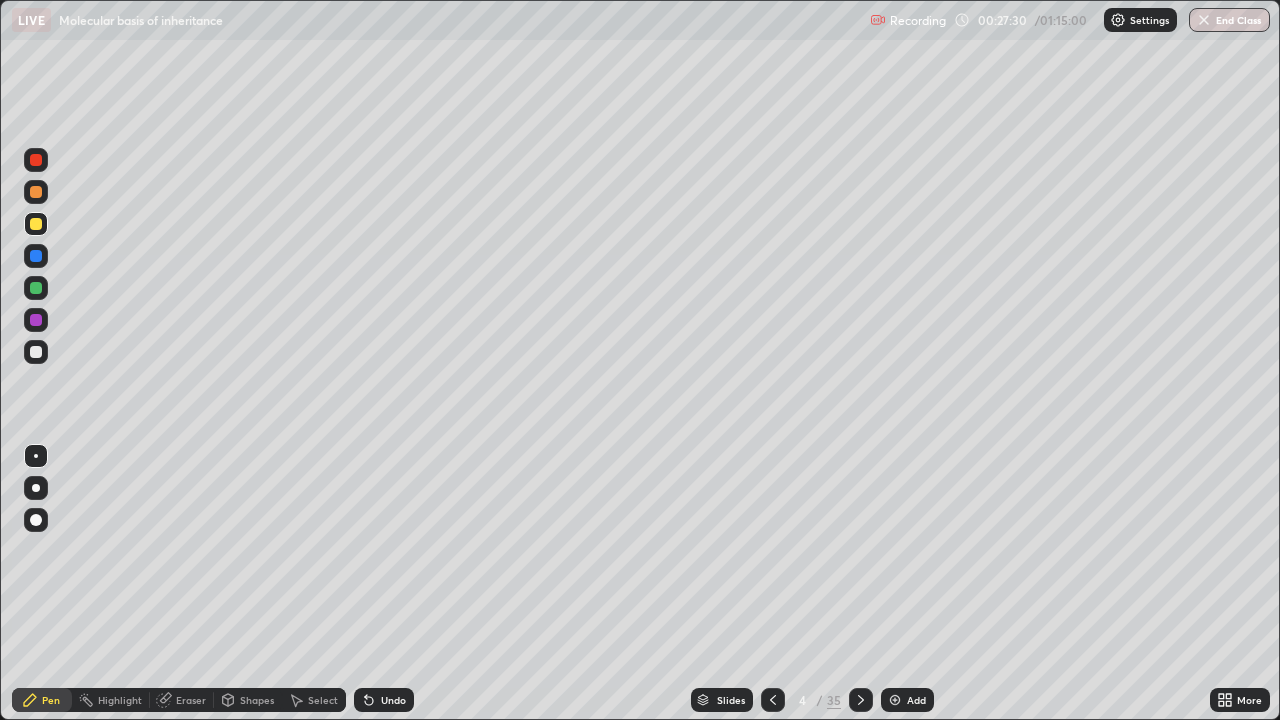click at bounding box center [36, 352] 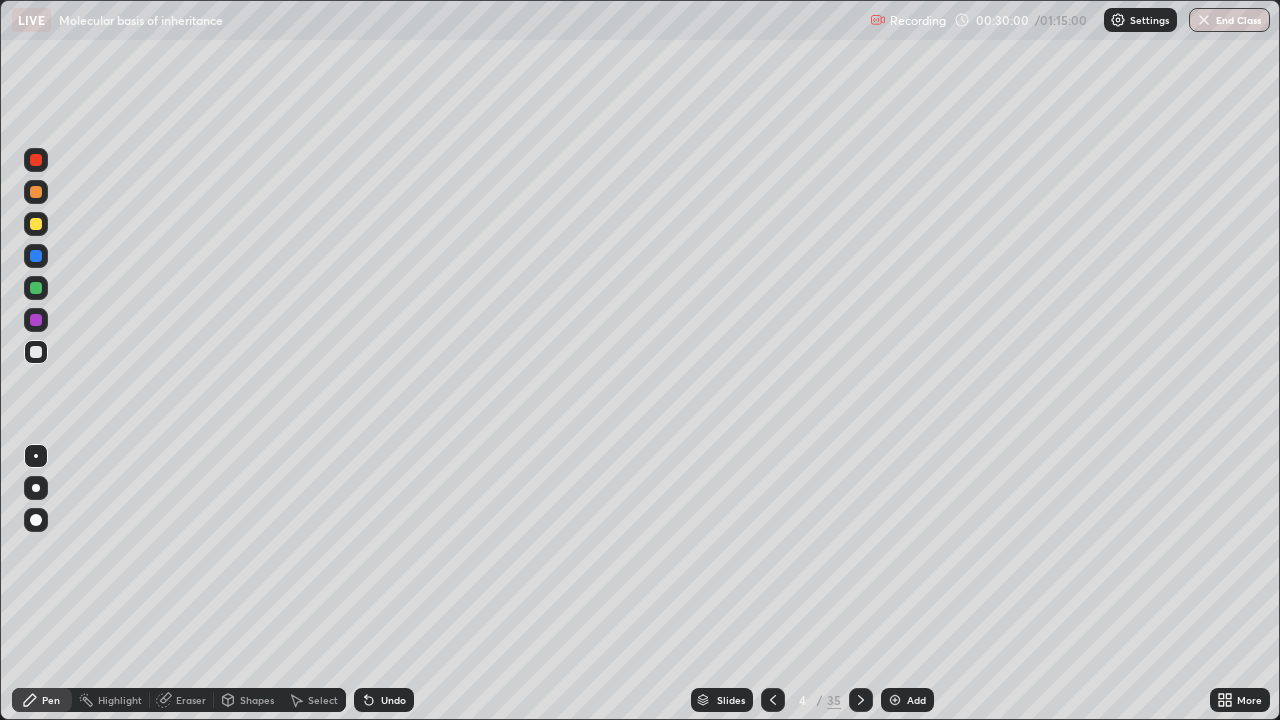 click on "Add" at bounding box center (907, 700) 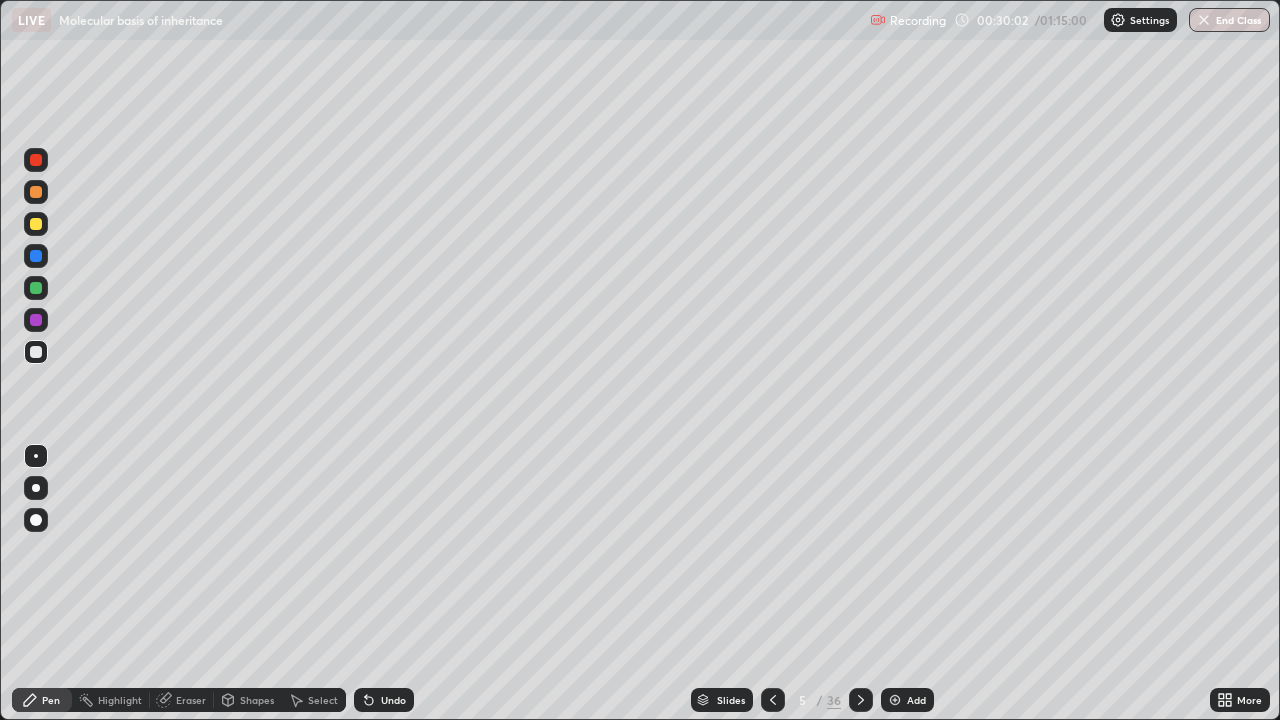 click at bounding box center [36, 224] 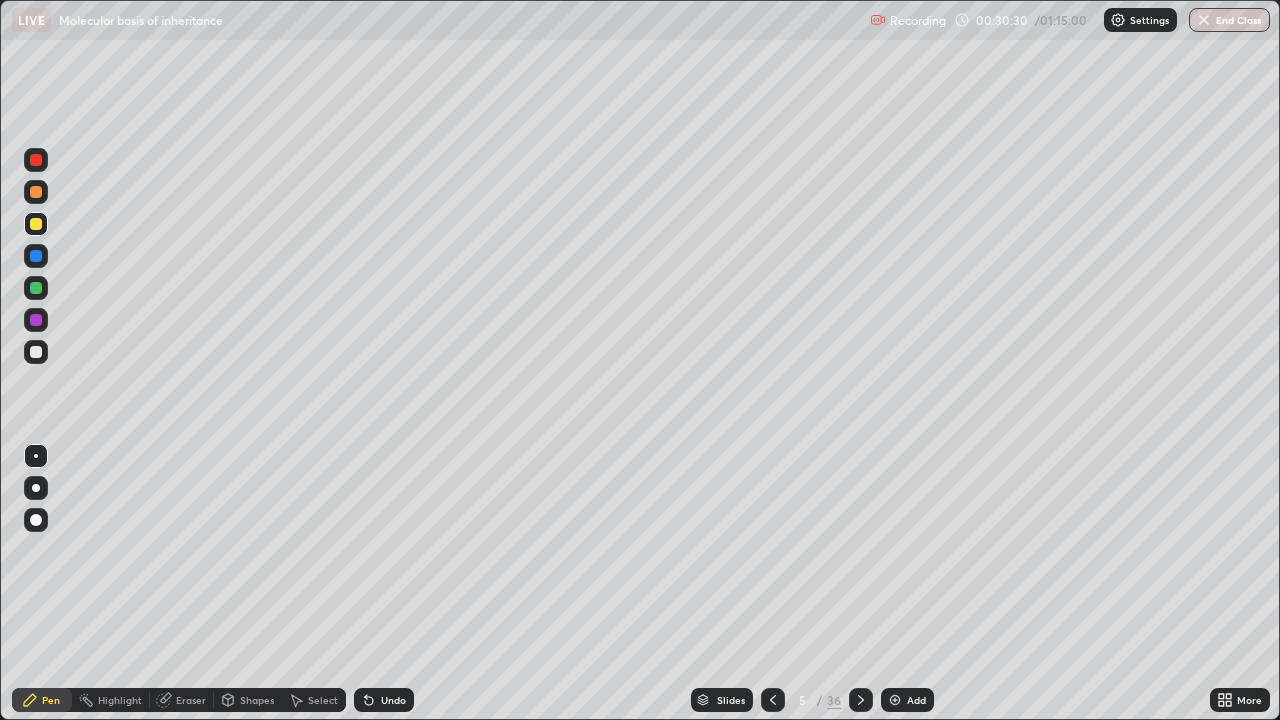 click at bounding box center (36, 352) 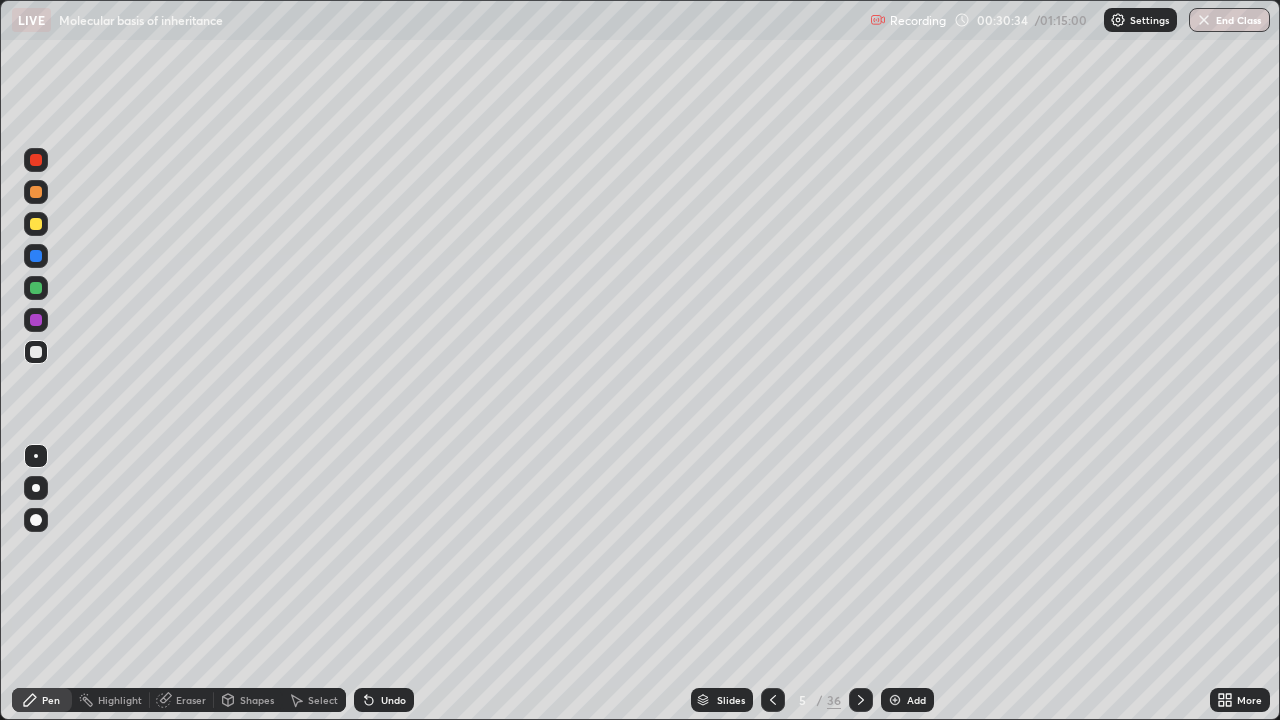 click on "Undo" at bounding box center [393, 700] 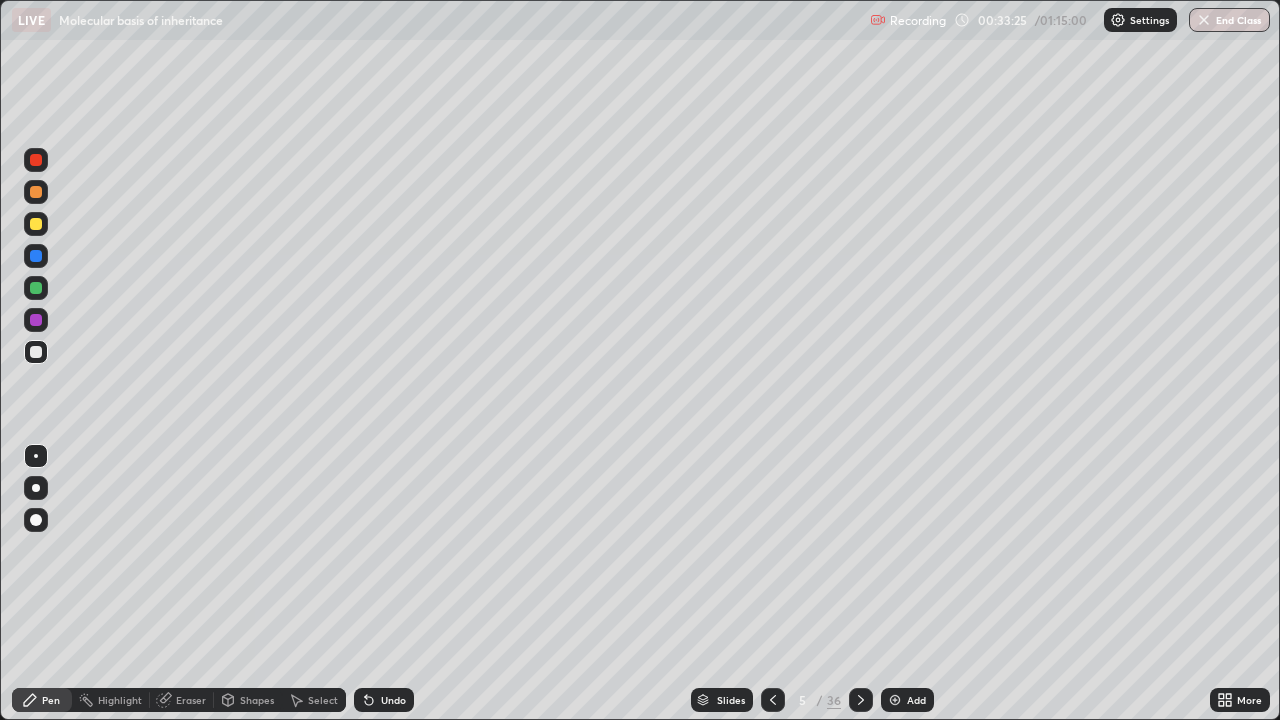 click on "Add" at bounding box center (916, 700) 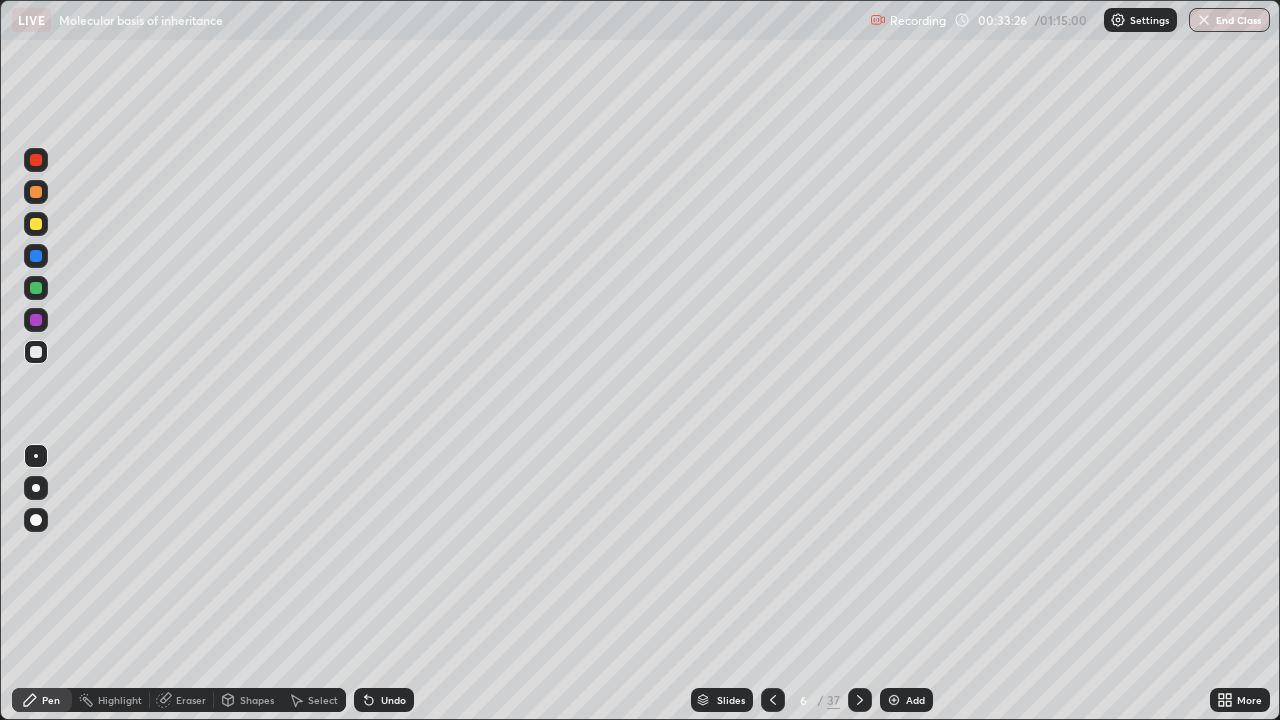 click at bounding box center (36, 224) 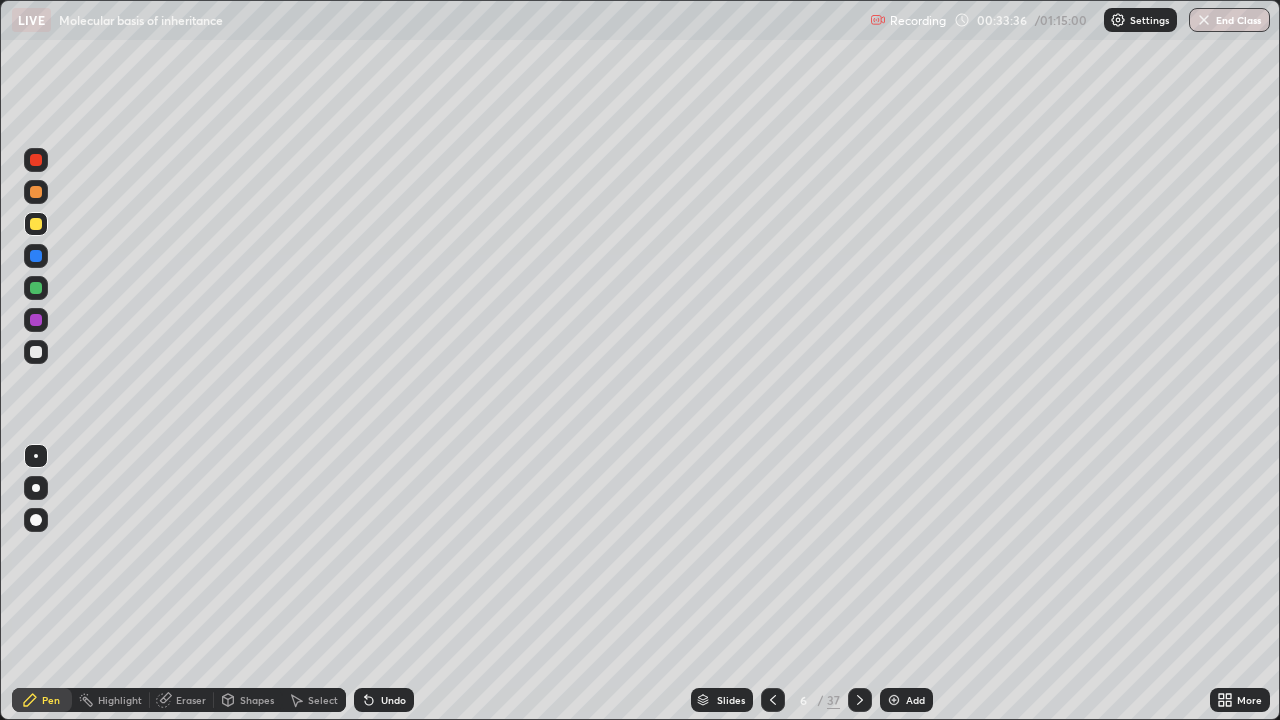 click on "Undo" at bounding box center [393, 700] 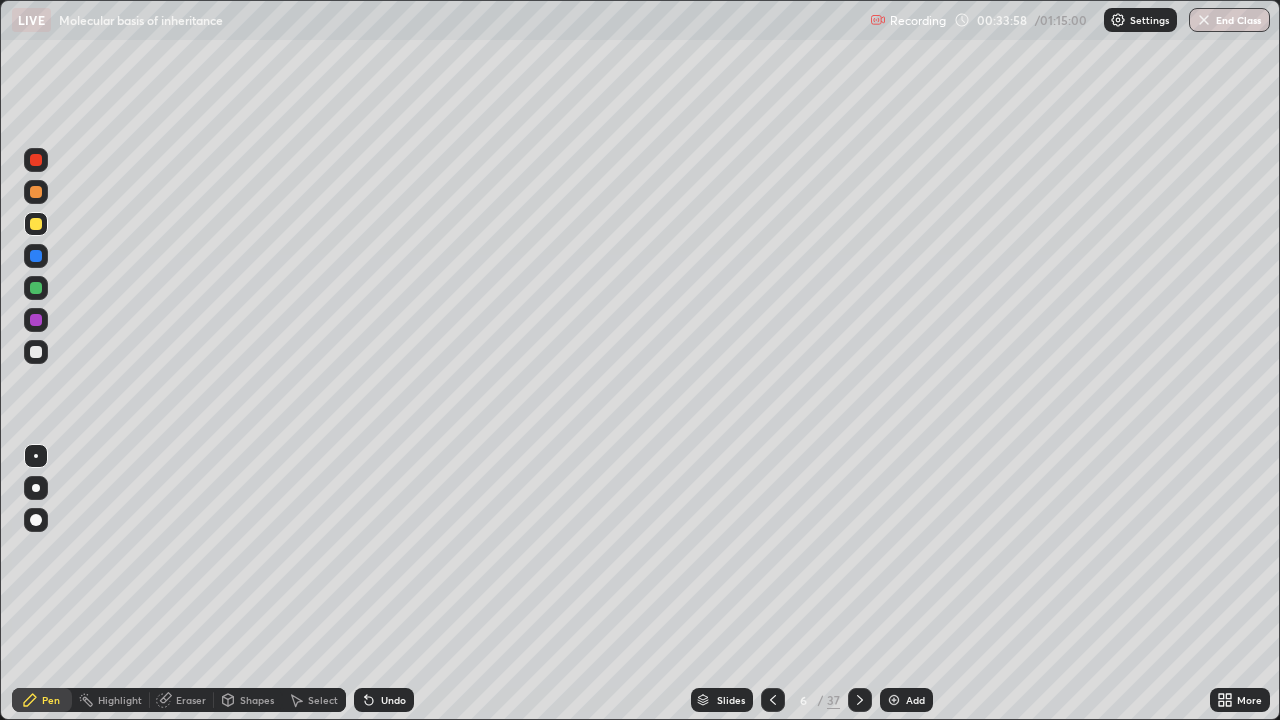 click at bounding box center (36, 352) 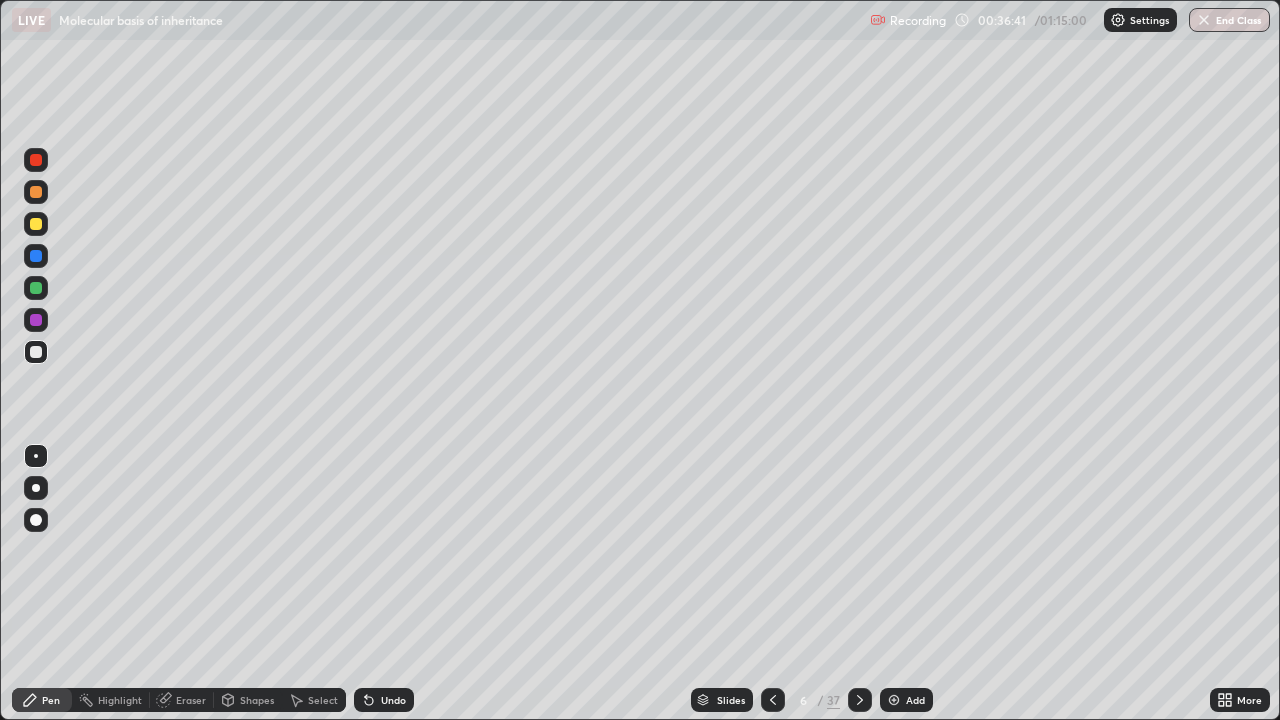 click at bounding box center [36, 224] 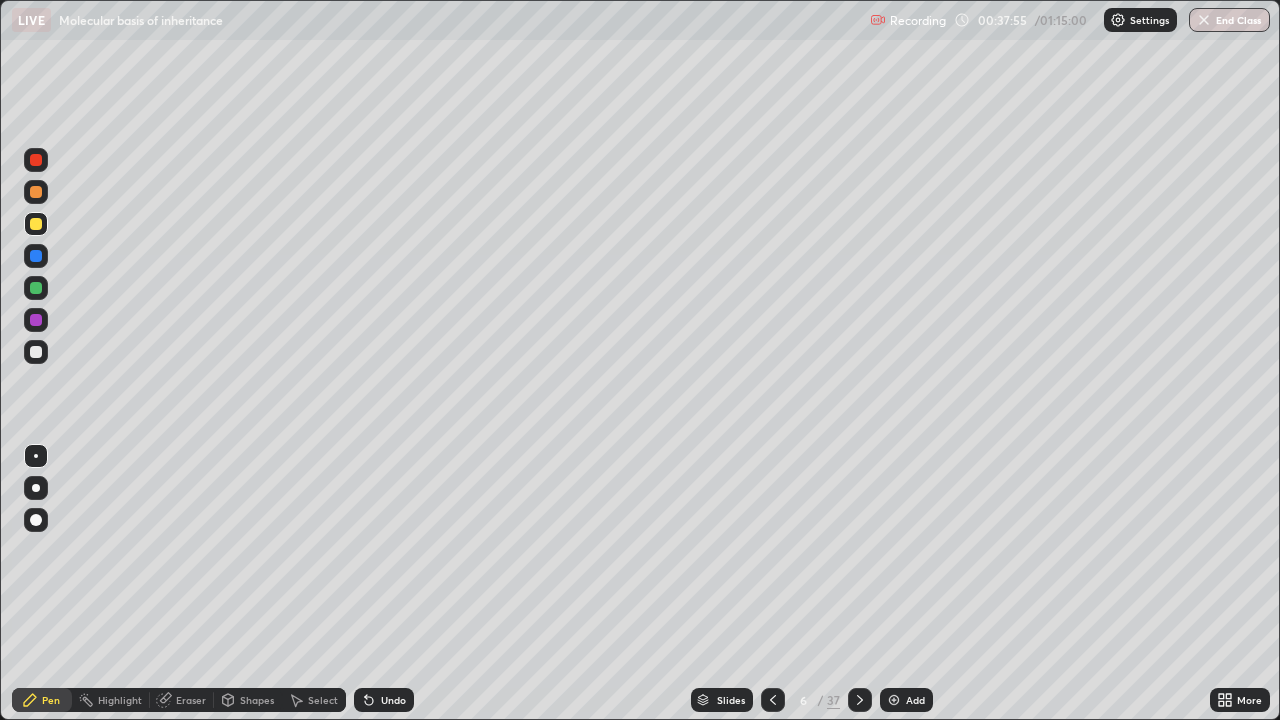 click on "Add" at bounding box center [906, 700] 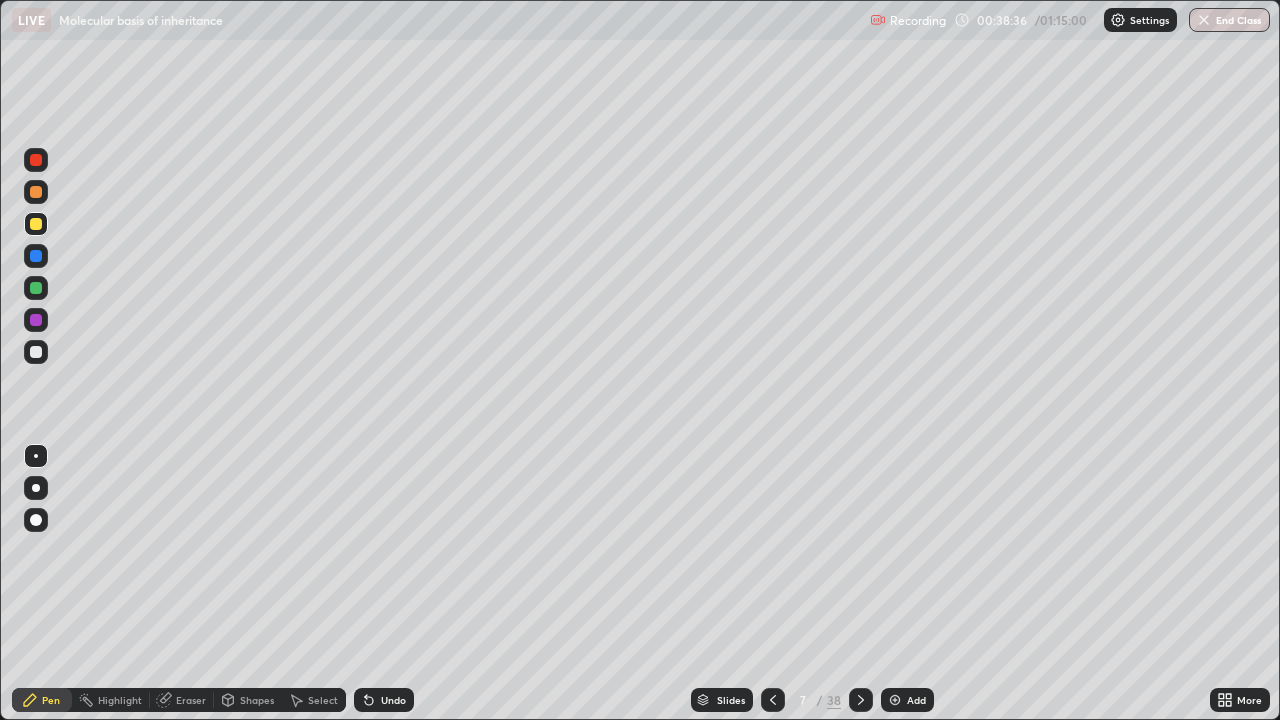 click at bounding box center [36, 352] 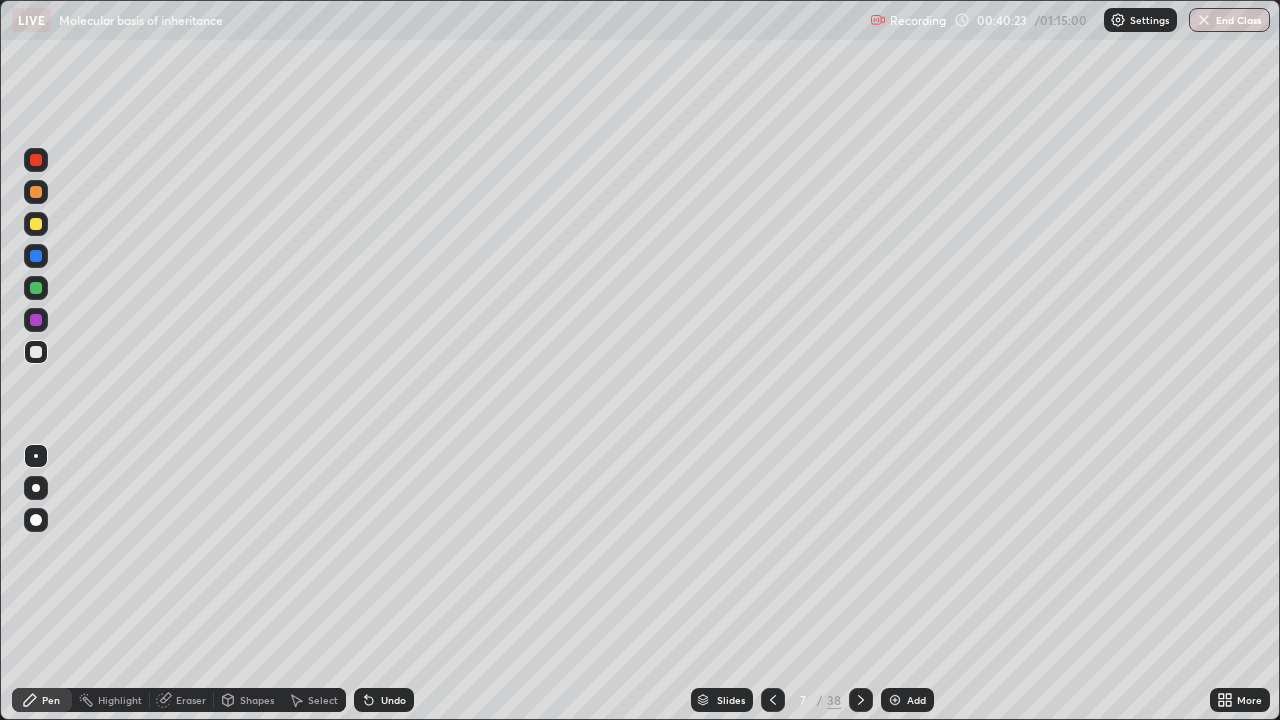 click at bounding box center [773, 700] 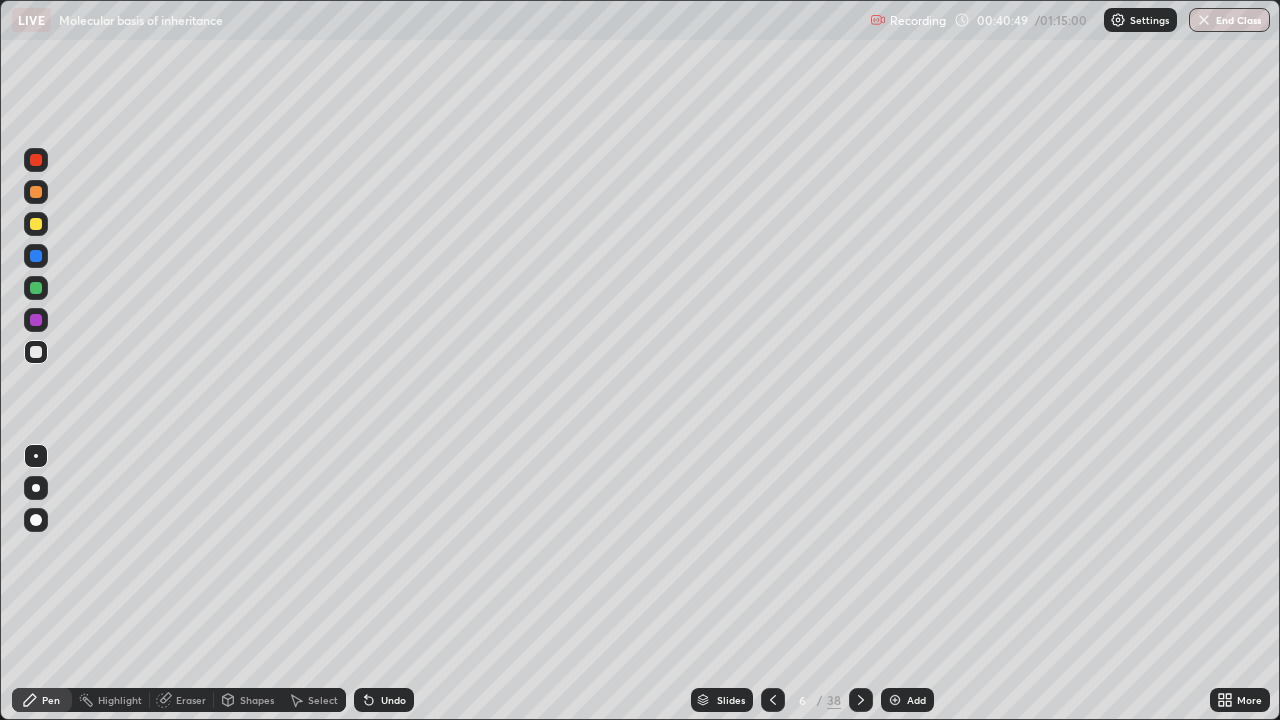 click 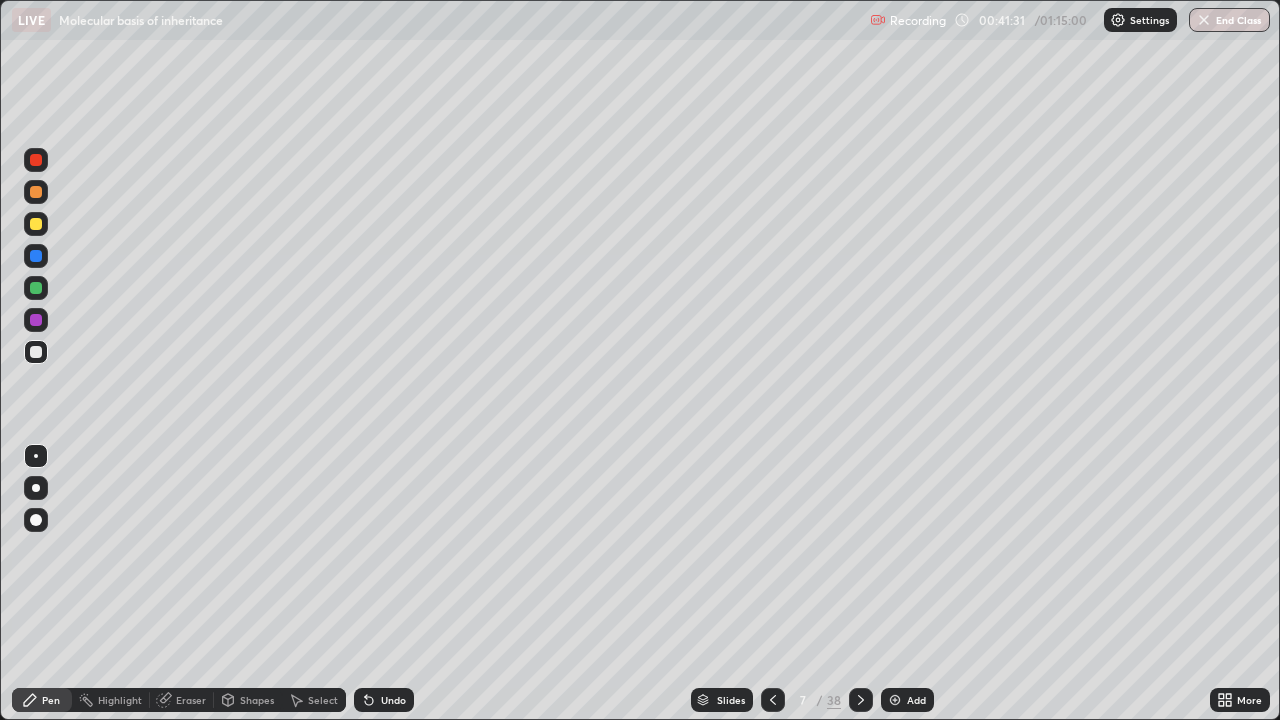 click 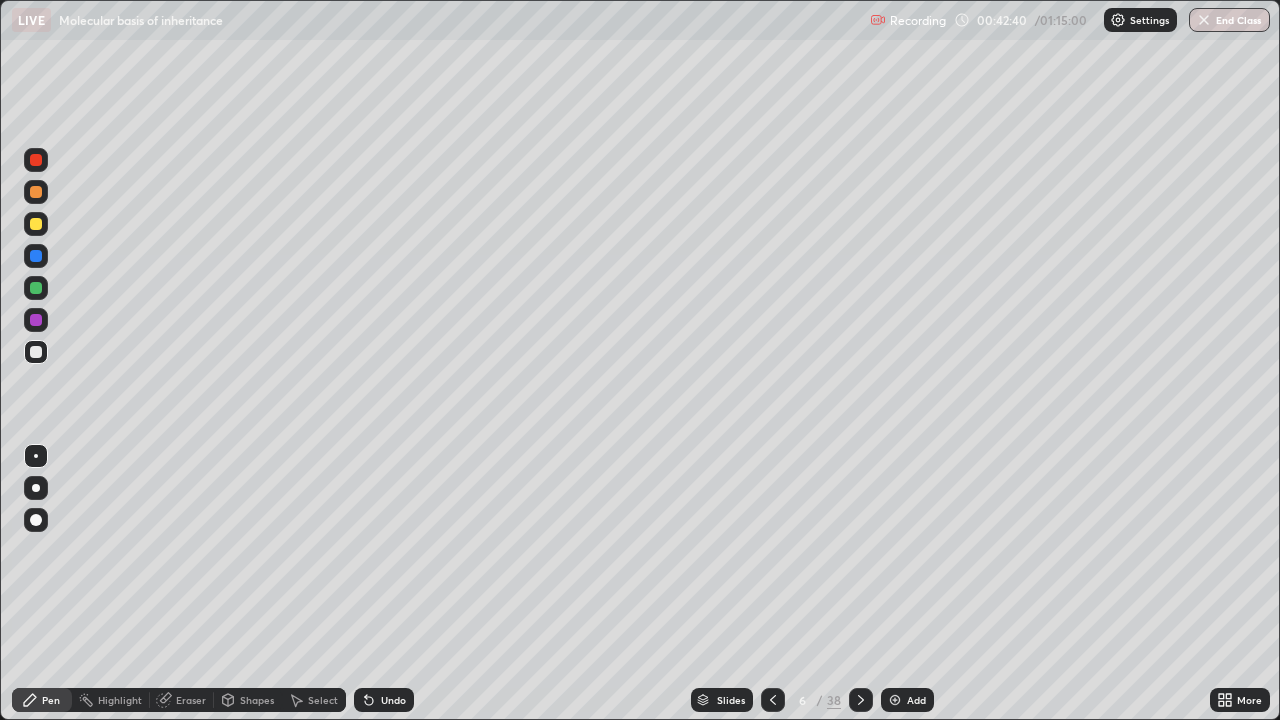click 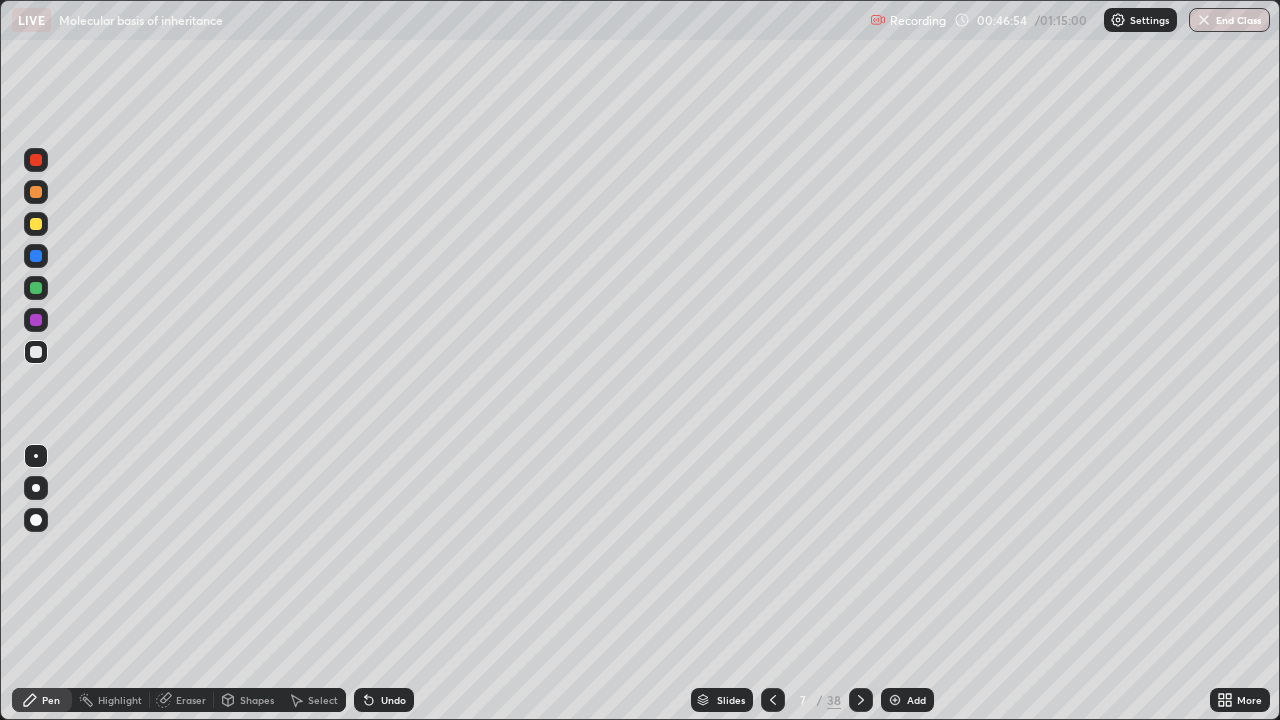 click on "Add" at bounding box center [907, 700] 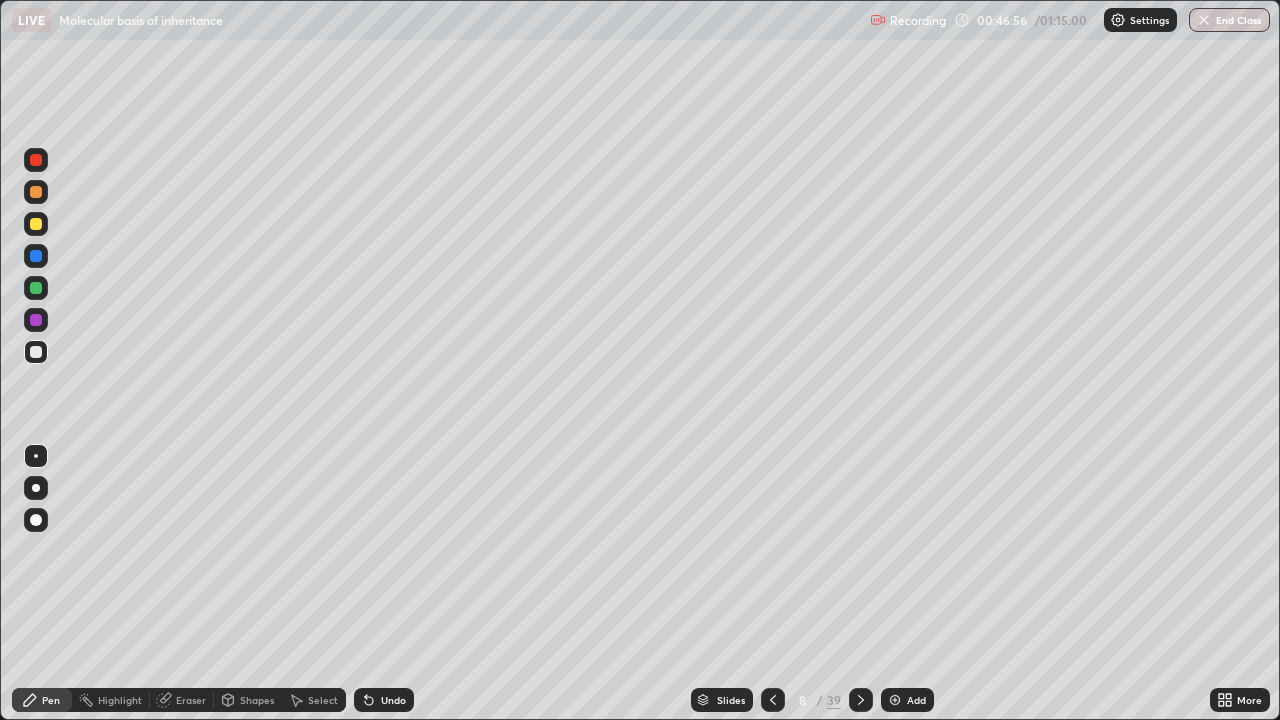 click at bounding box center [36, 224] 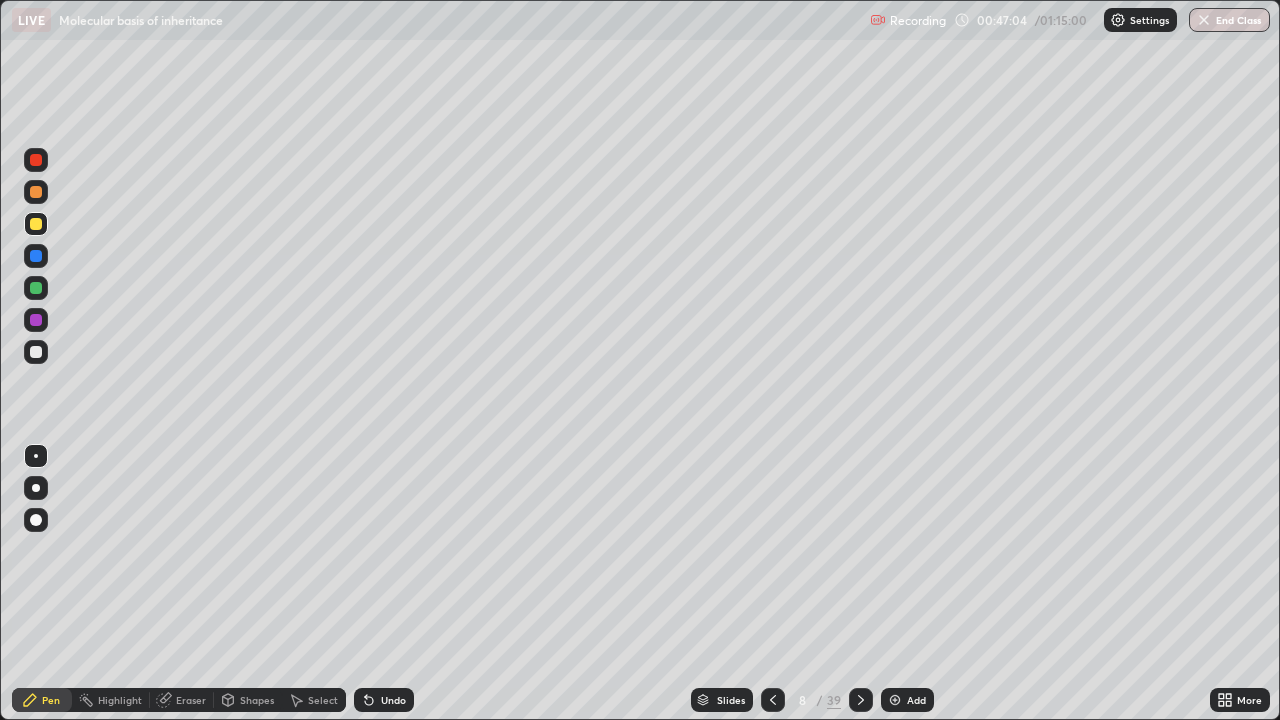 click at bounding box center [36, 288] 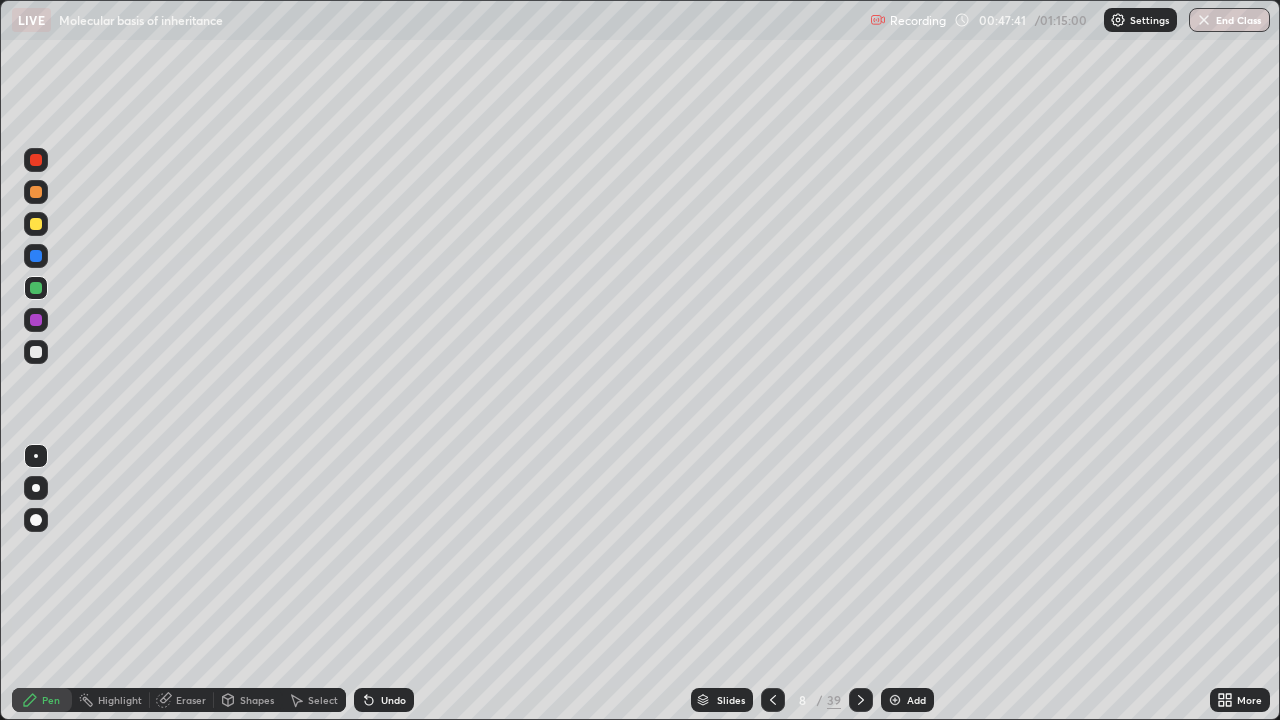 click at bounding box center [36, 352] 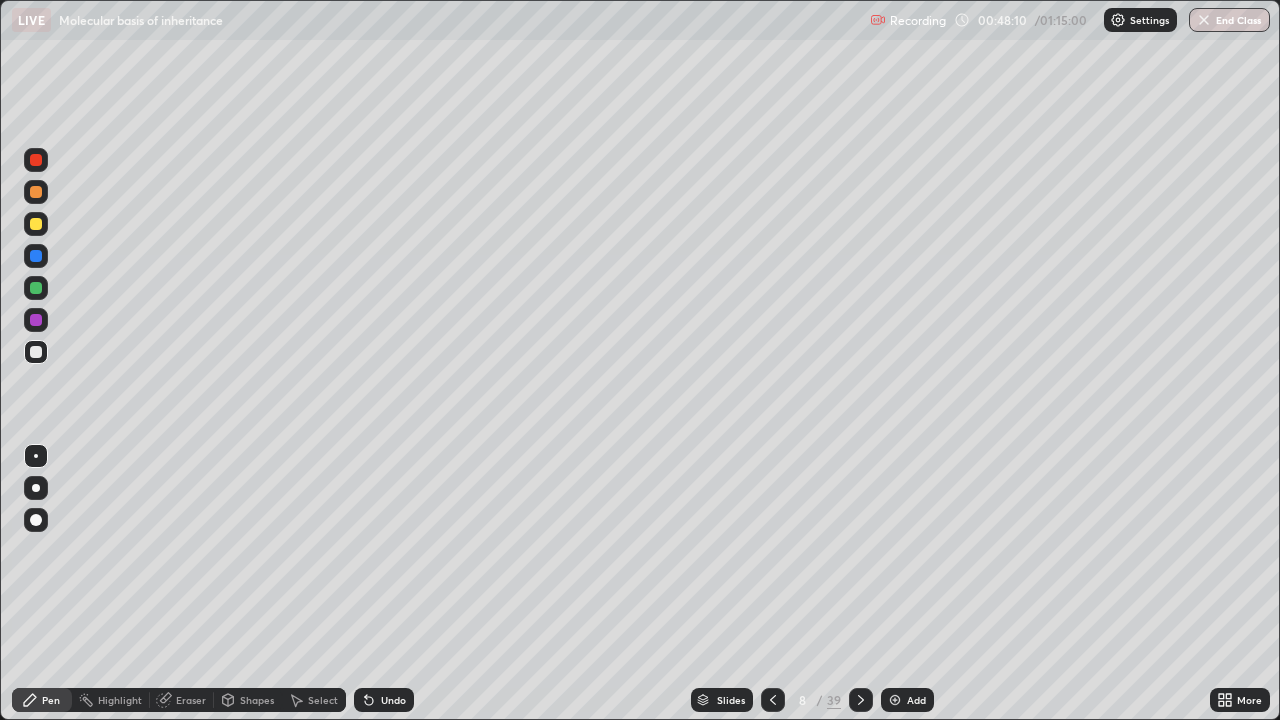 click on "Undo" at bounding box center [393, 700] 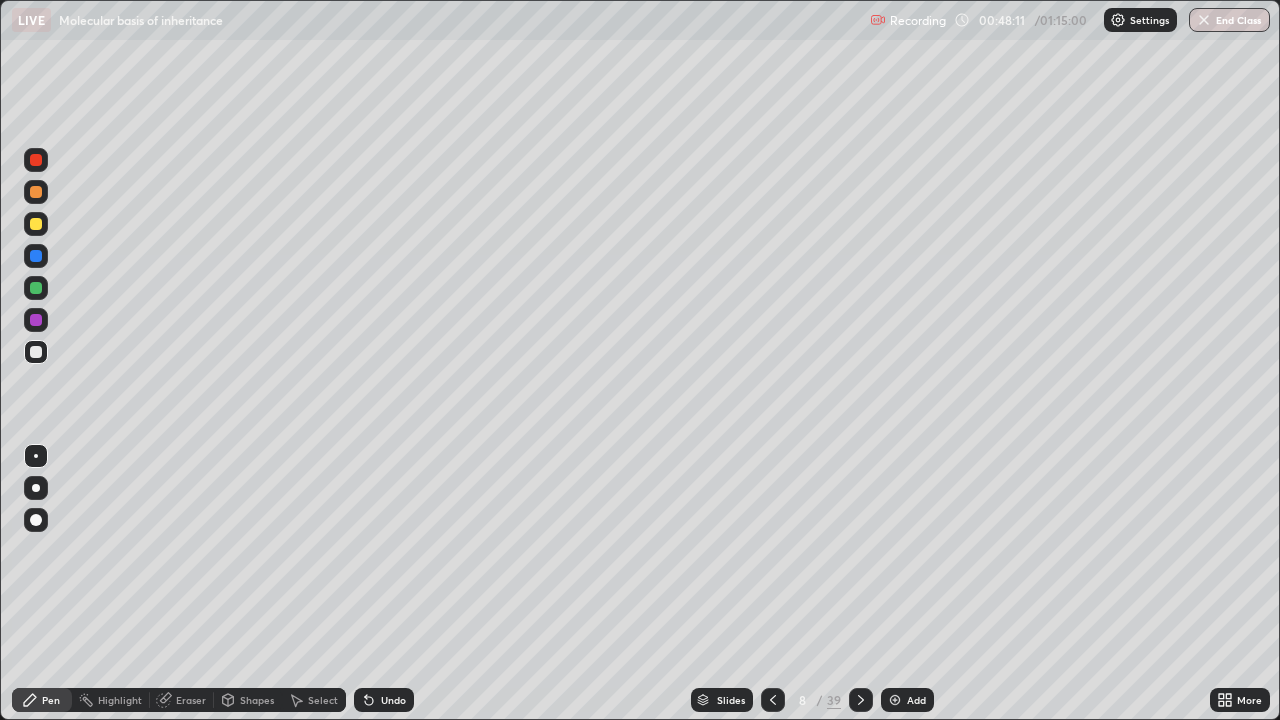 click on "Undo" at bounding box center [393, 700] 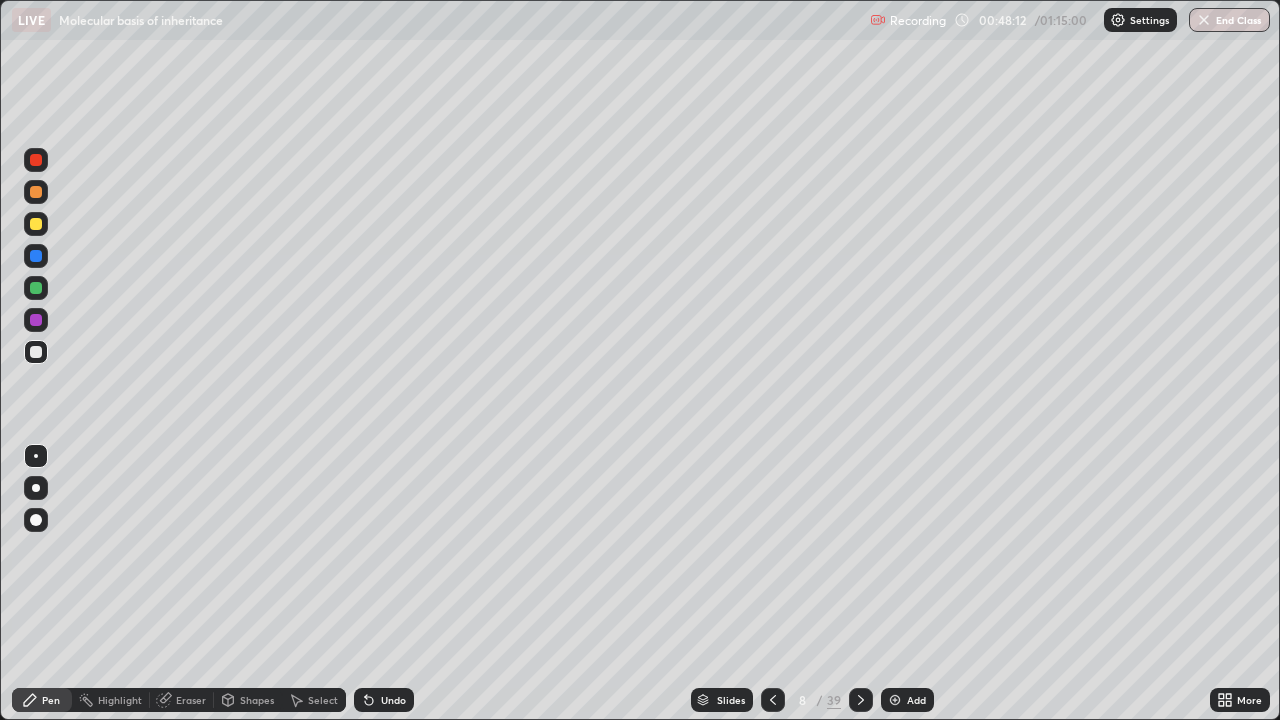 click on "Undo" at bounding box center (384, 700) 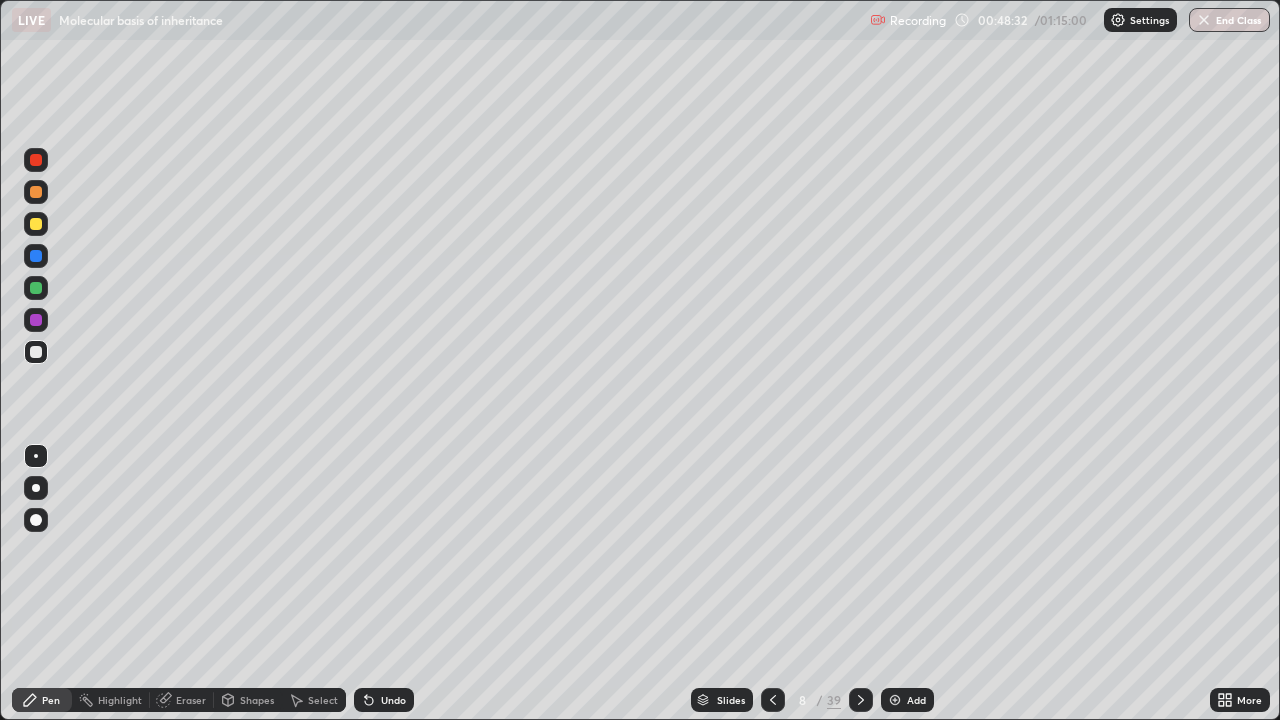 click at bounding box center [36, 224] 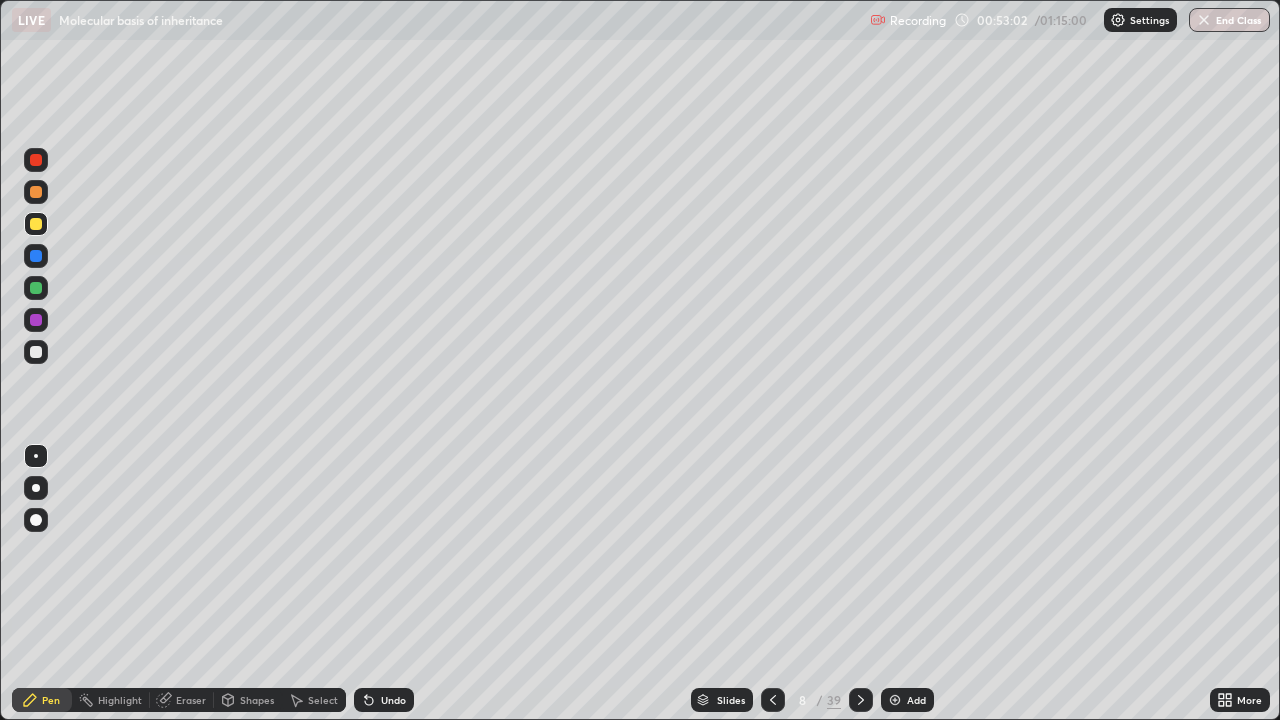 click at bounding box center [895, 700] 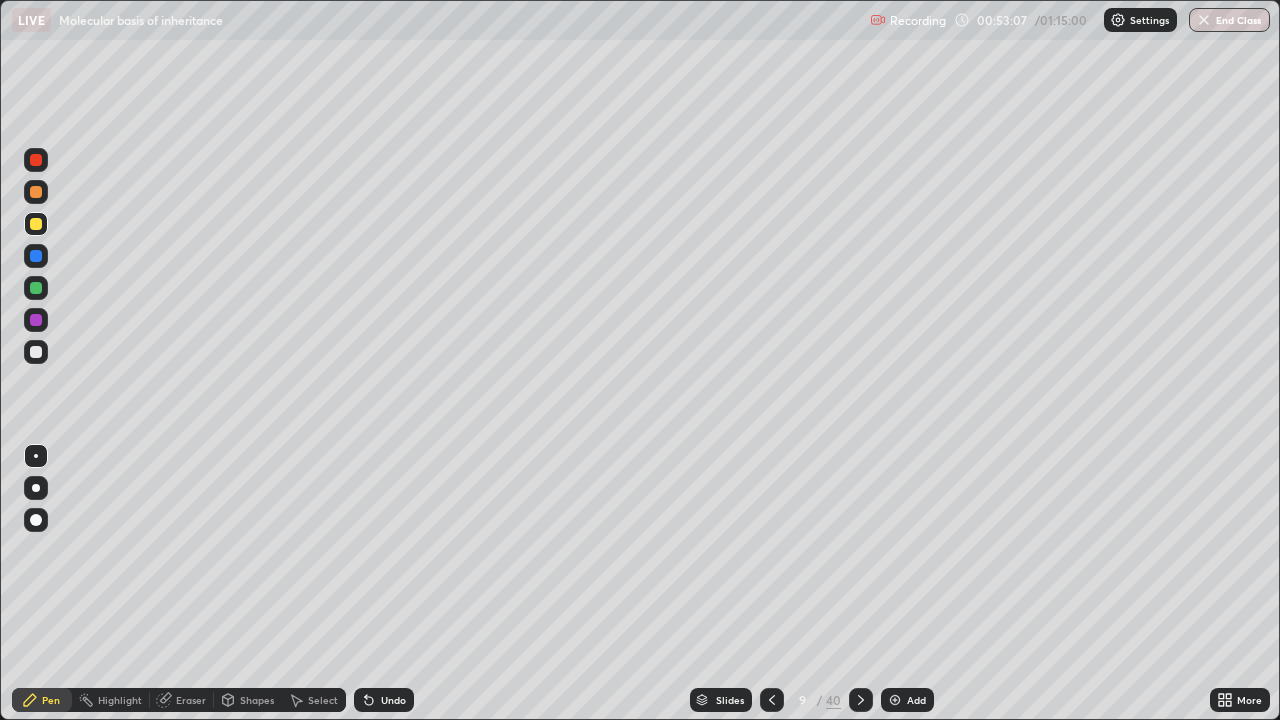 click at bounding box center (36, 352) 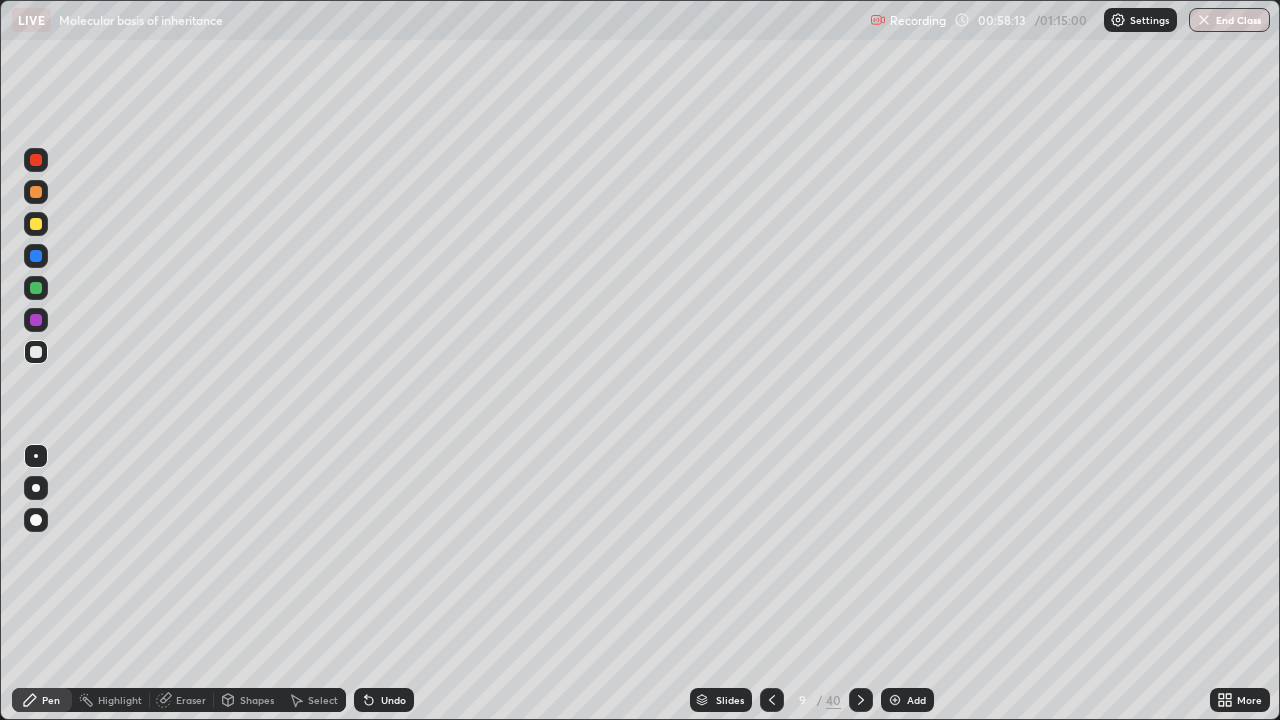 click on "Add" at bounding box center [916, 700] 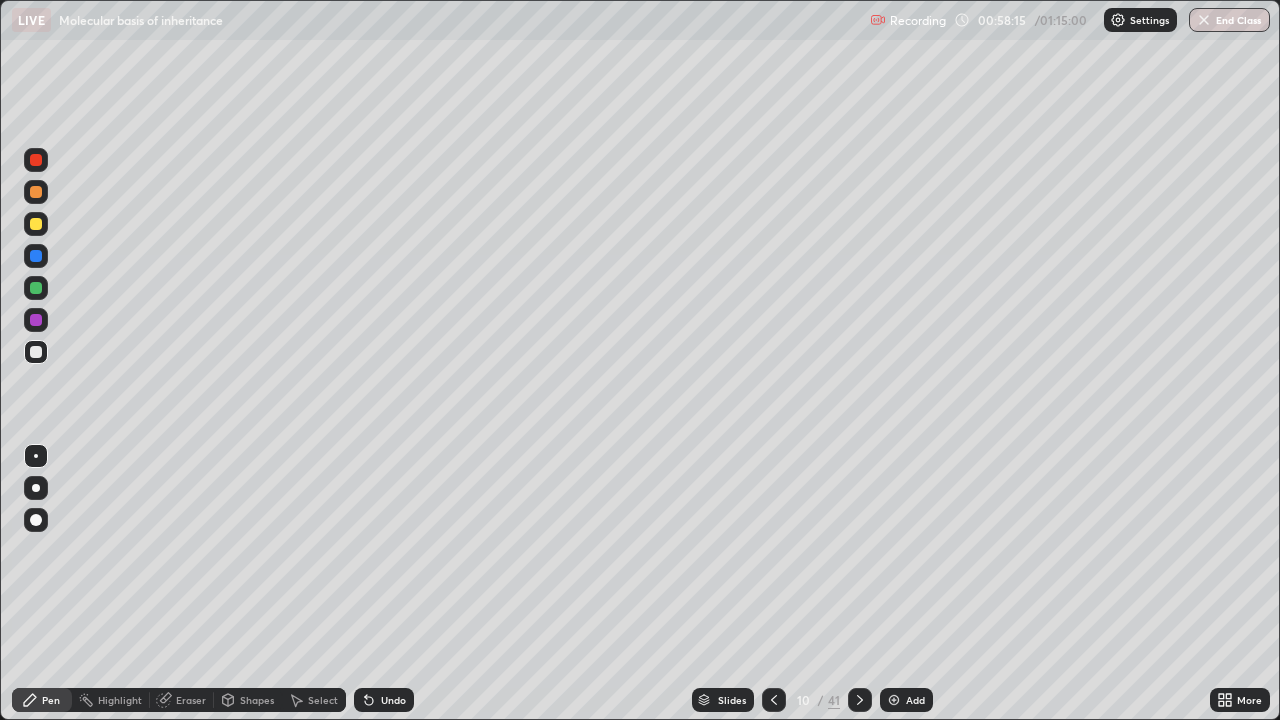 click at bounding box center [36, 224] 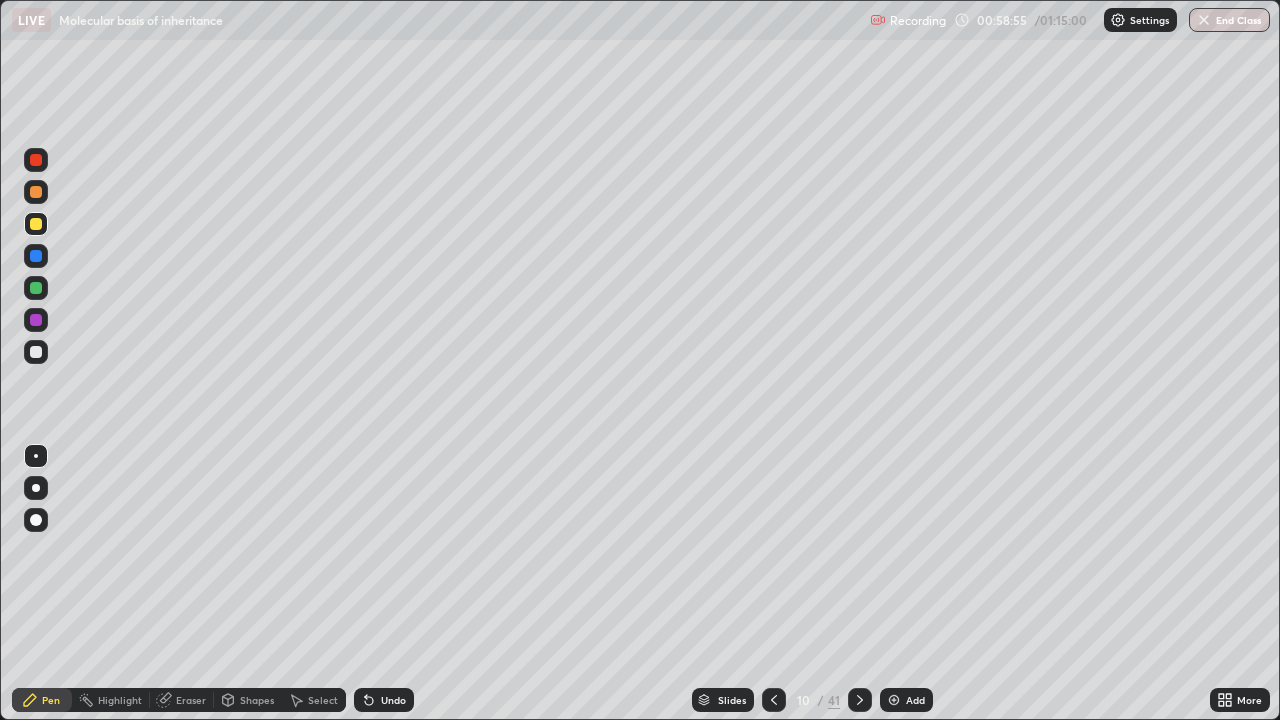 click at bounding box center (36, 352) 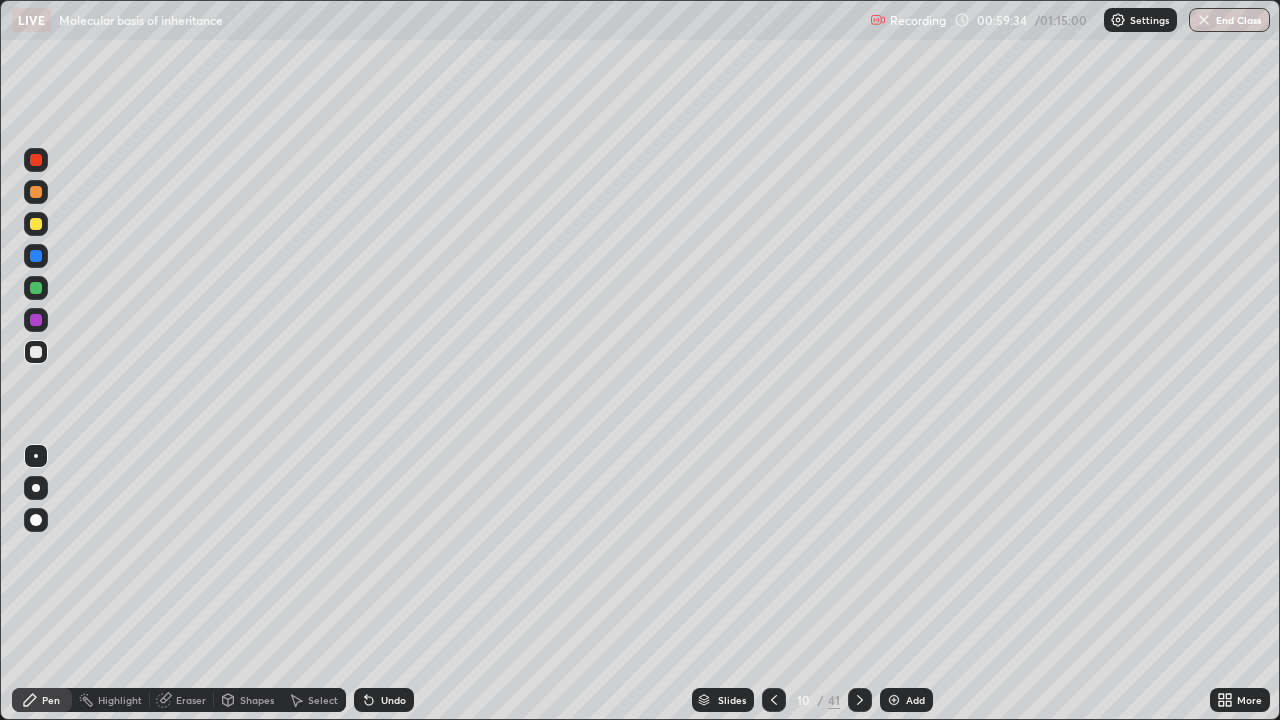 click at bounding box center (36, 288) 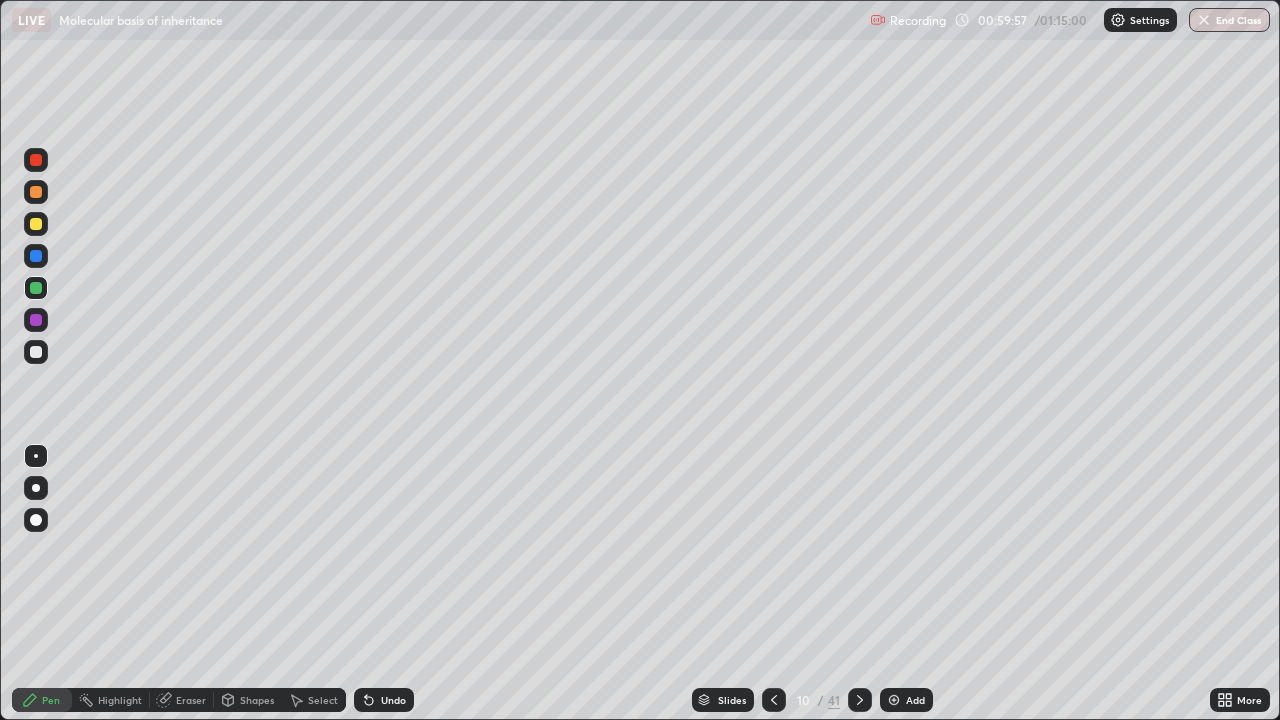 click at bounding box center [36, 320] 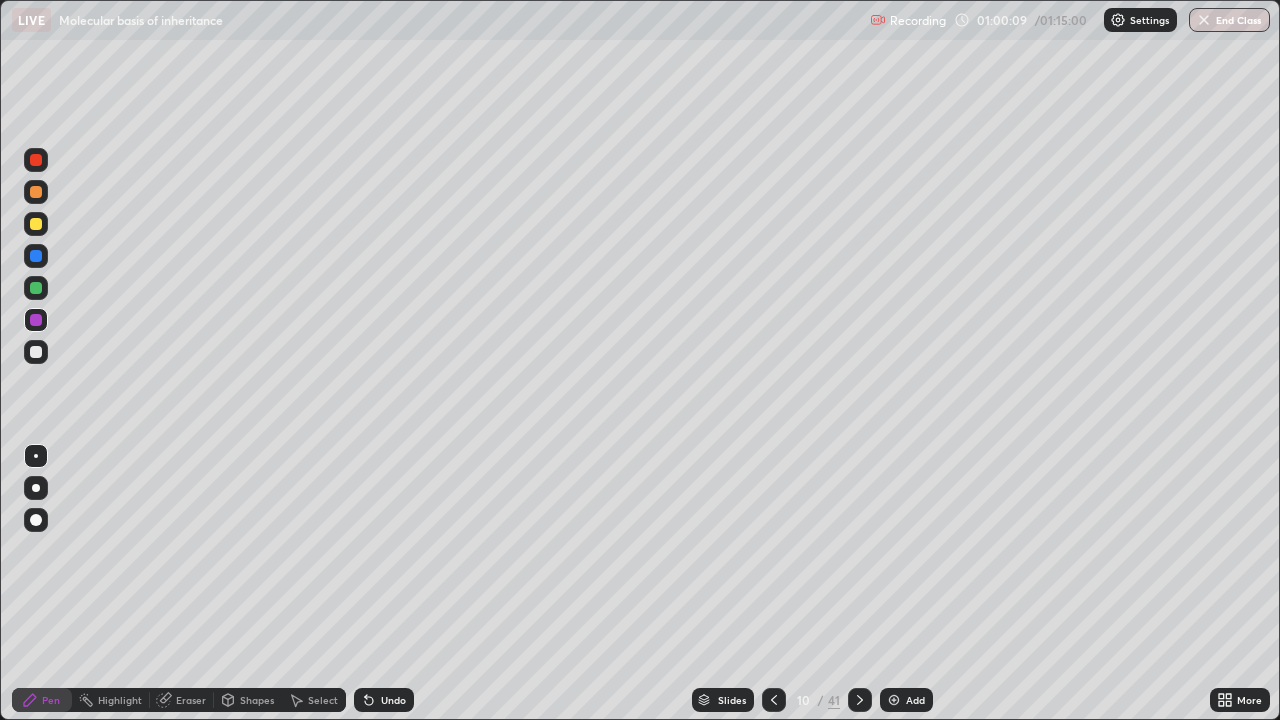 click at bounding box center (36, 288) 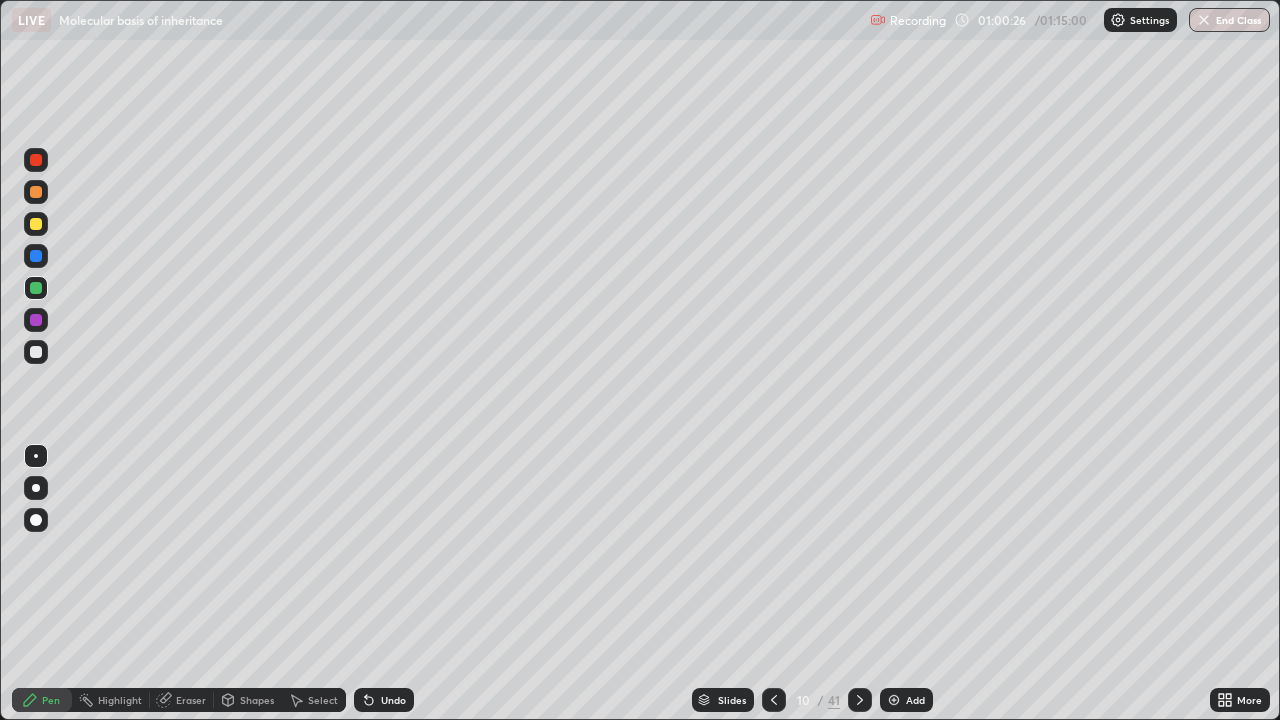 click at bounding box center [36, 320] 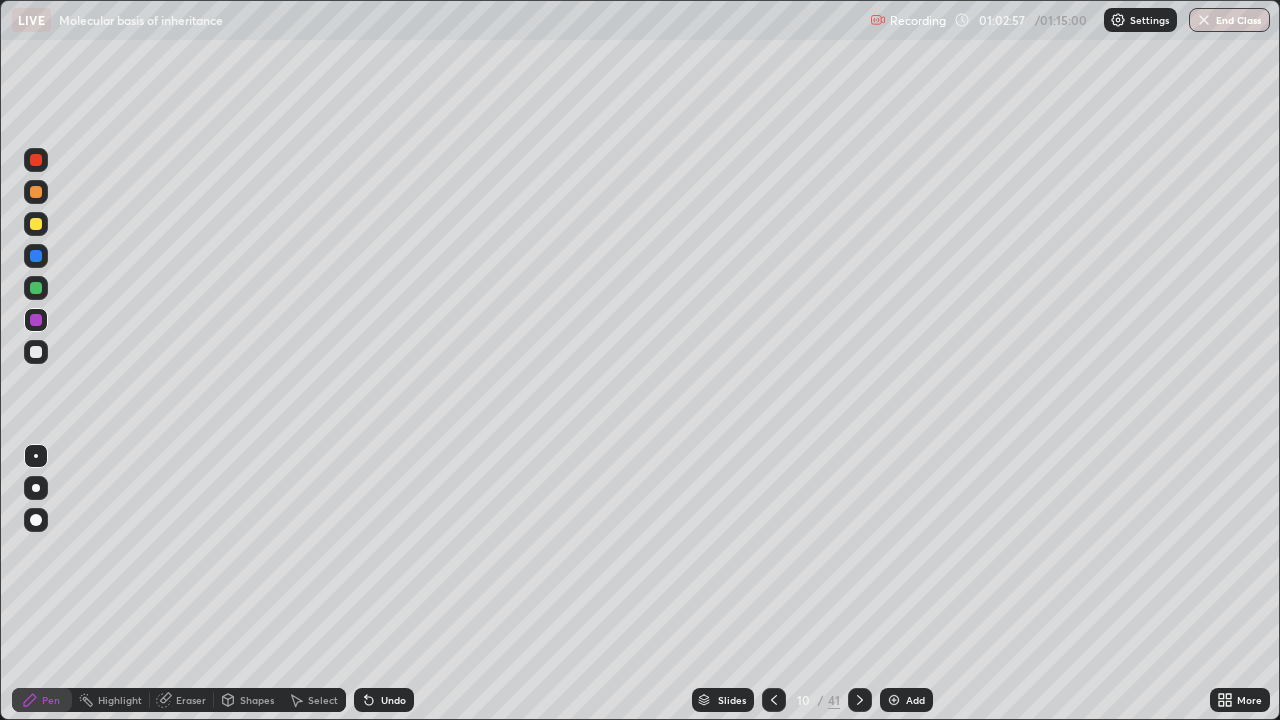 click on "Slides" at bounding box center (732, 700) 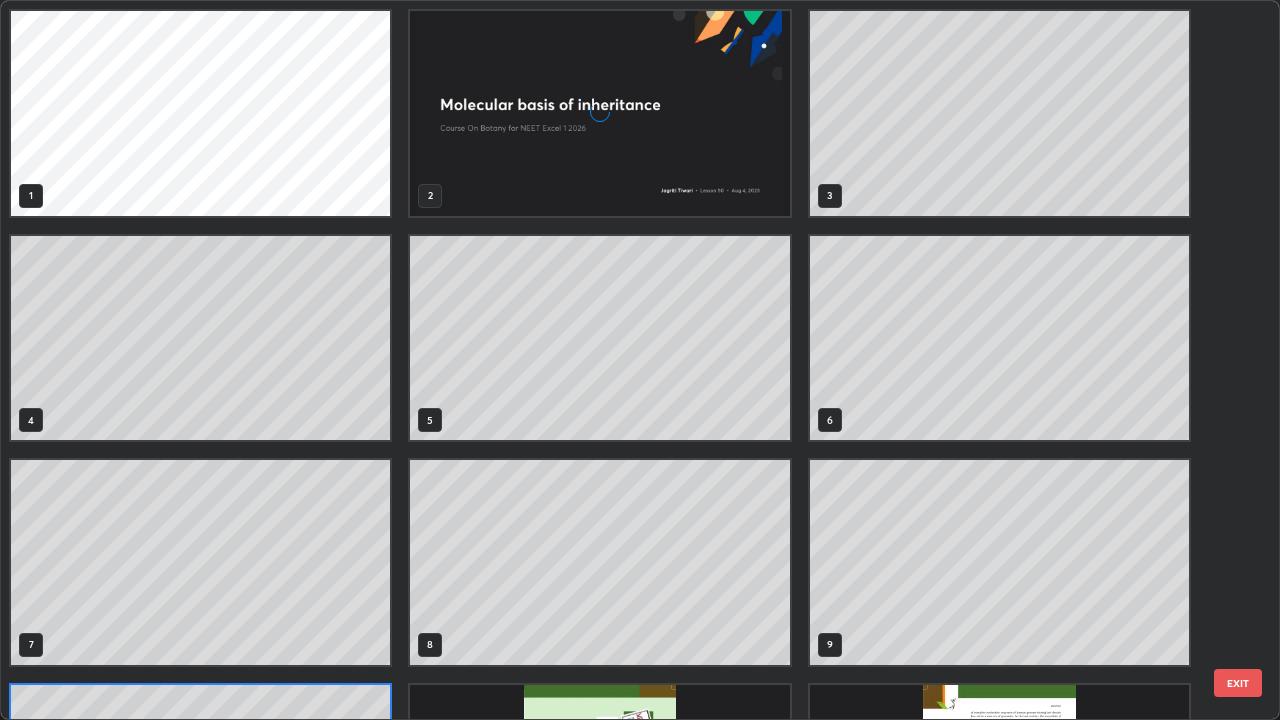 scroll, scrollTop: 180, scrollLeft: 0, axis: vertical 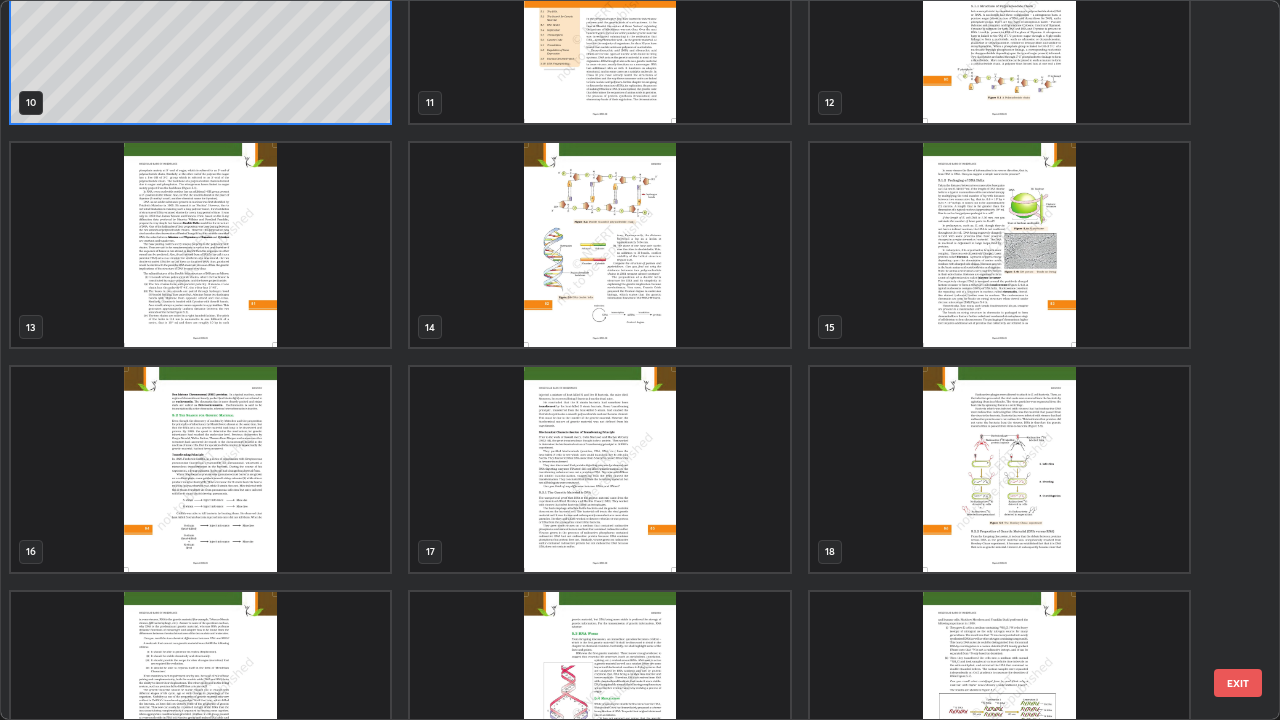 click at bounding box center (999, 245) 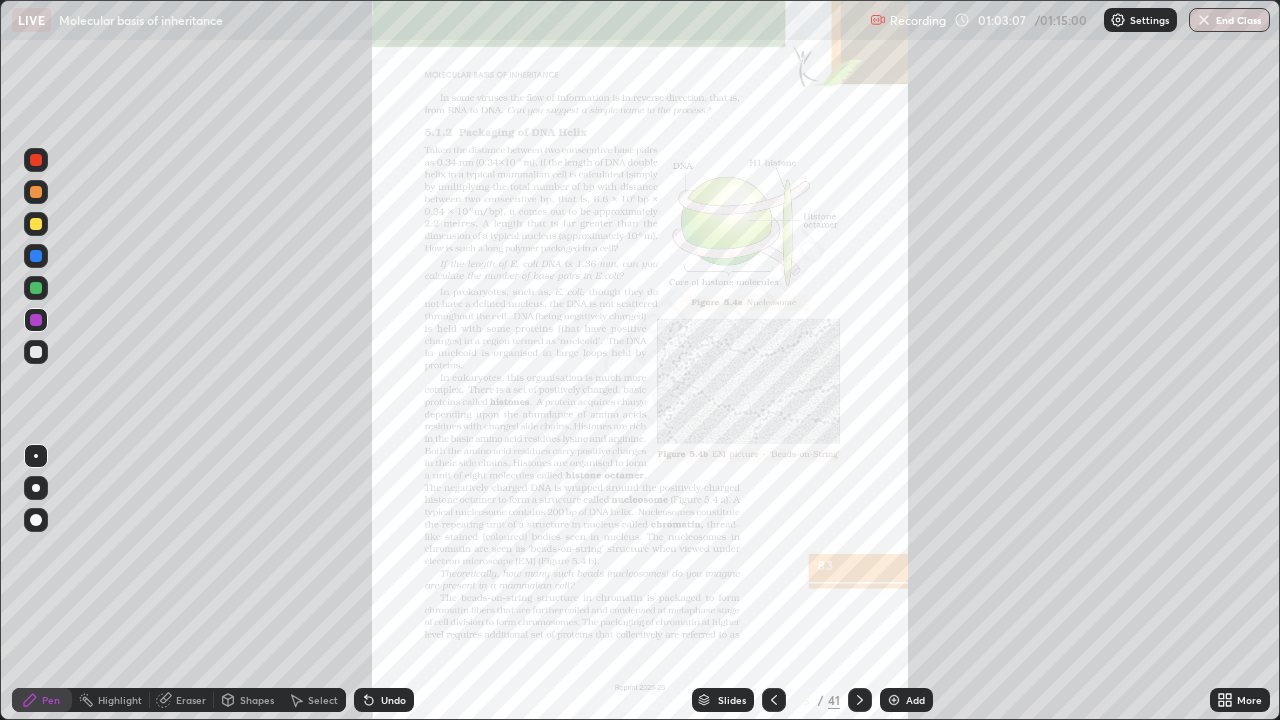 click 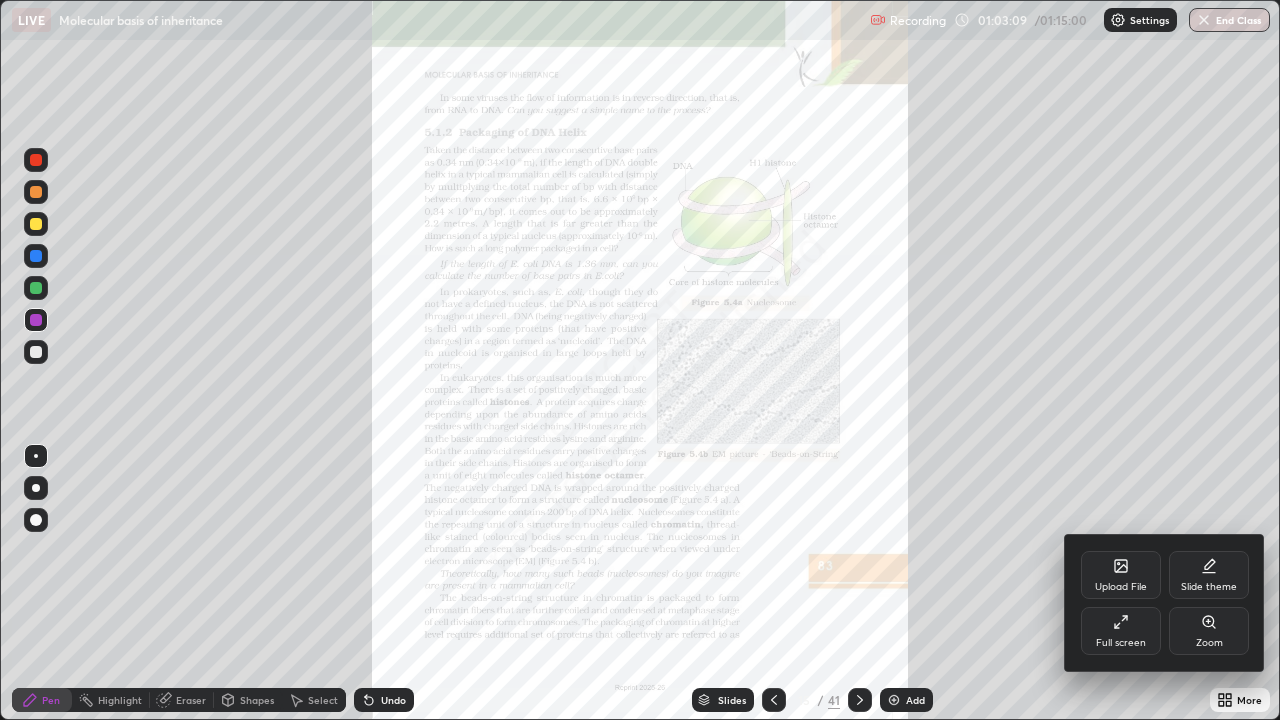click on "Zoom" at bounding box center (1209, 631) 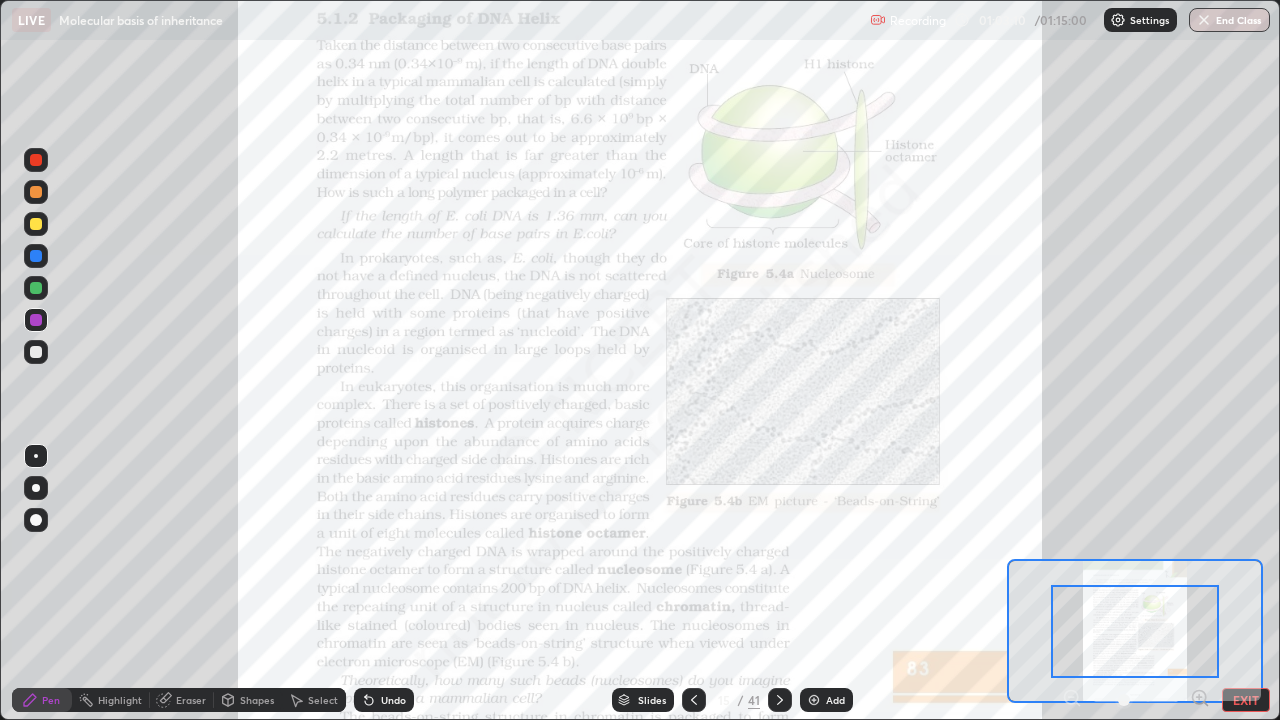 click 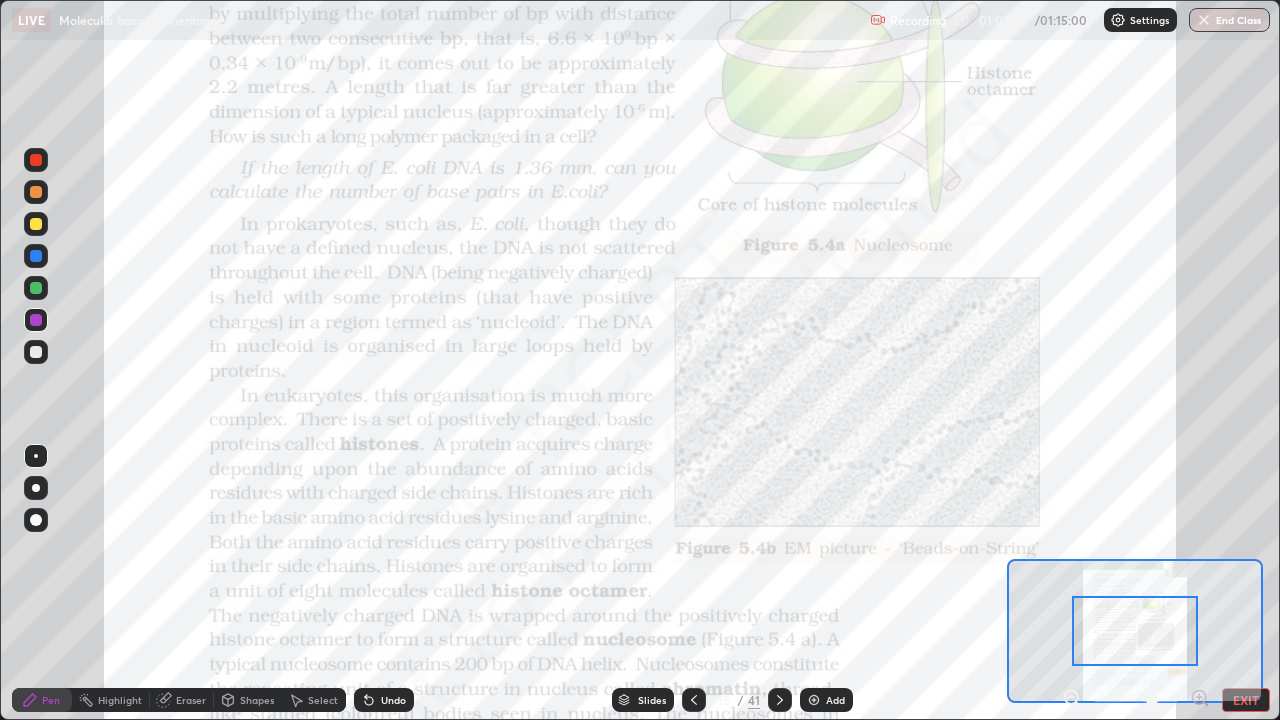click 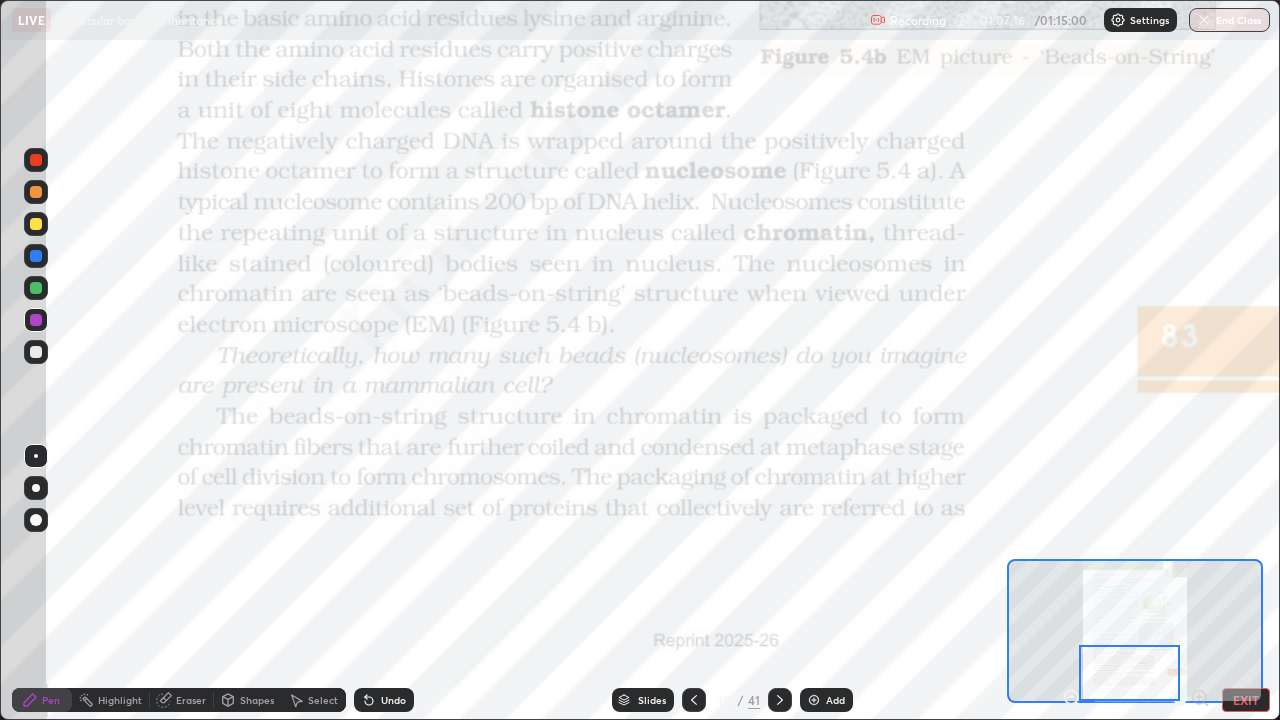 click 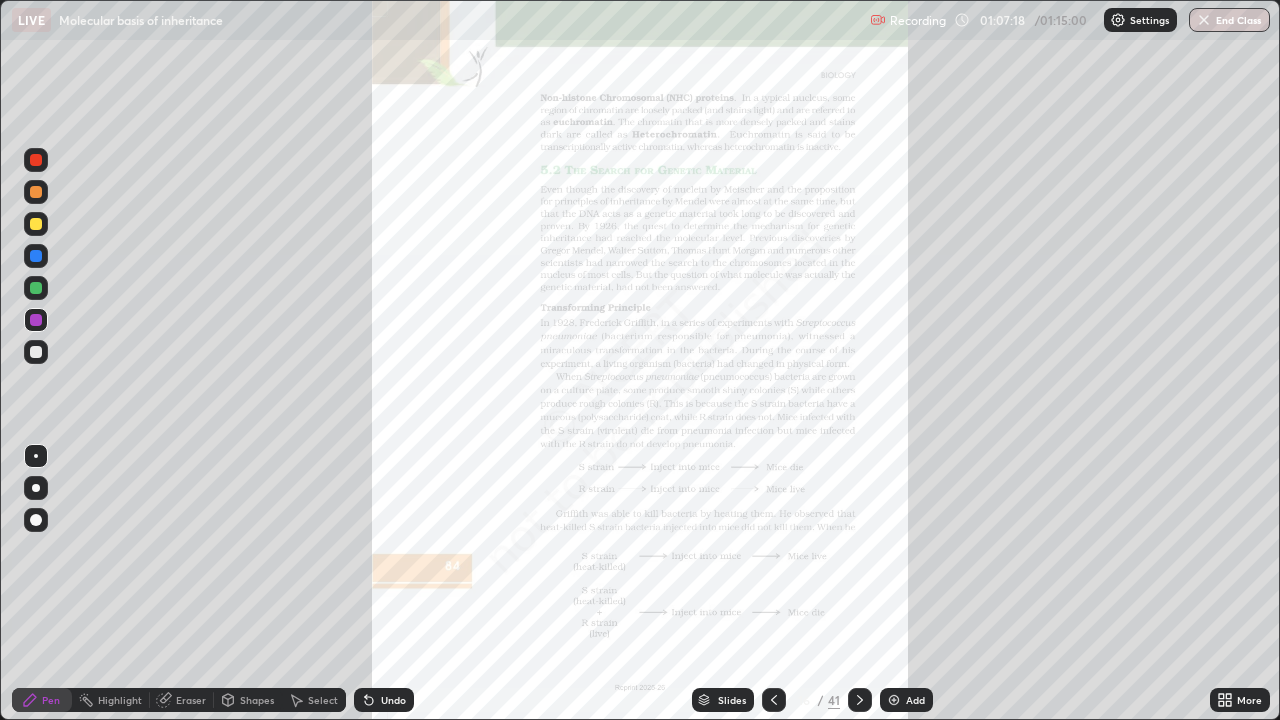 click on "Slides 16 / 41 Add" at bounding box center [812, 700] 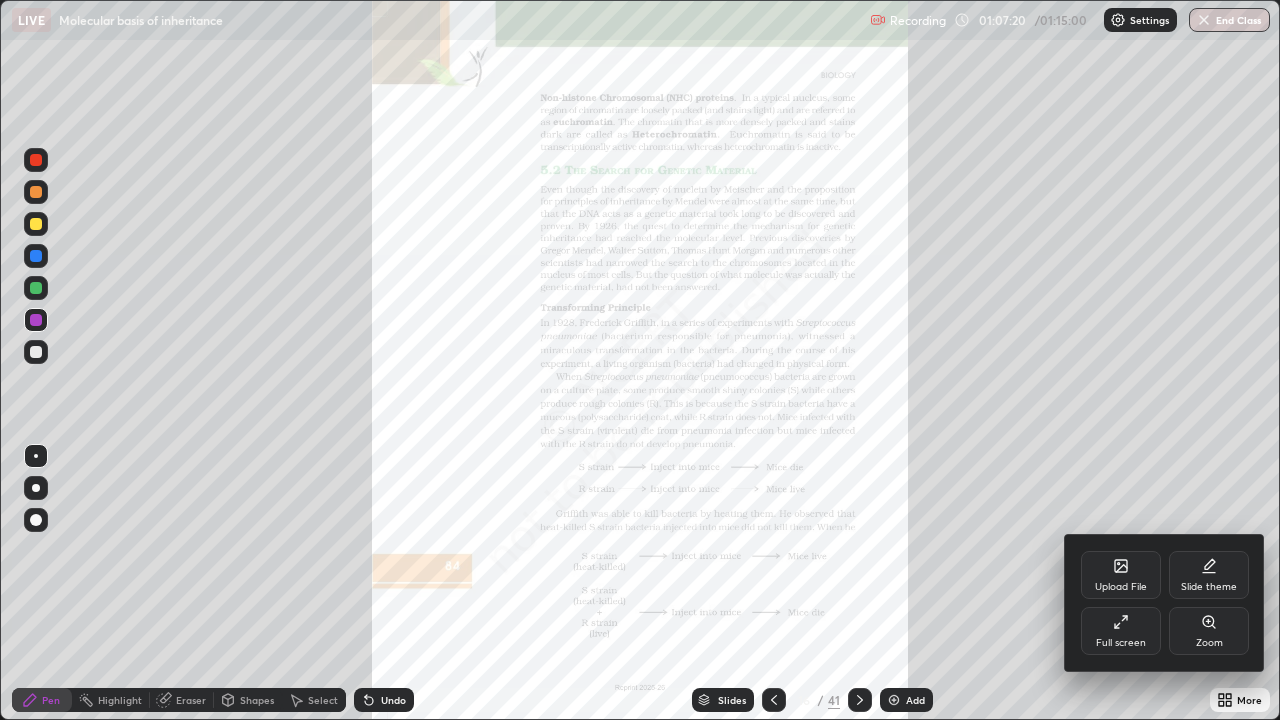 click on "Zoom" at bounding box center (1209, 631) 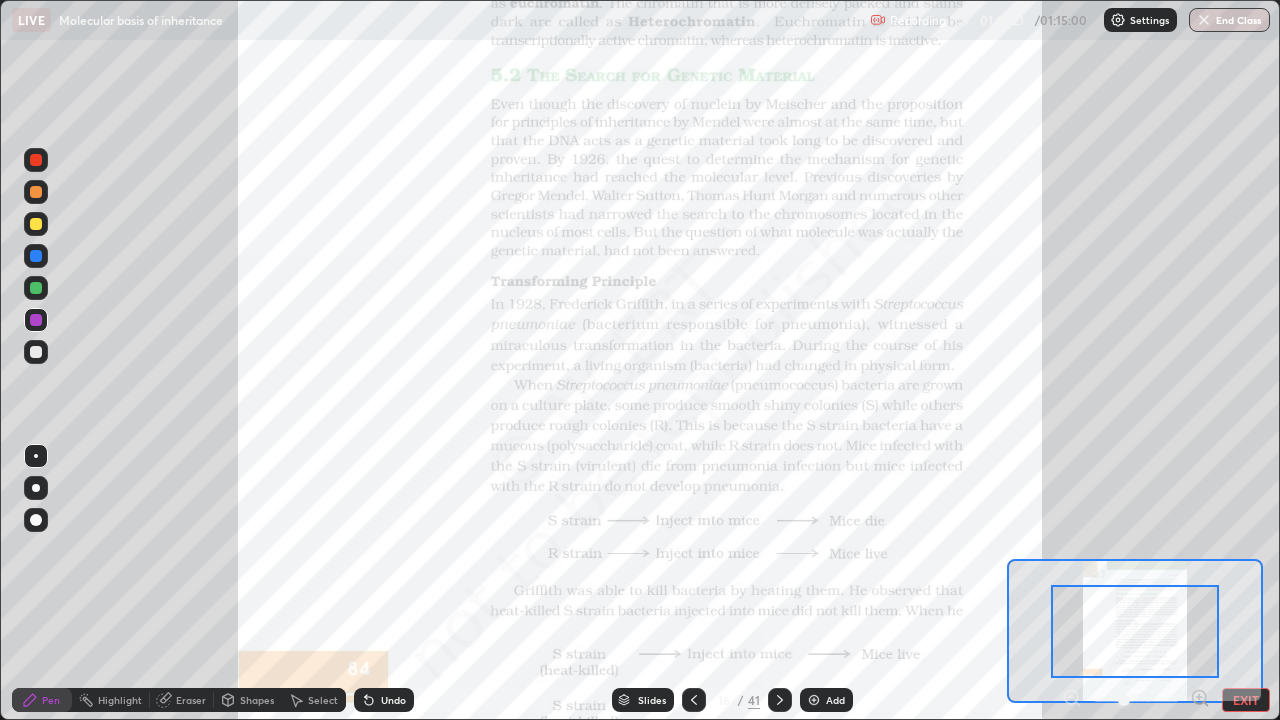 click 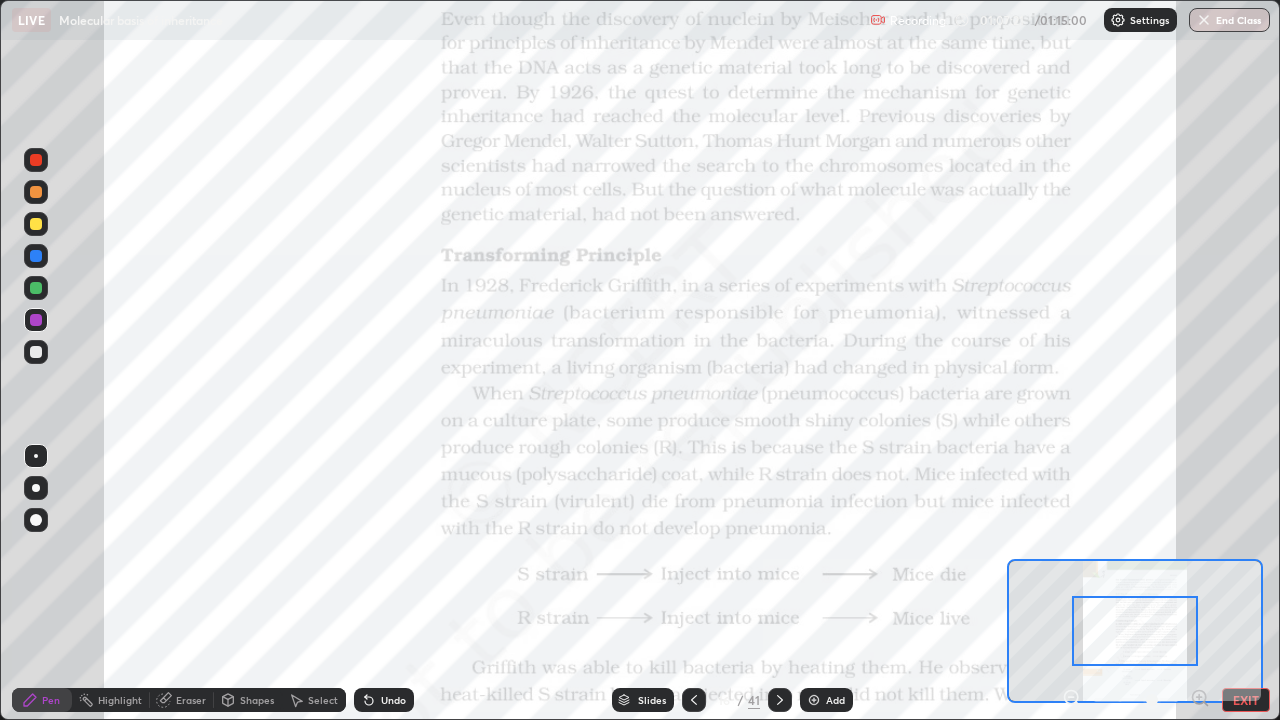 click 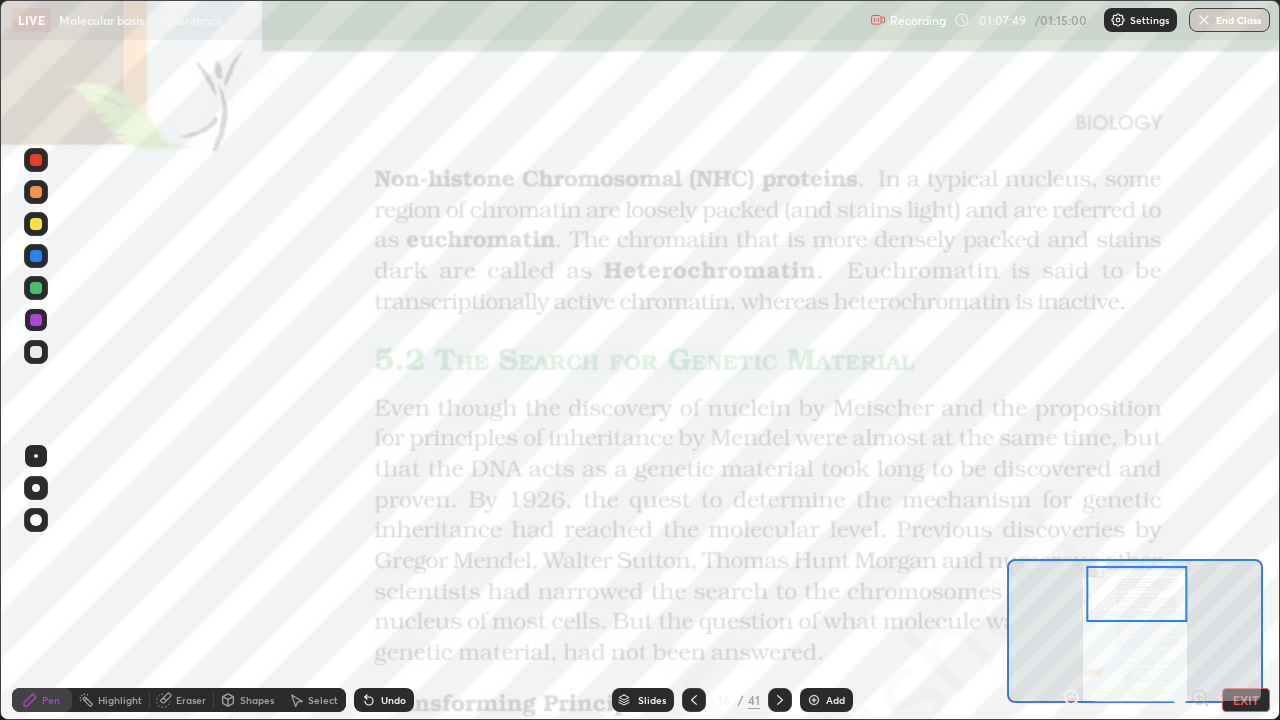 click on "Slides" at bounding box center [652, 700] 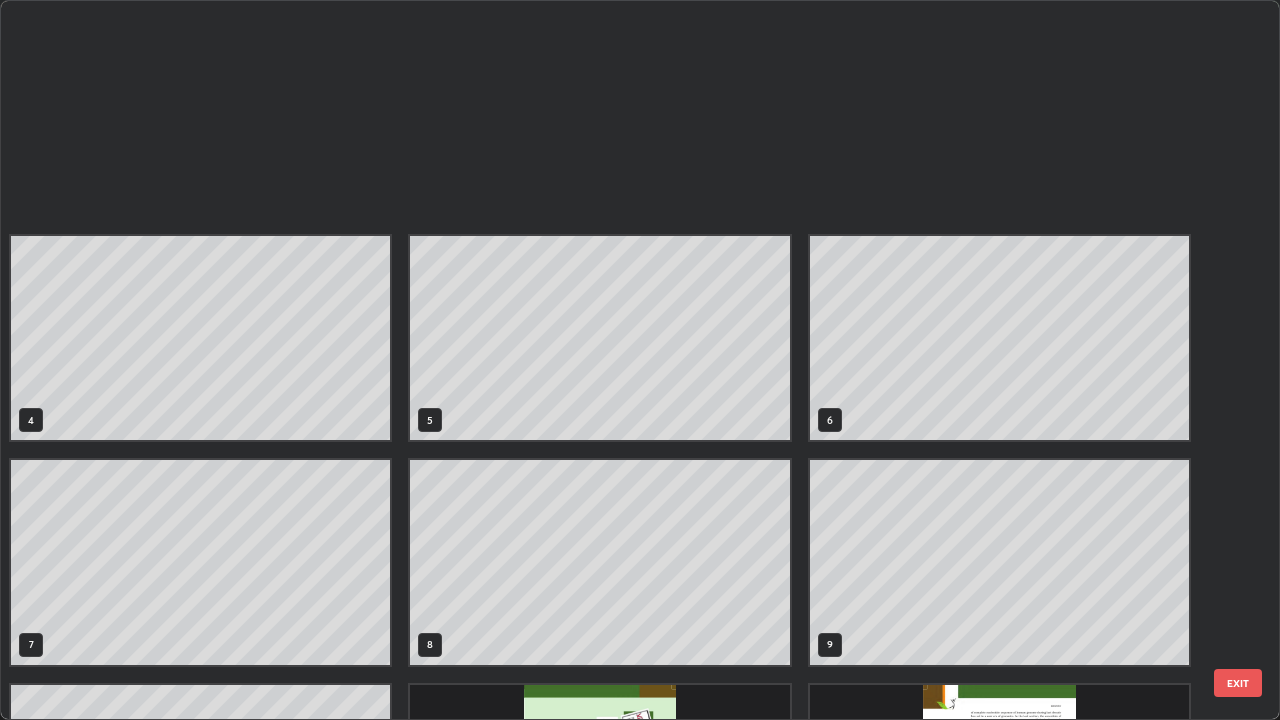 scroll, scrollTop: 629, scrollLeft: 0, axis: vertical 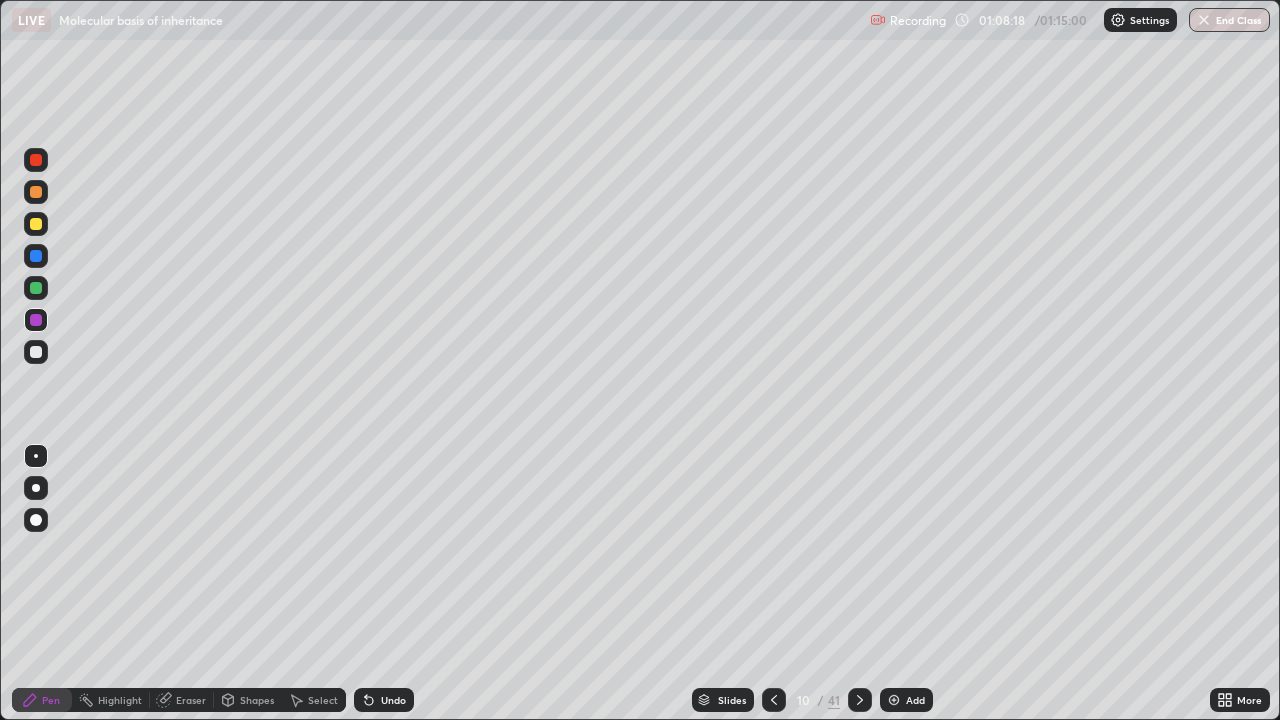 click on "Add" at bounding box center [915, 700] 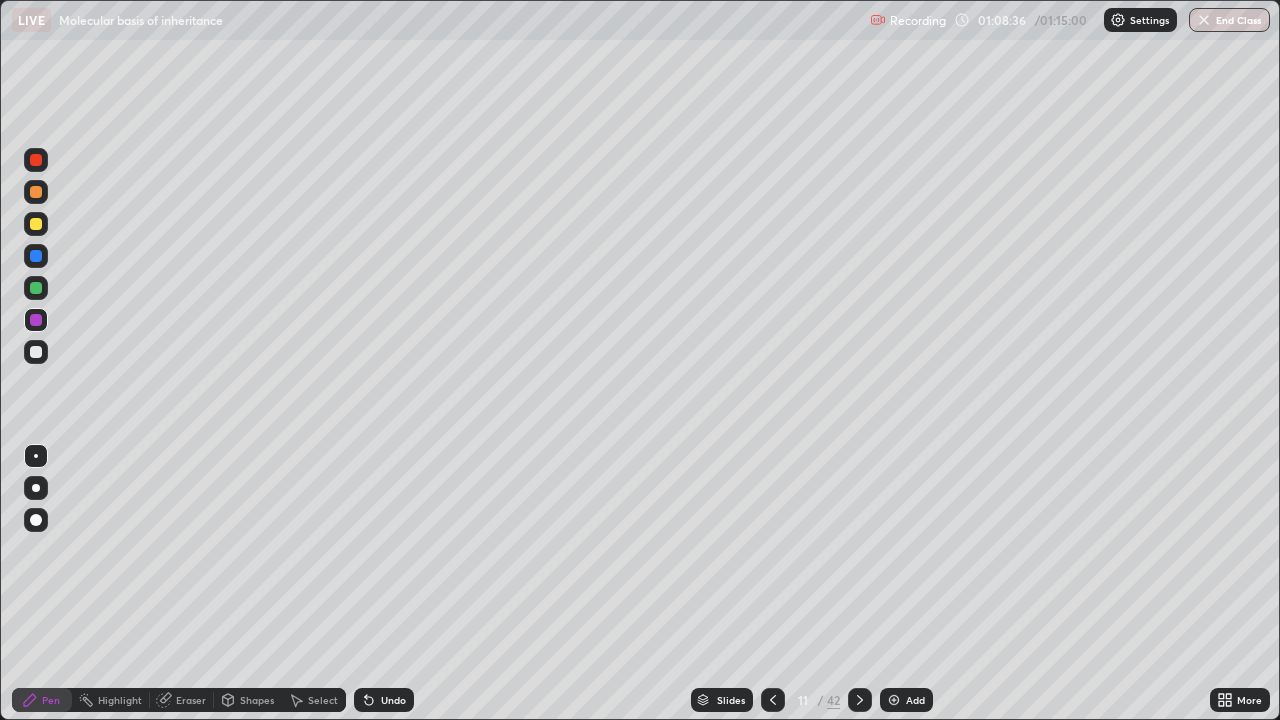 click at bounding box center (36, 224) 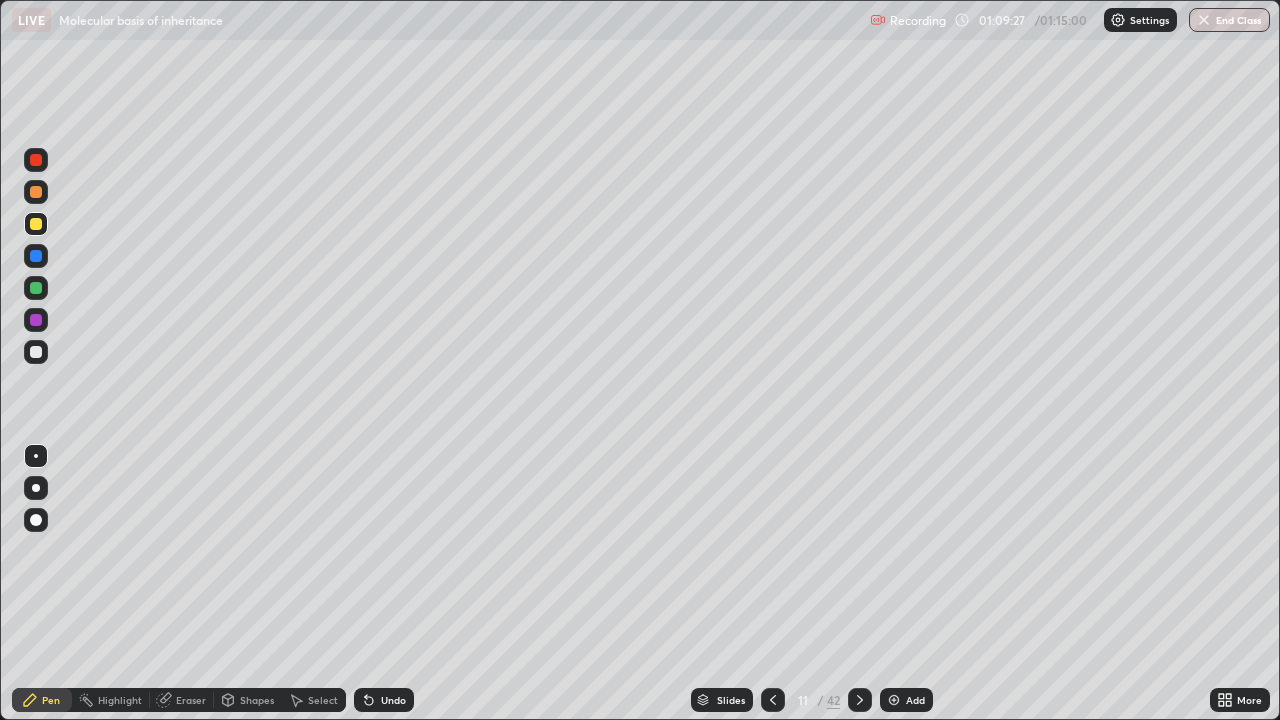 click at bounding box center [36, 288] 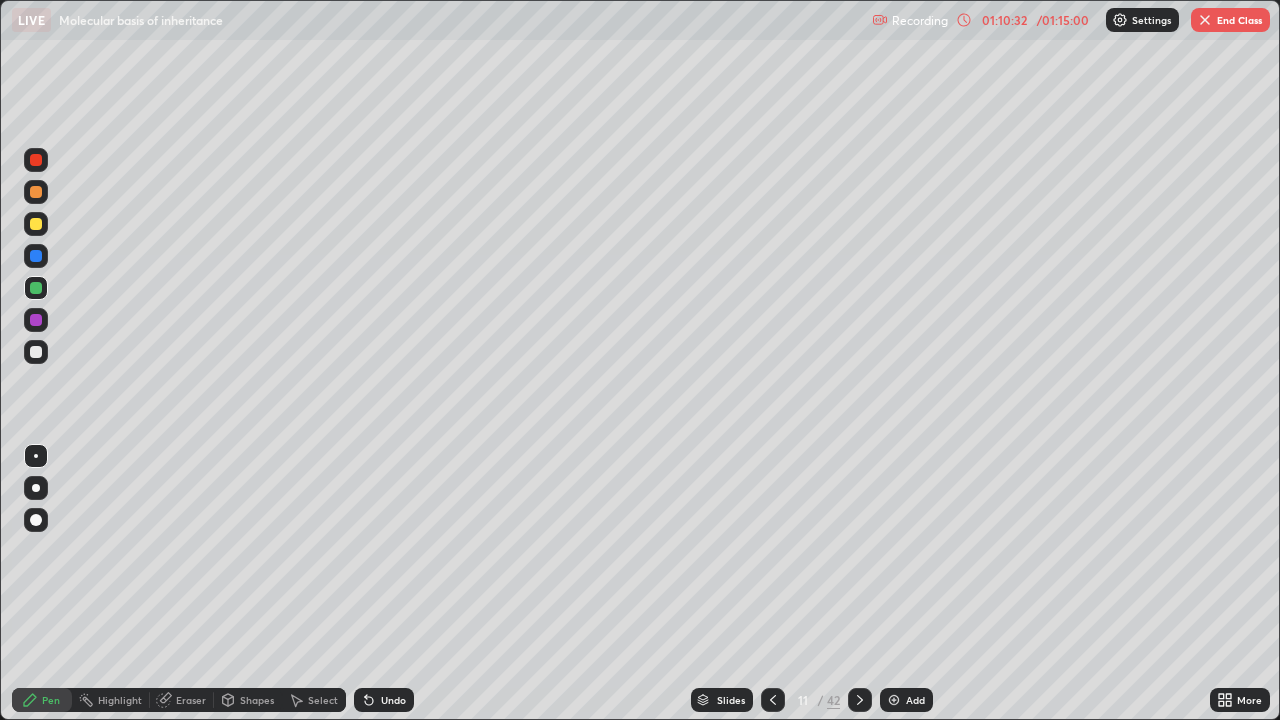 click on "End Class" at bounding box center [1230, 20] 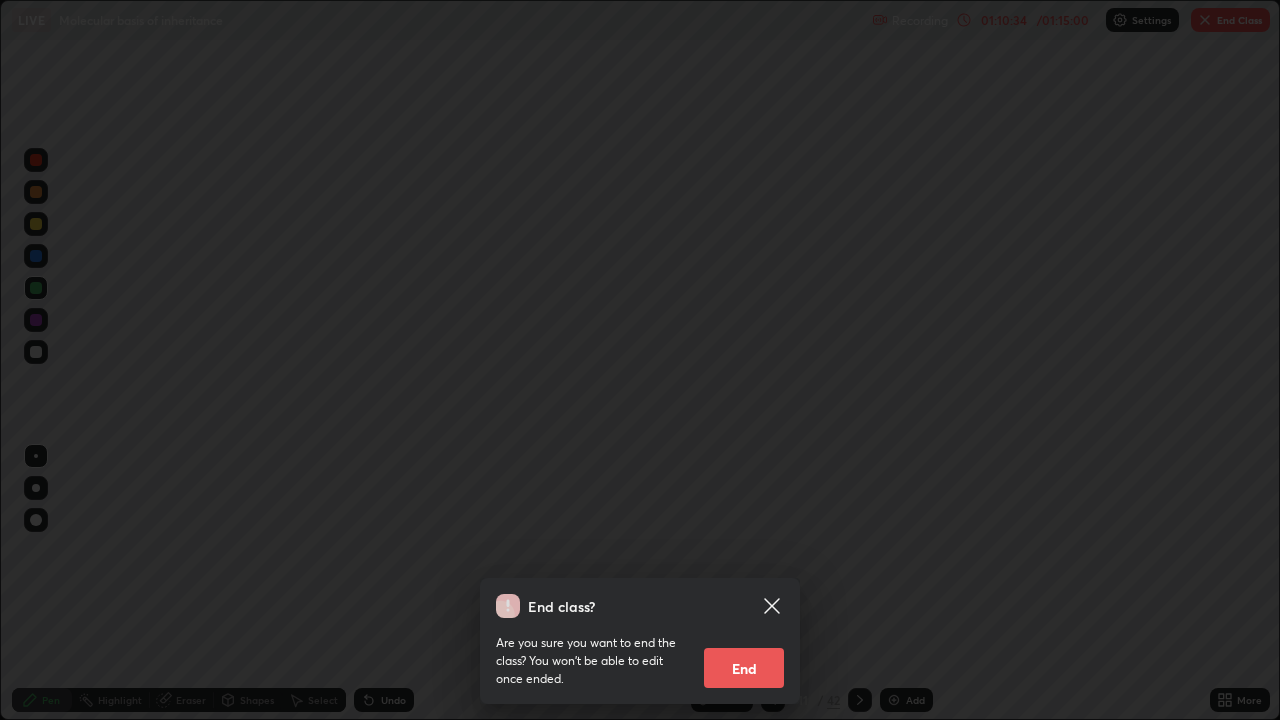 click on "End class? Are you sure you want to end the class? You won’t be able to edit once ended. End" at bounding box center [640, 360] 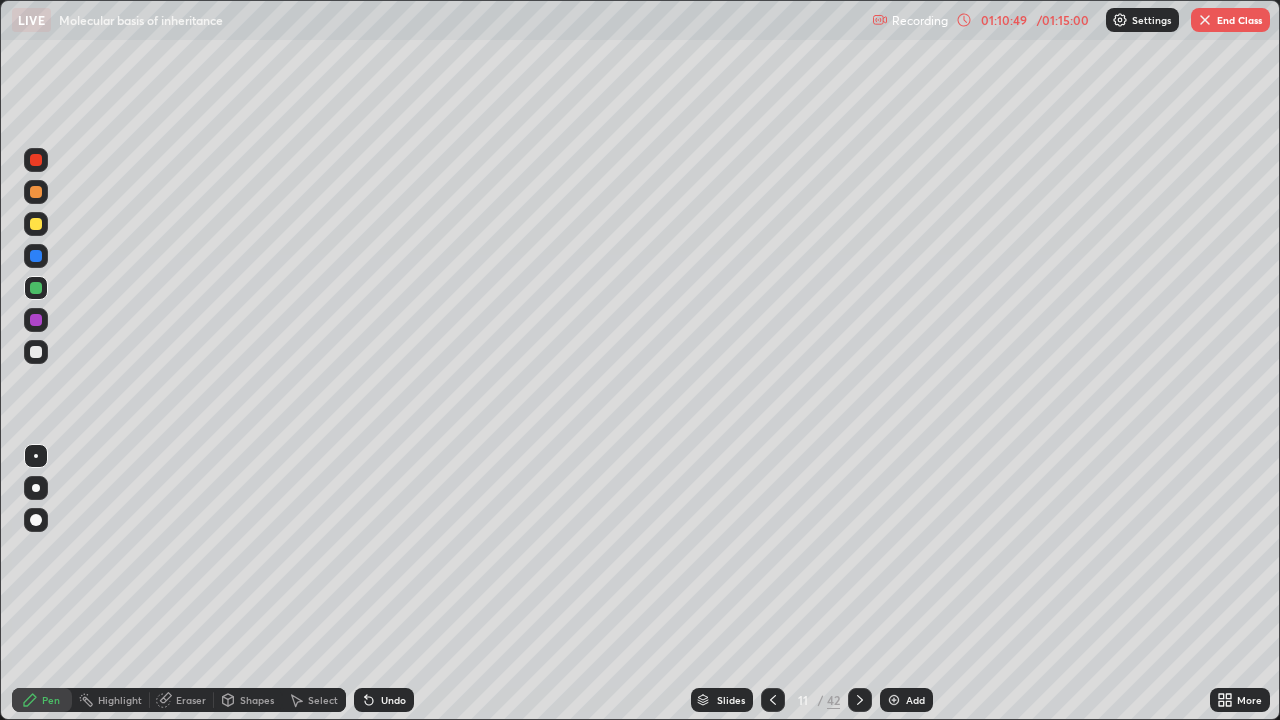 click on "End Class" at bounding box center [1230, 20] 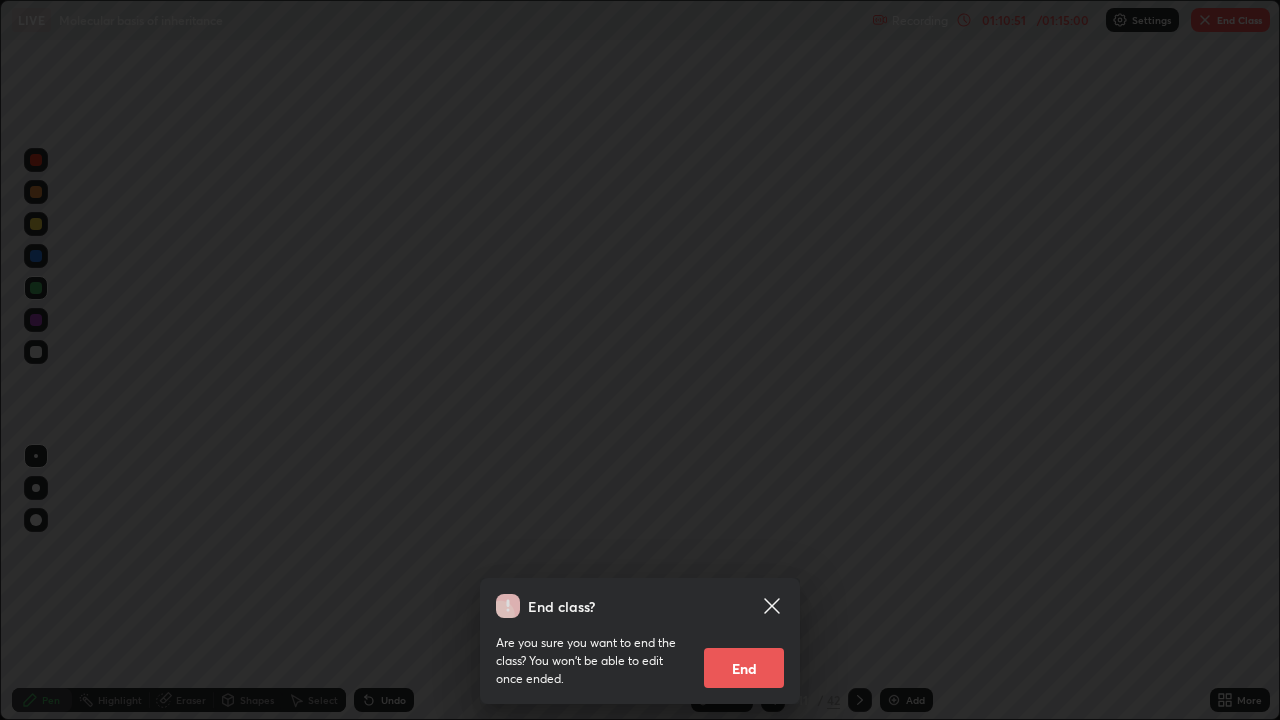 click on "End" at bounding box center [744, 668] 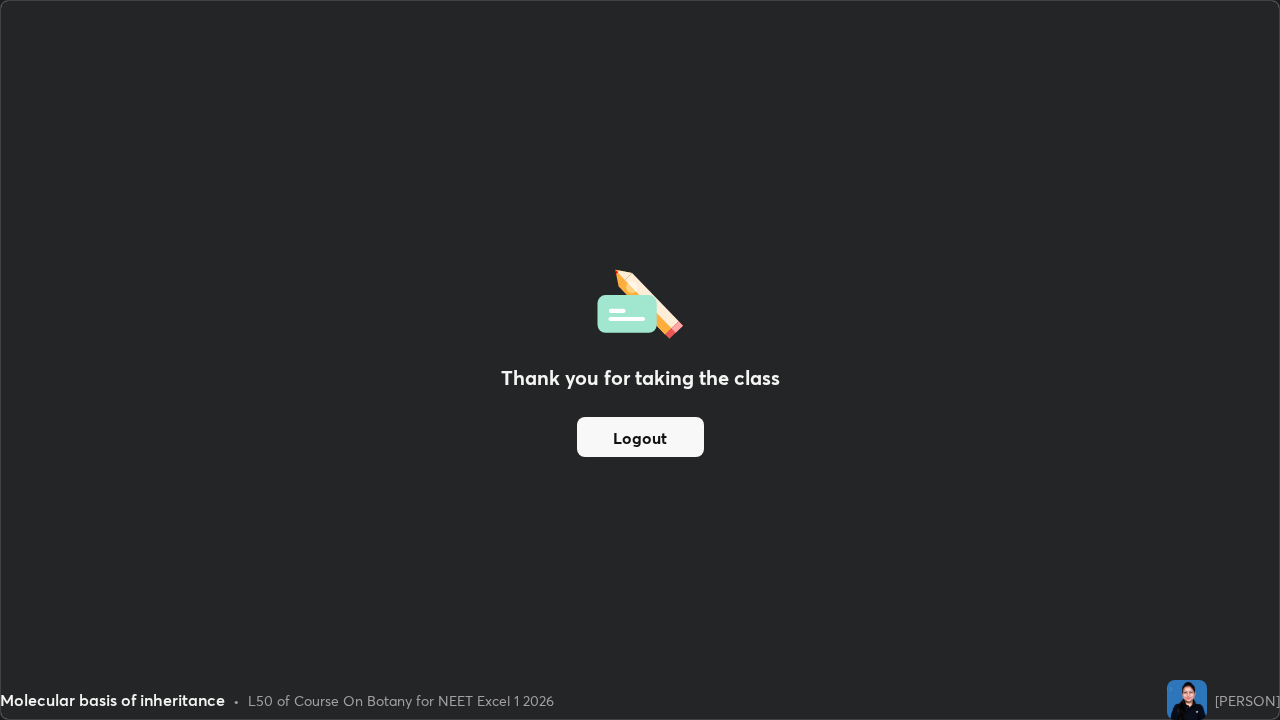click on "Logout" at bounding box center [640, 437] 